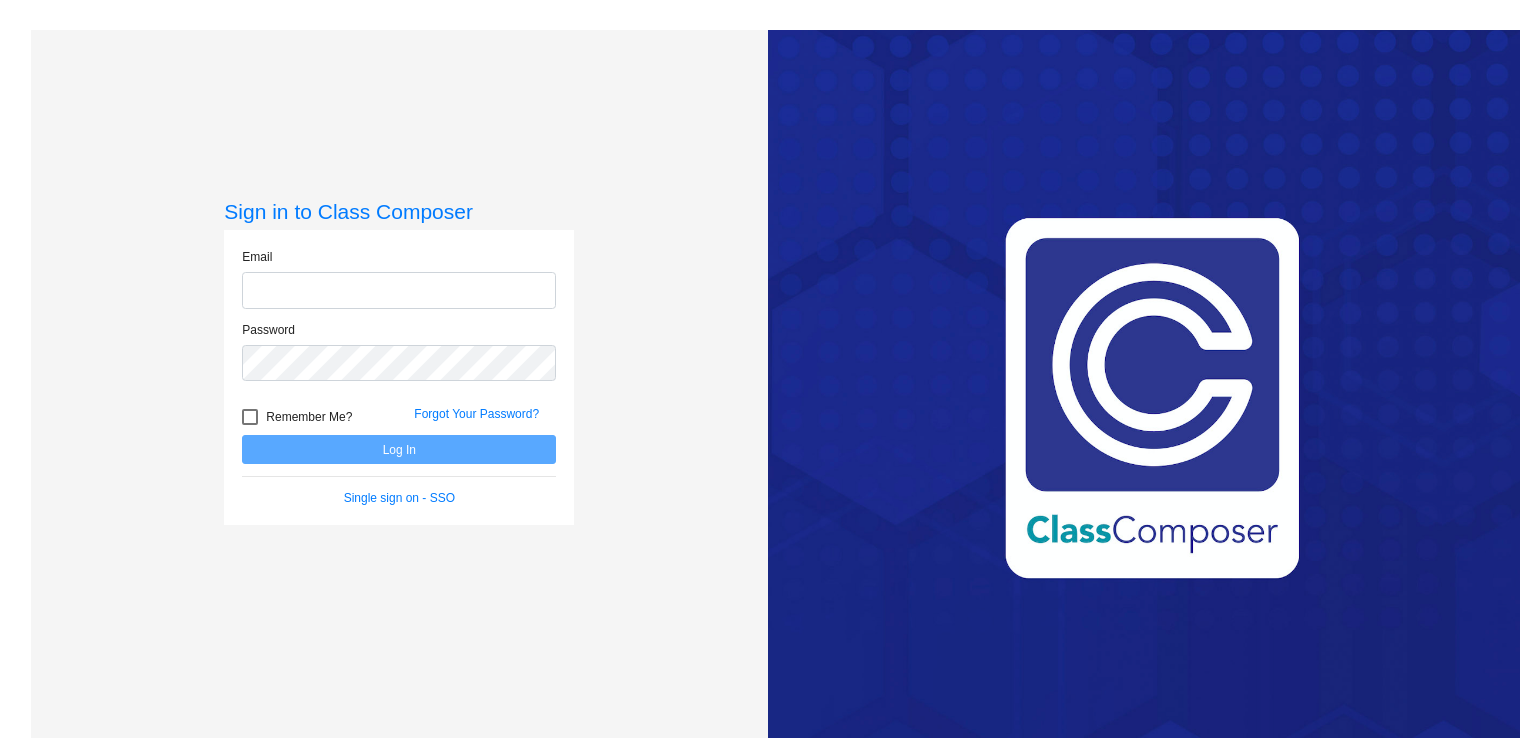 scroll, scrollTop: 0, scrollLeft: 0, axis: both 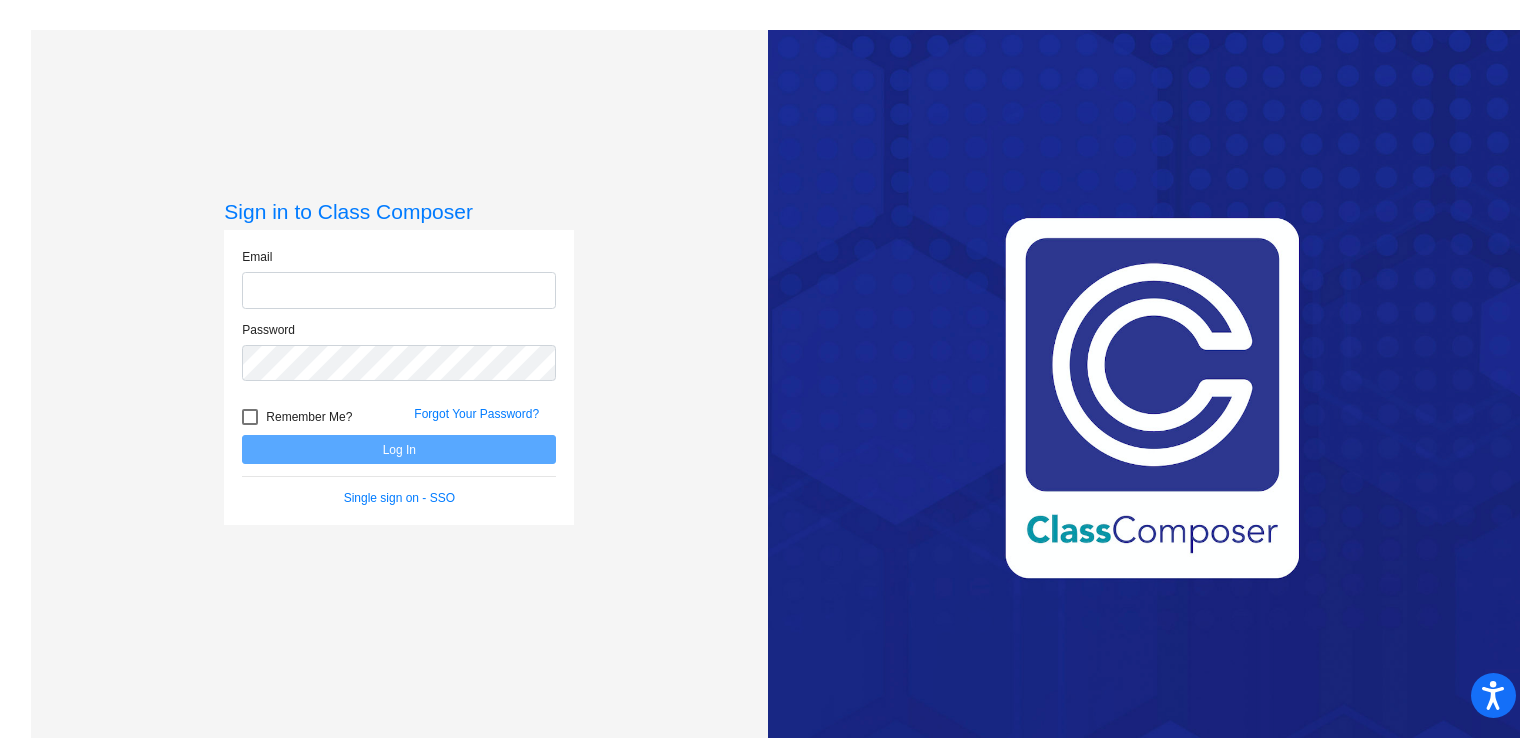 type on "[EMAIL_ADDRESS][DOMAIN_NAME]" 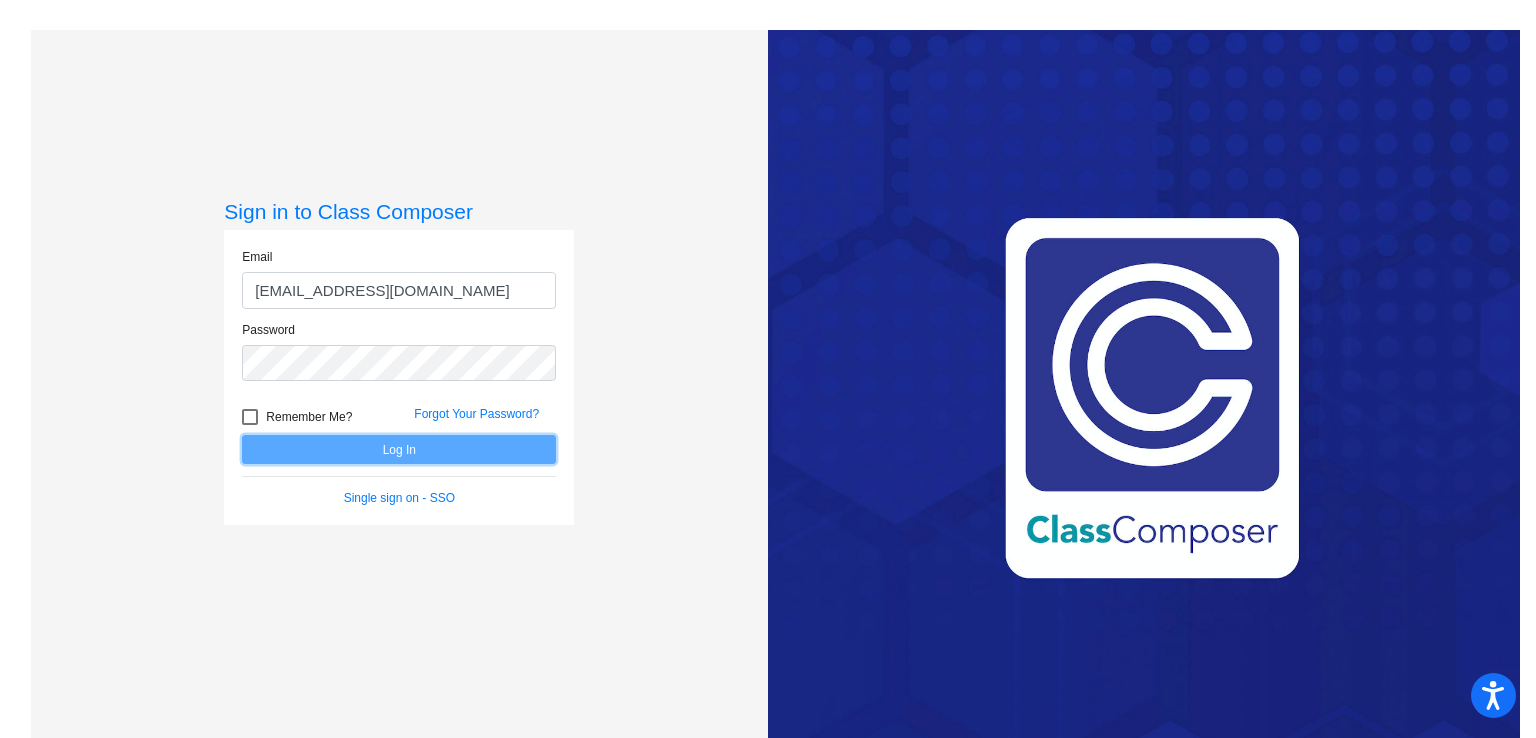 click on "Log In" 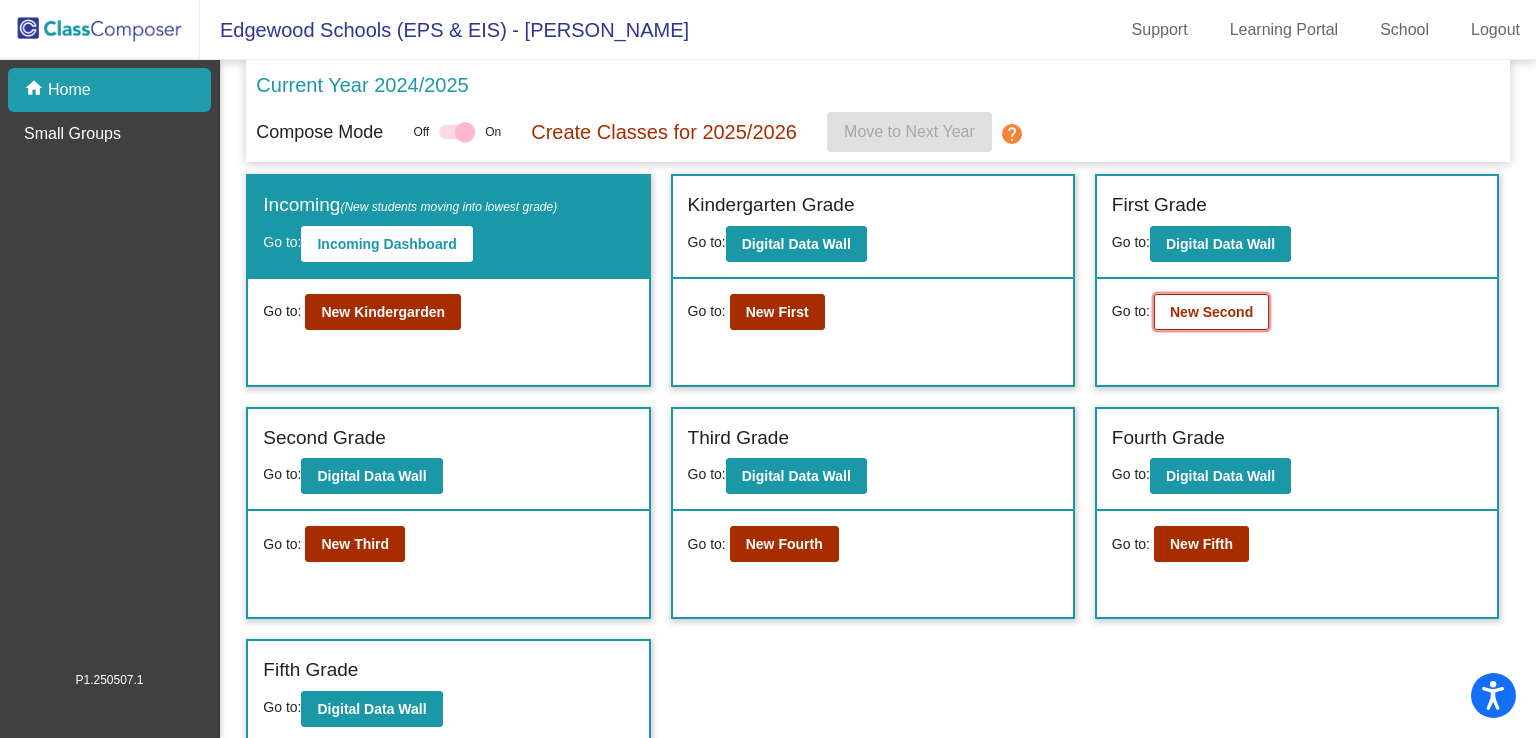 click on "New Second" 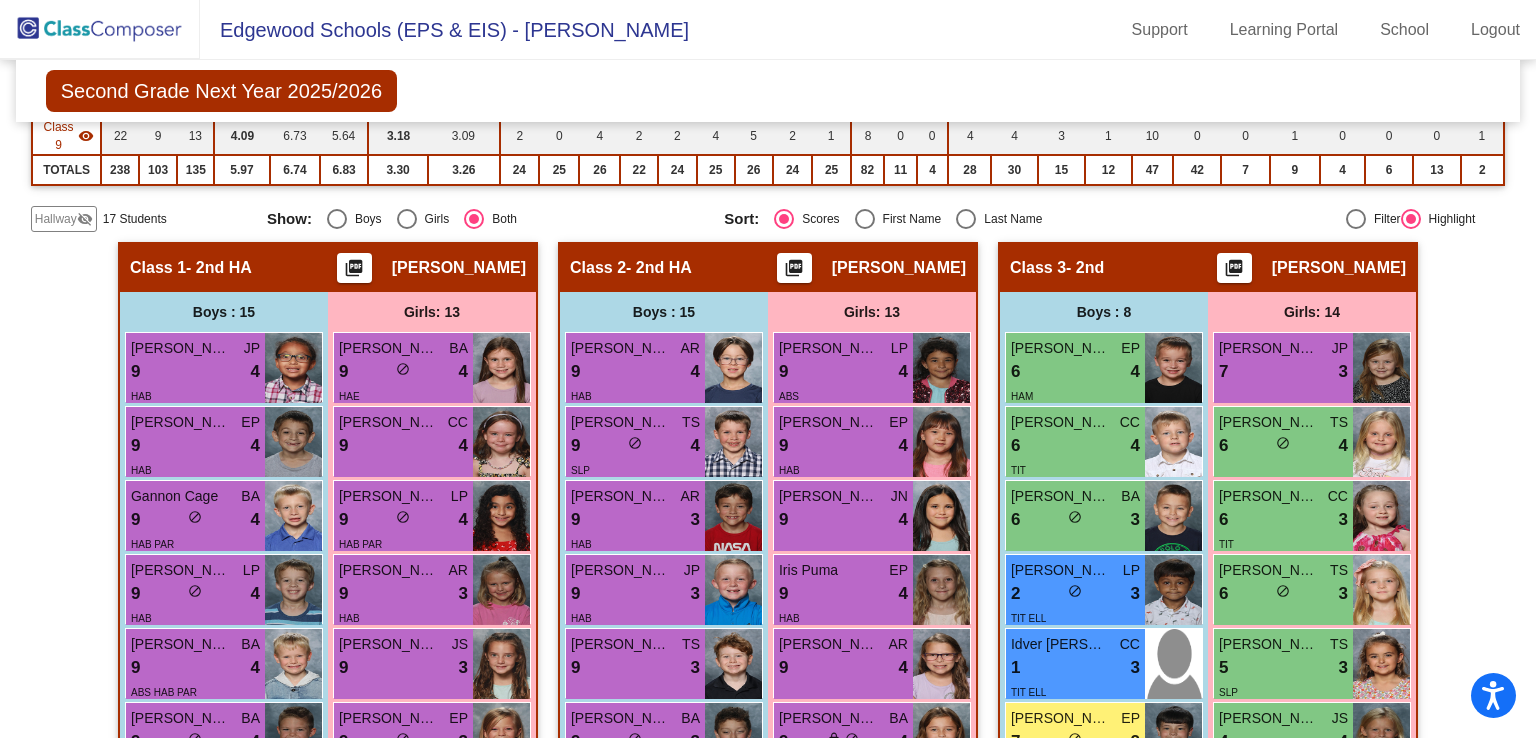 scroll, scrollTop: 0, scrollLeft: 0, axis: both 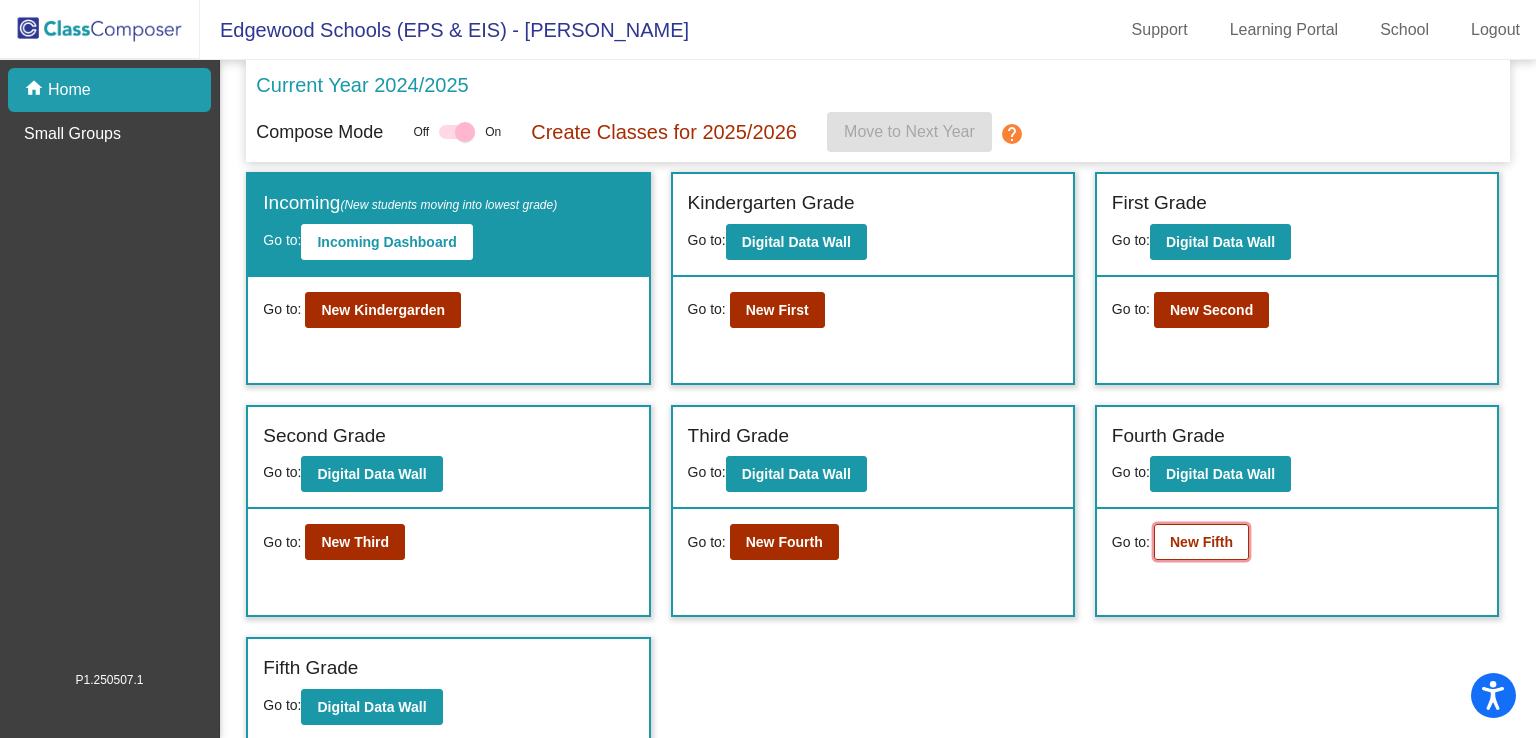 click on "New Fifth" 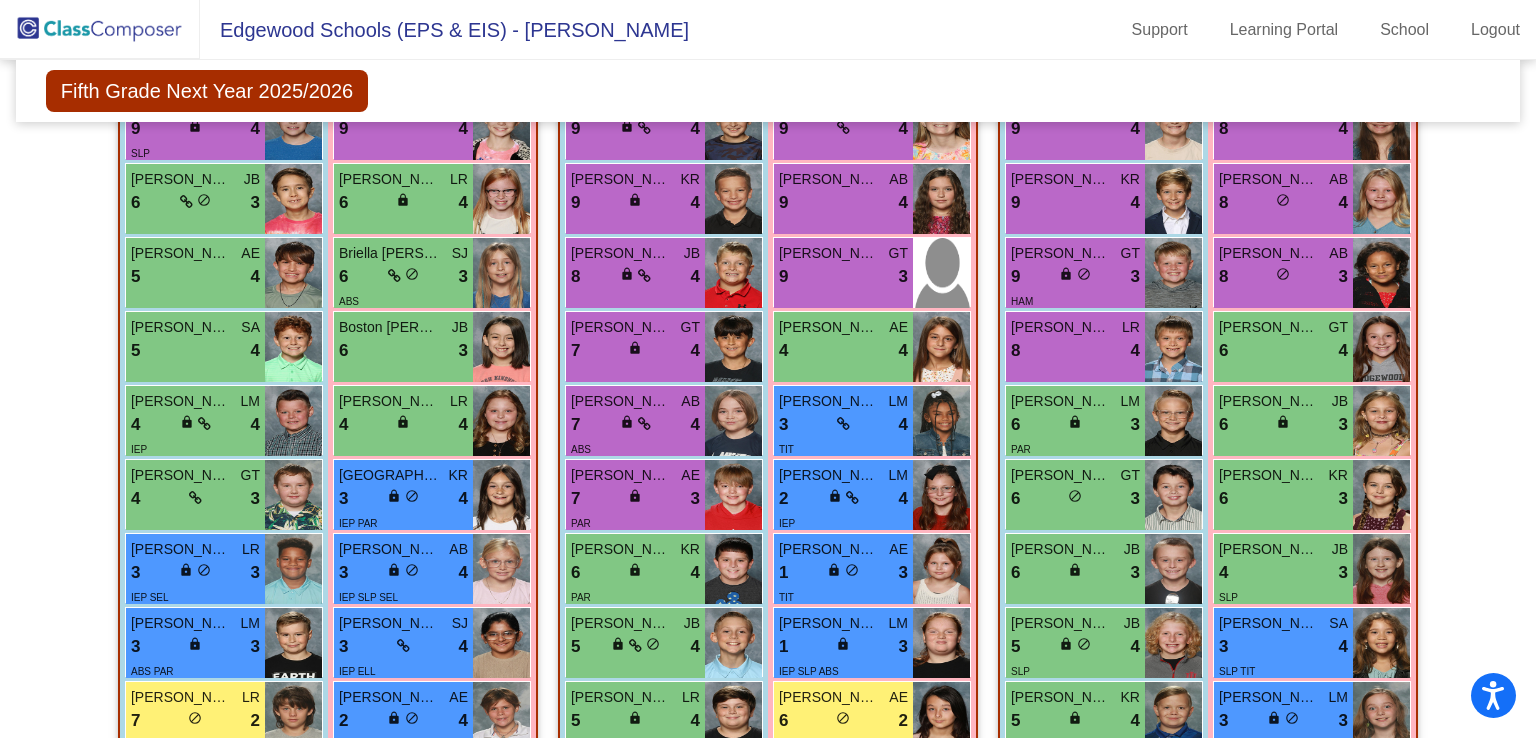 scroll, scrollTop: 715, scrollLeft: 0, axis: vertical 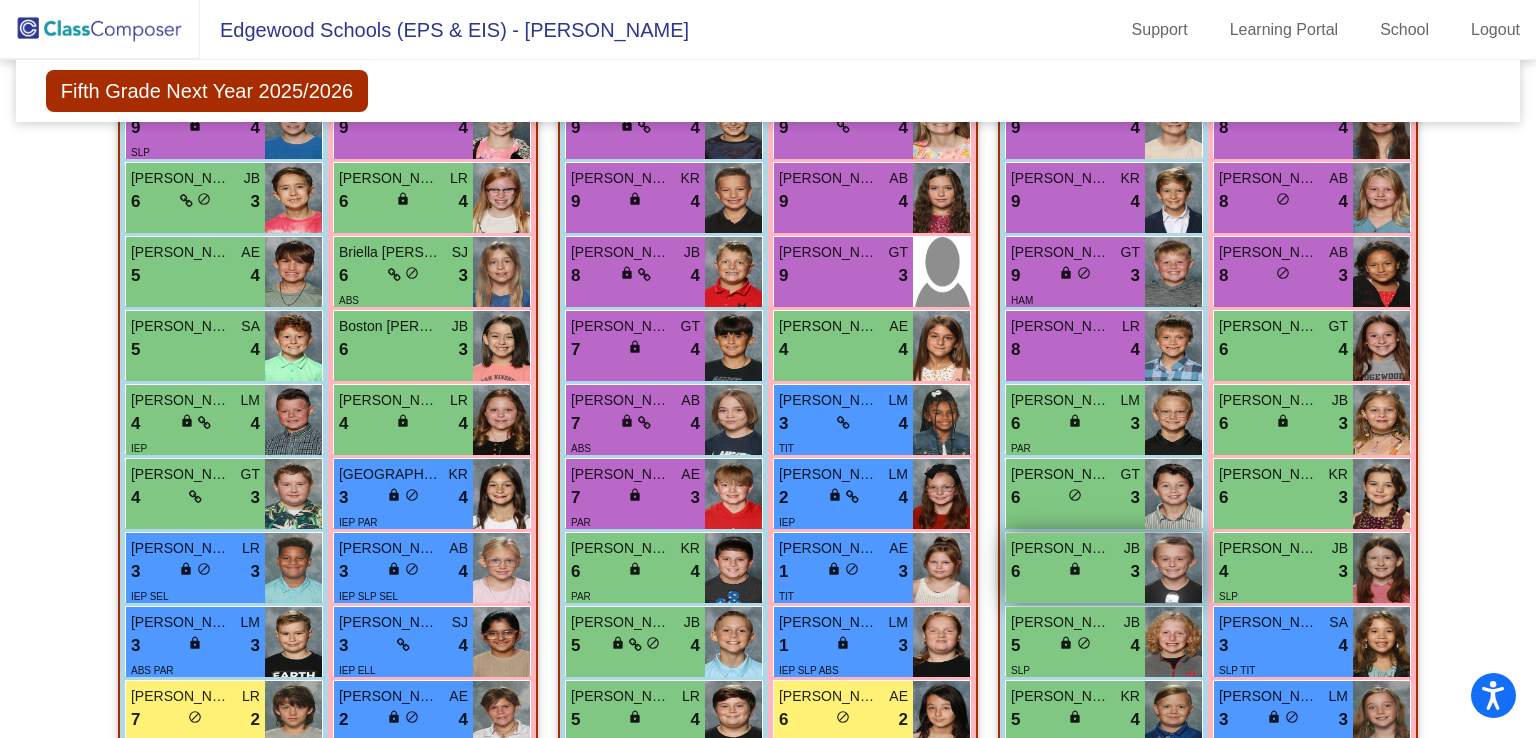 click on "[PERSON_NAME] JB 6 lock do_not_disturb_alt 3" at bounding box center [1075, 568] 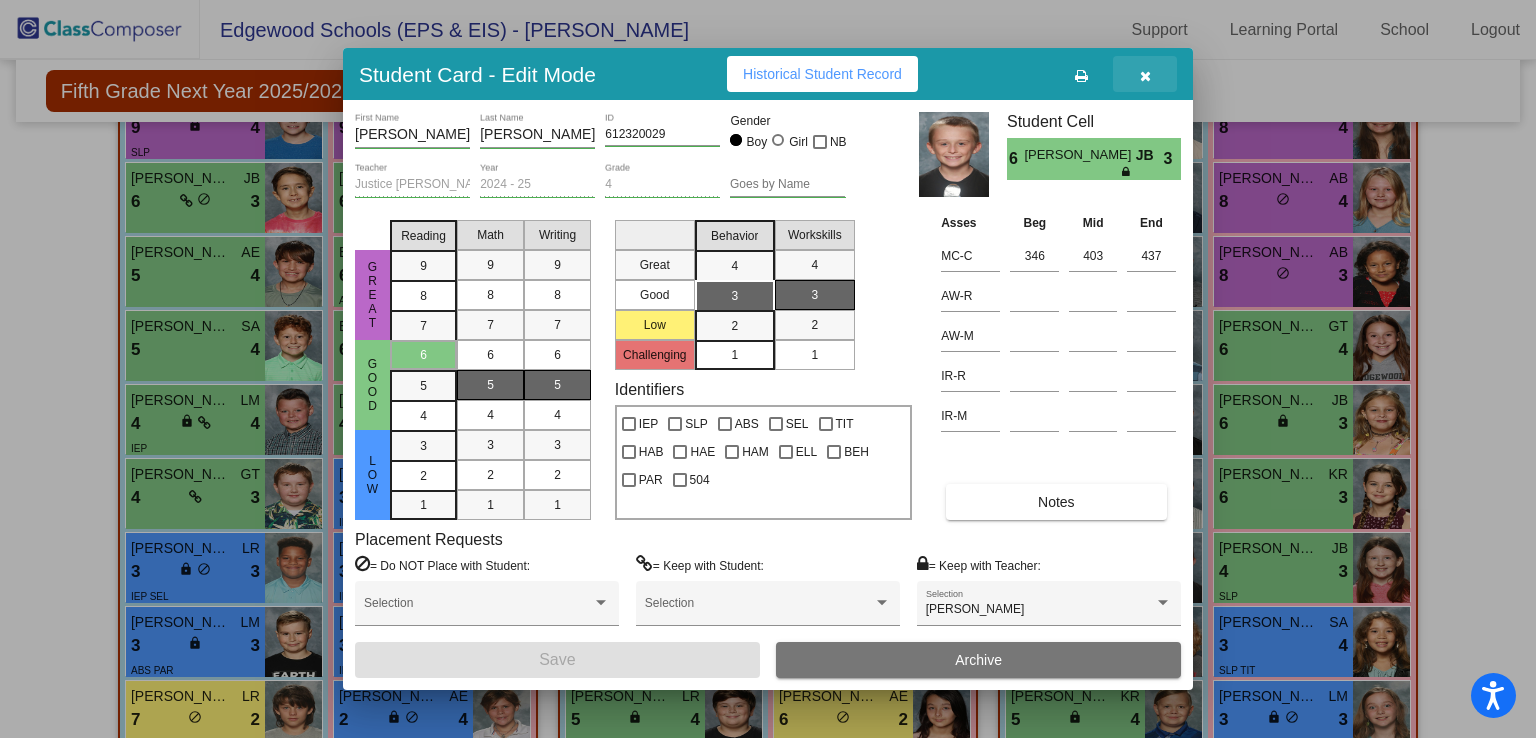 click at bounding box center [1145, 74] 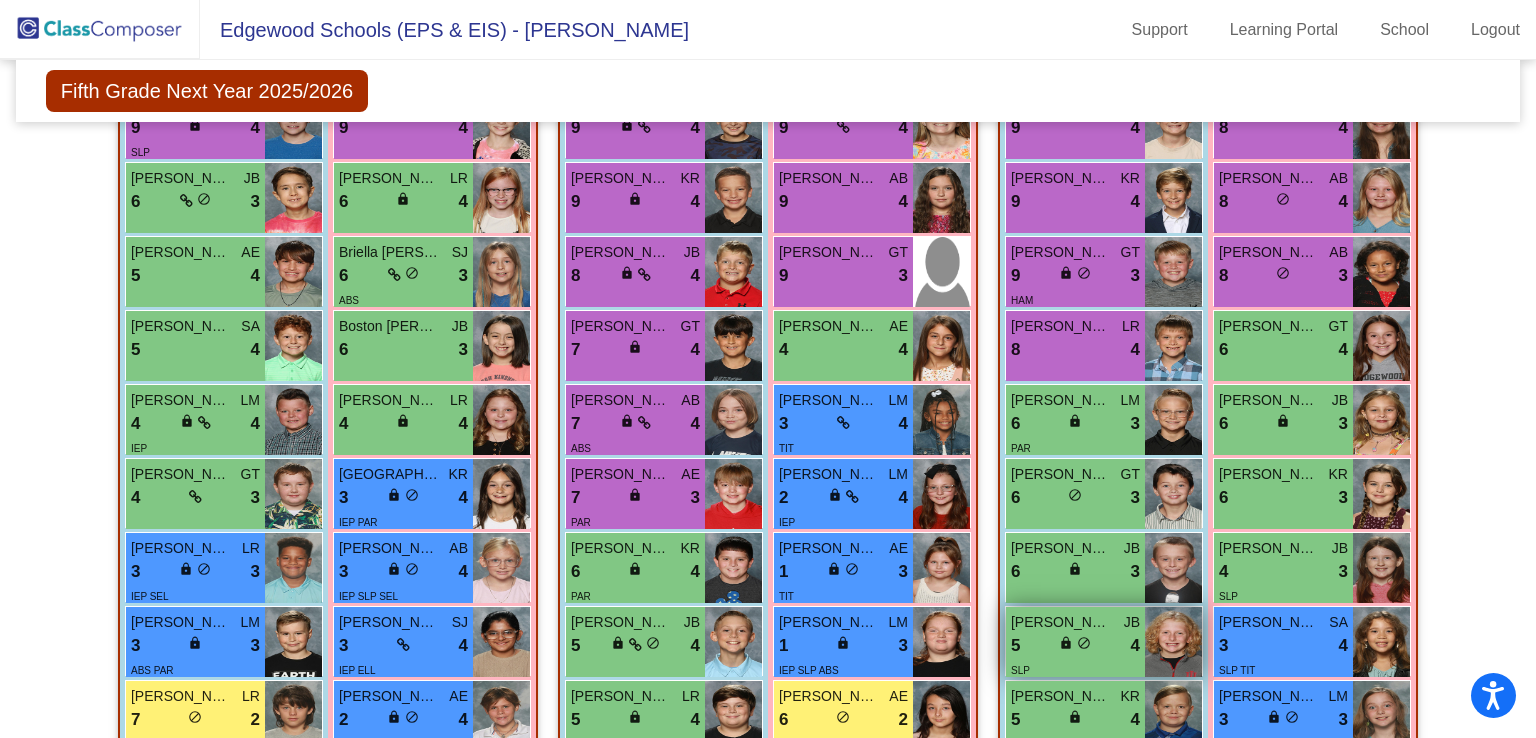 click on "SLP" at bounding box center (1075, 669) 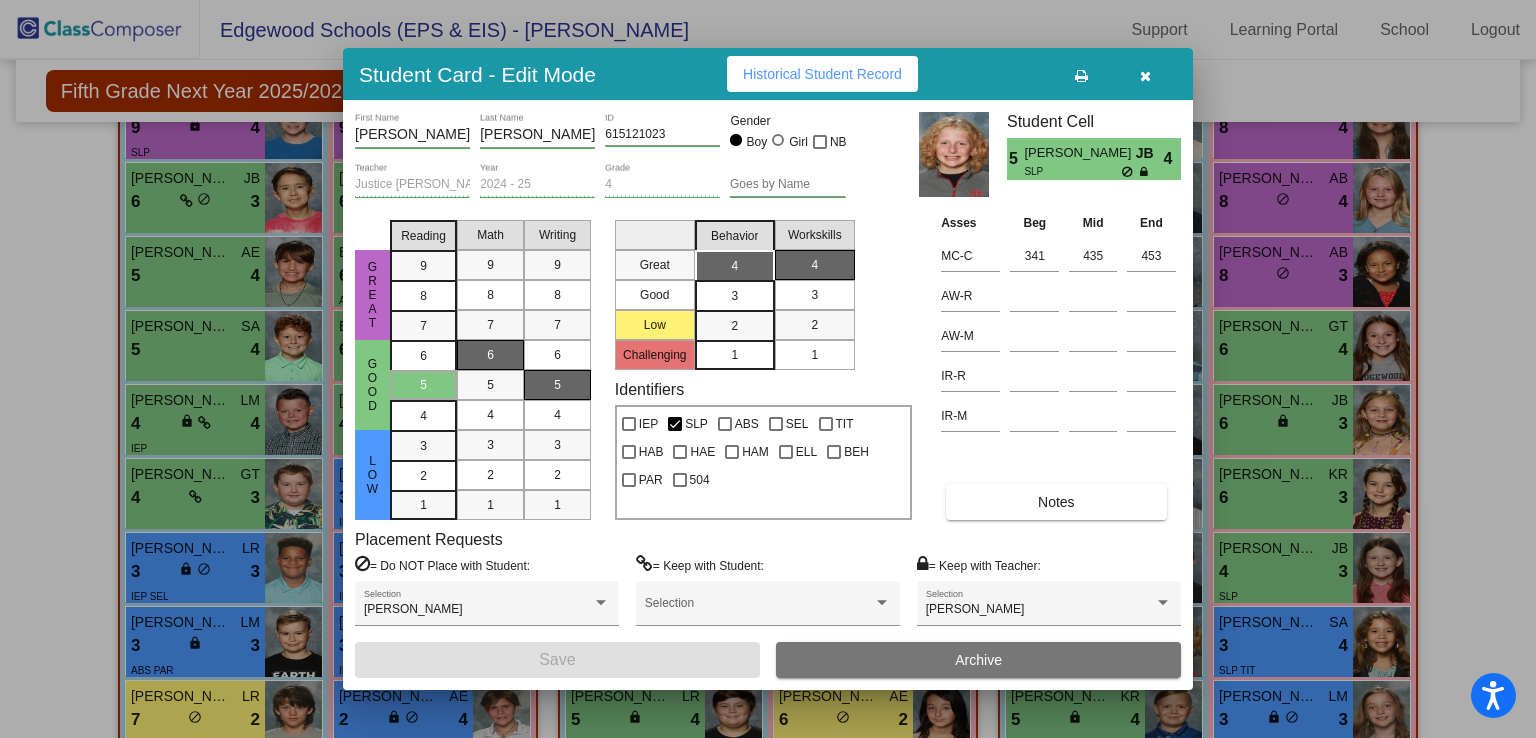 click on "Notes" at bounding box center [1056, 502] 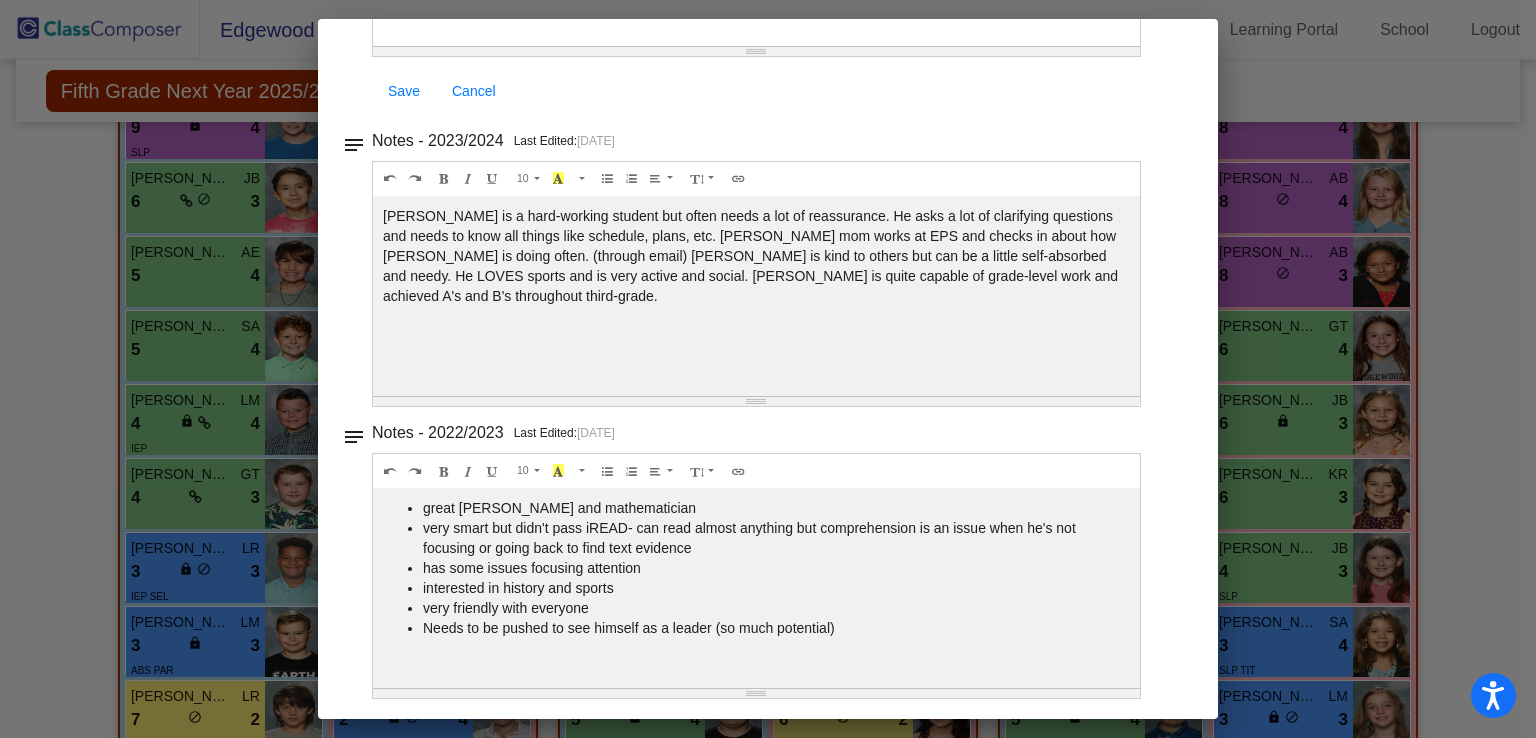 scroll, scrollTop: 0, scrollLeft: 0, axis: both 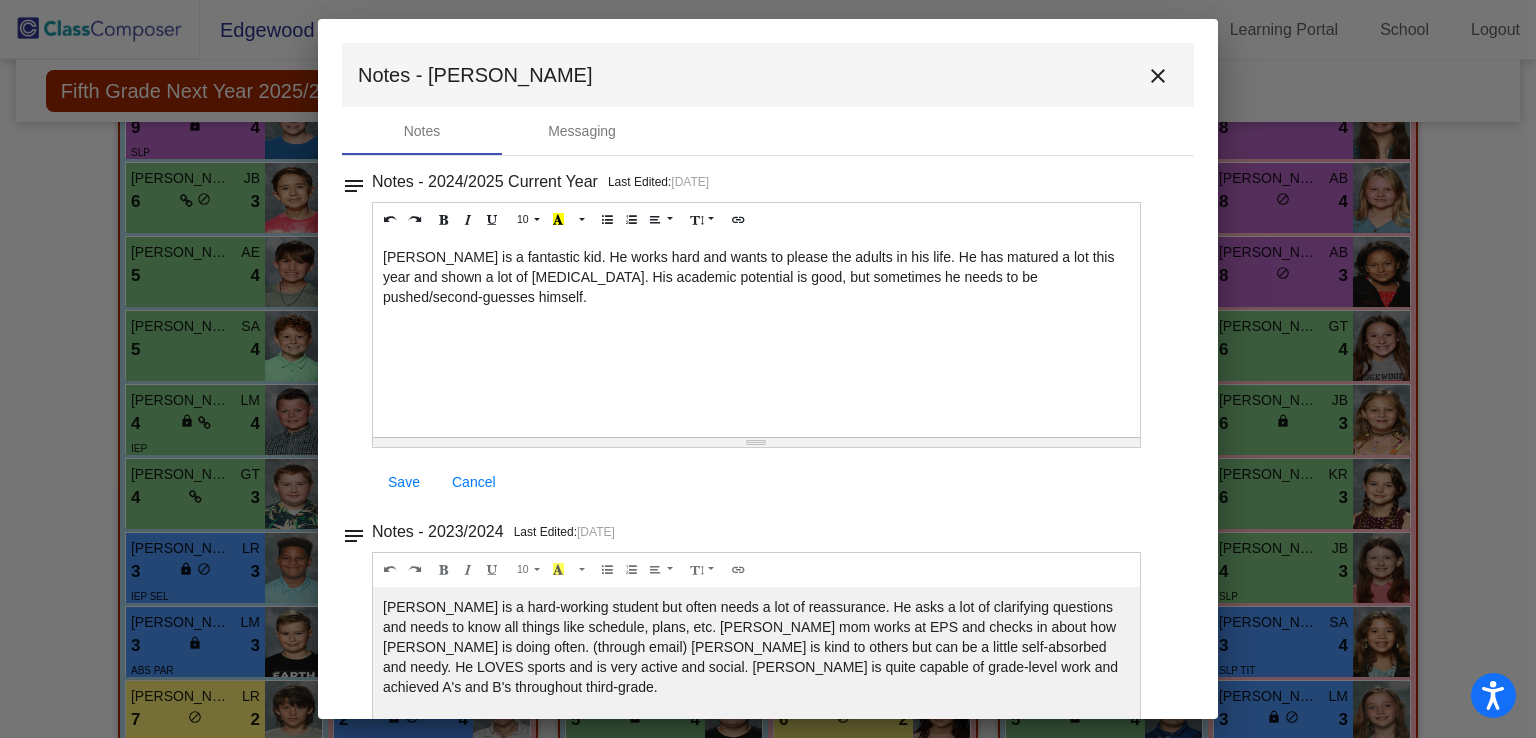 click on "close" at bounding box center (1158, 76) 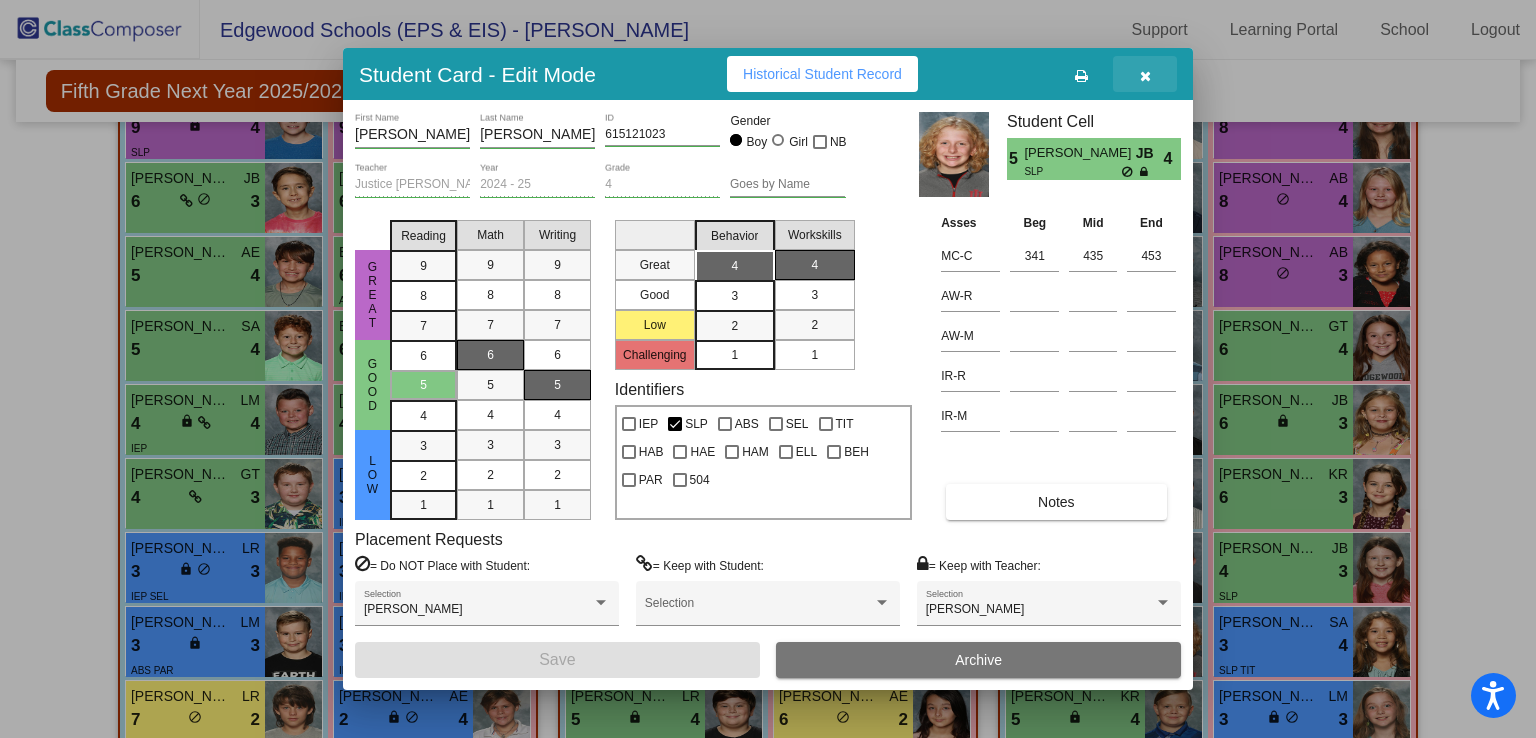 click at bounding box center (1145, 74) 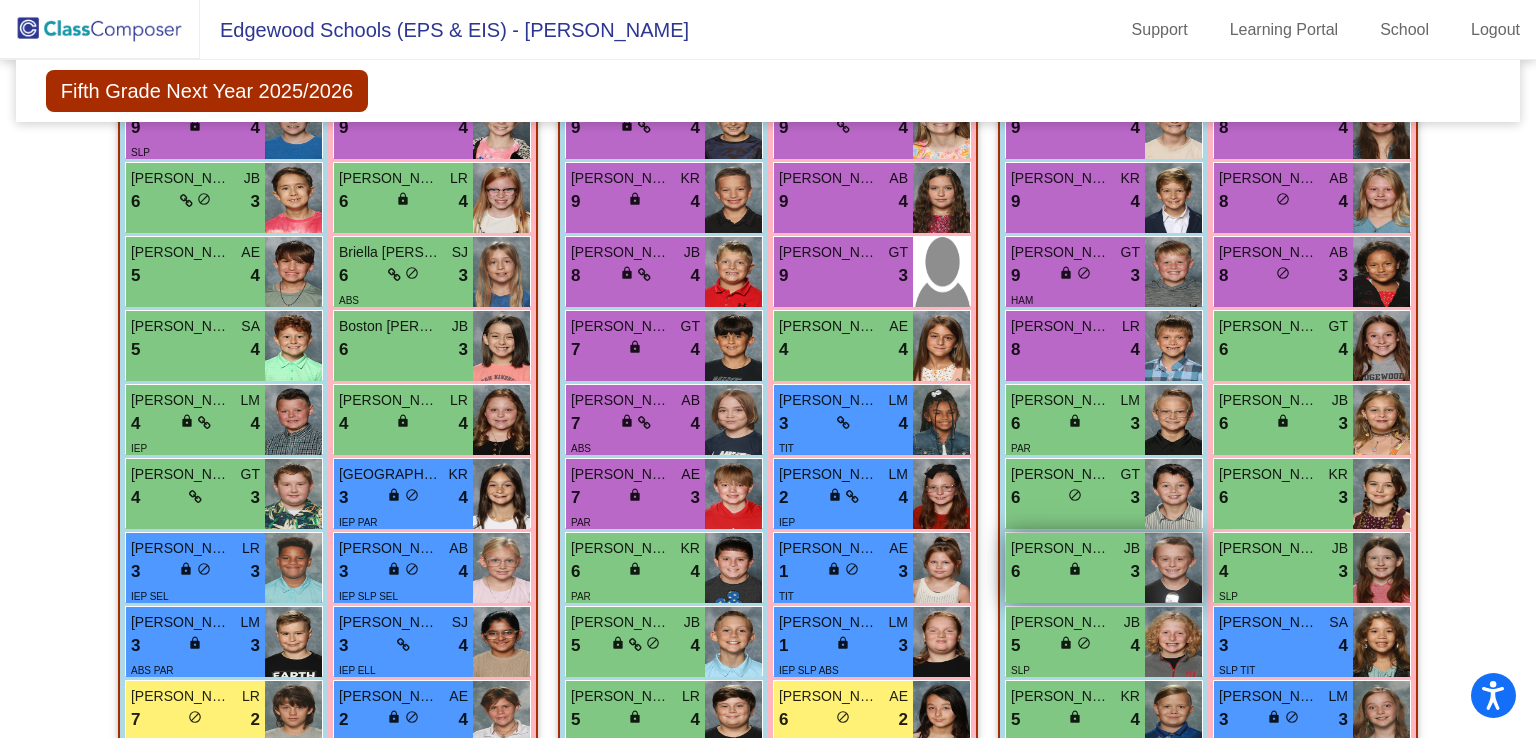 drag, startPoint x: 1021, startPoint y: 460, endPoint x: 1033, endPoint y: 496, distance: 37.94733 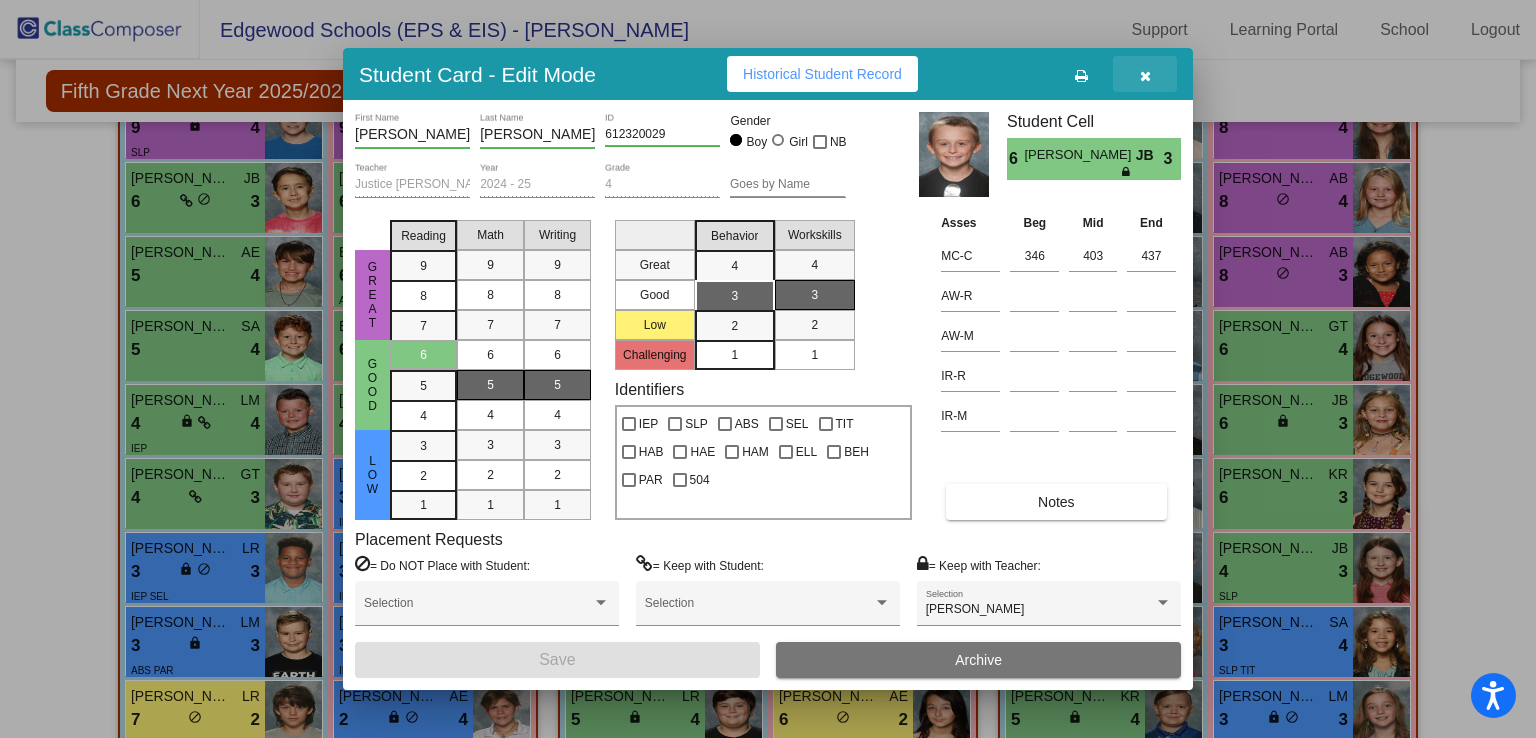 click at bounding box center (1145, 76) 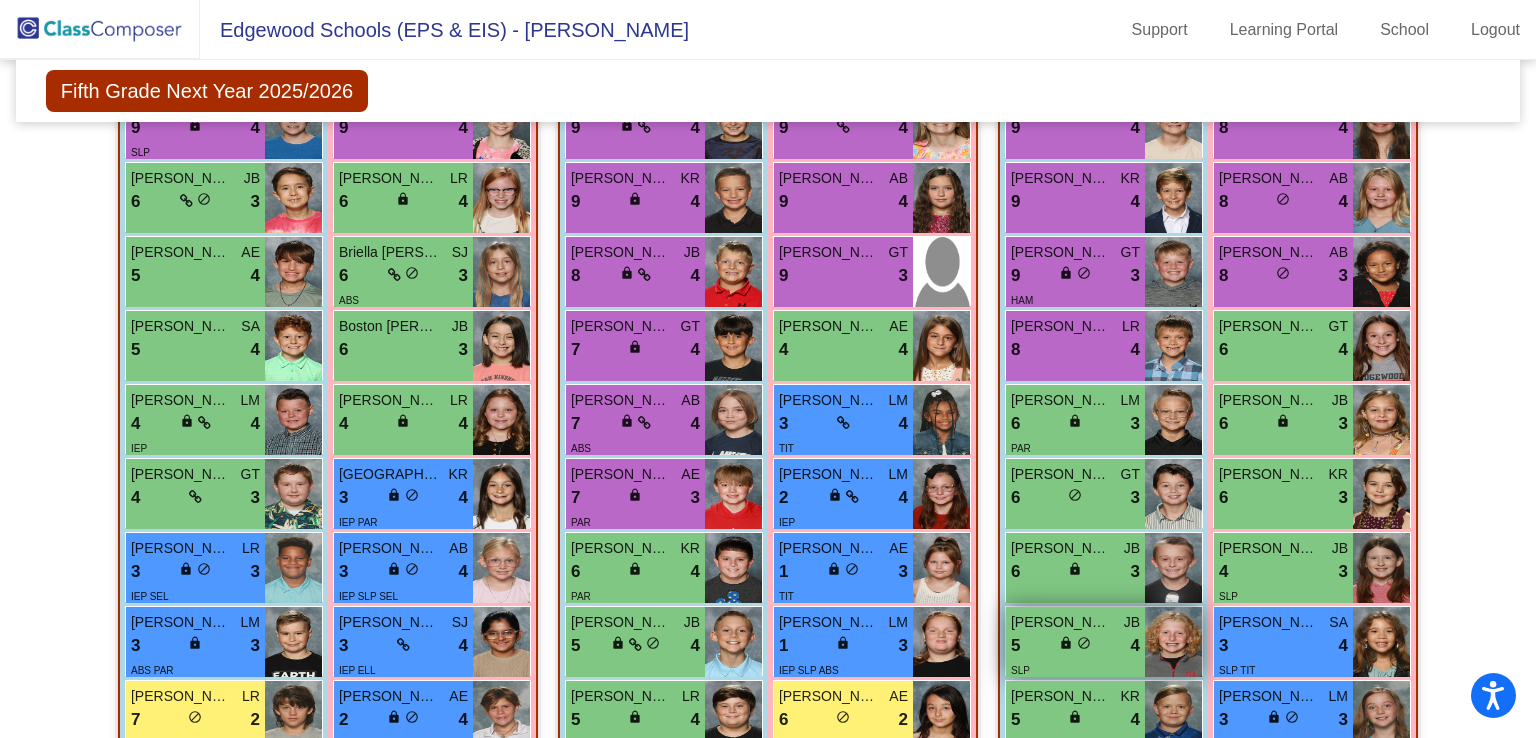 click on "[PERSON_NAME]" at bounding box center [1061, 622] 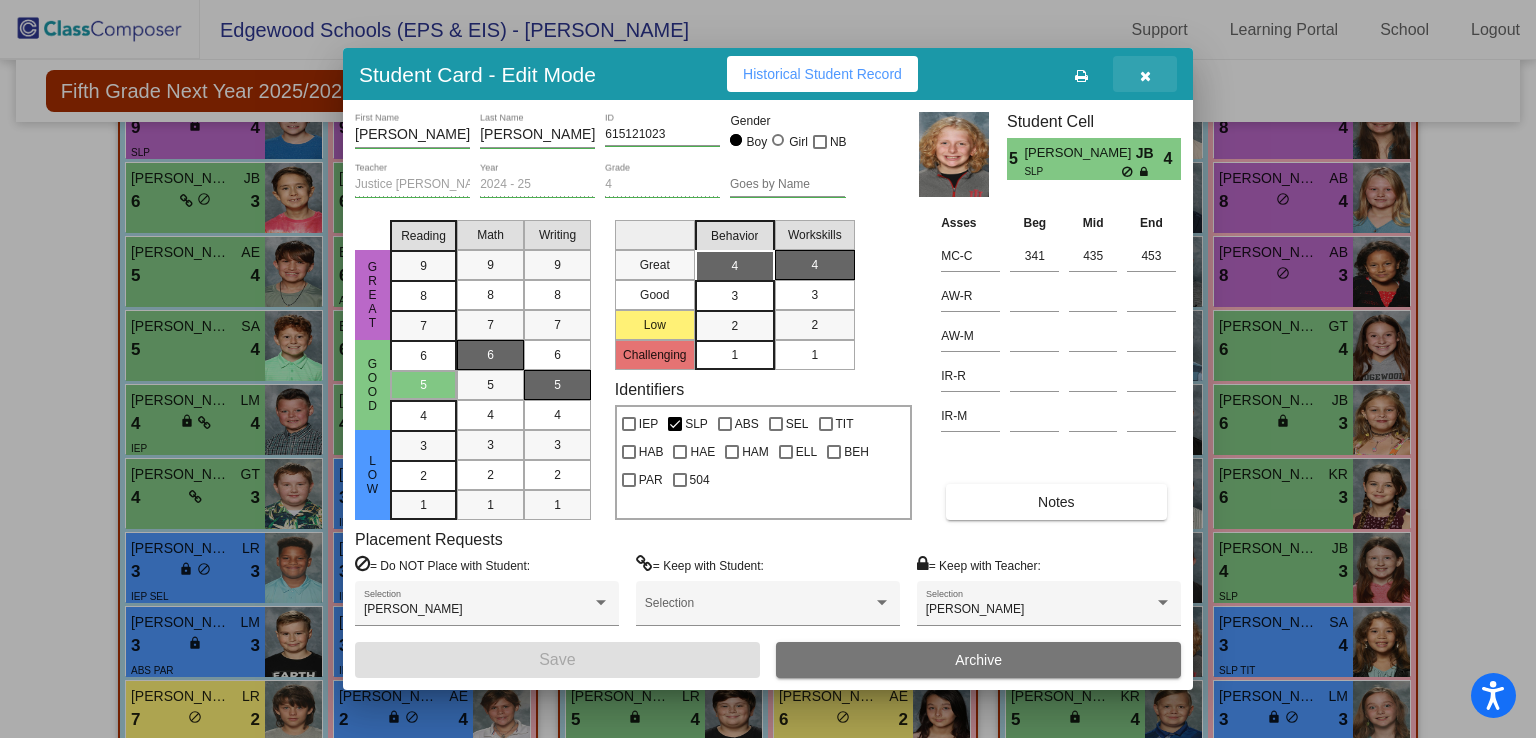 click at bounding box center [1145, 74] 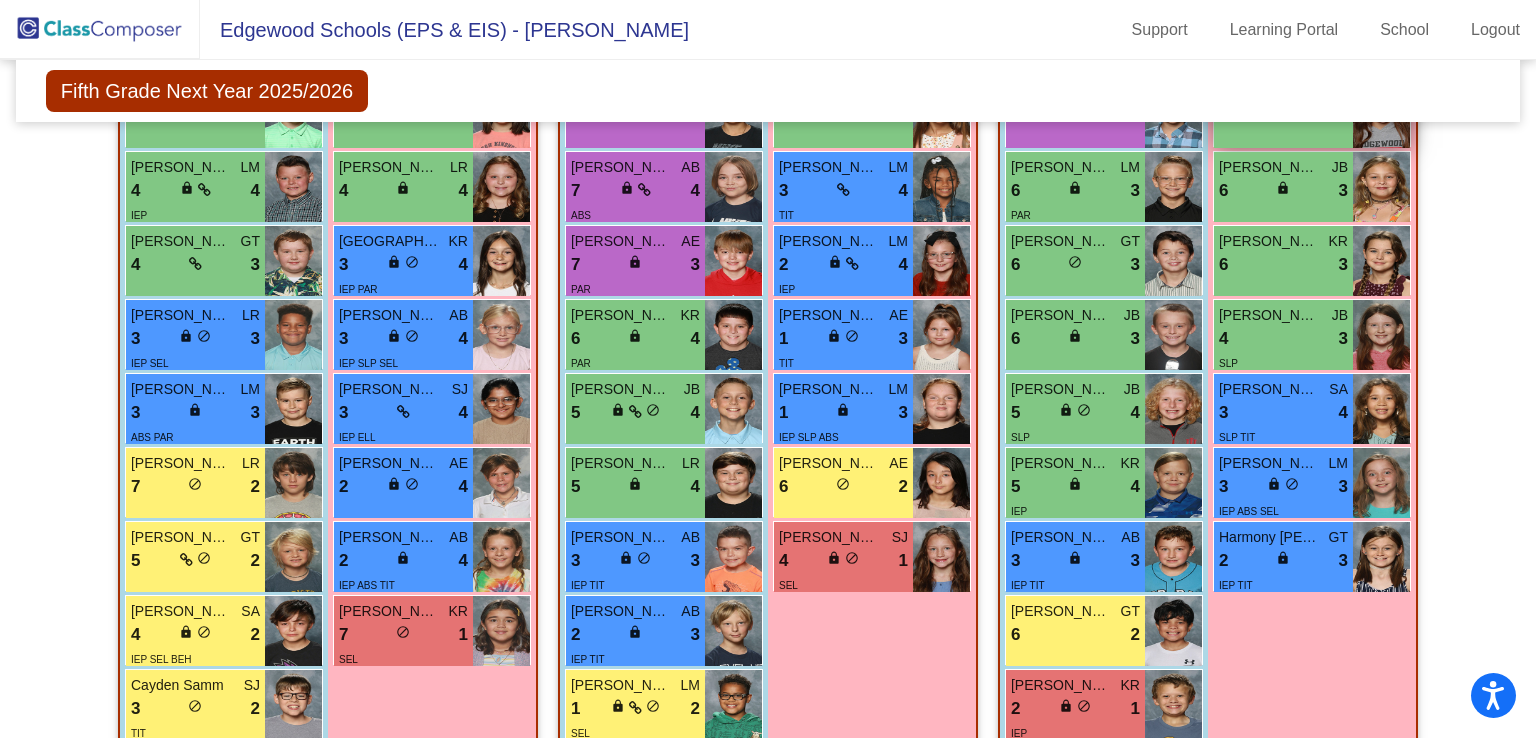 scroll, scrollTop: 1000, scrollLeft: 0, axis: vertical 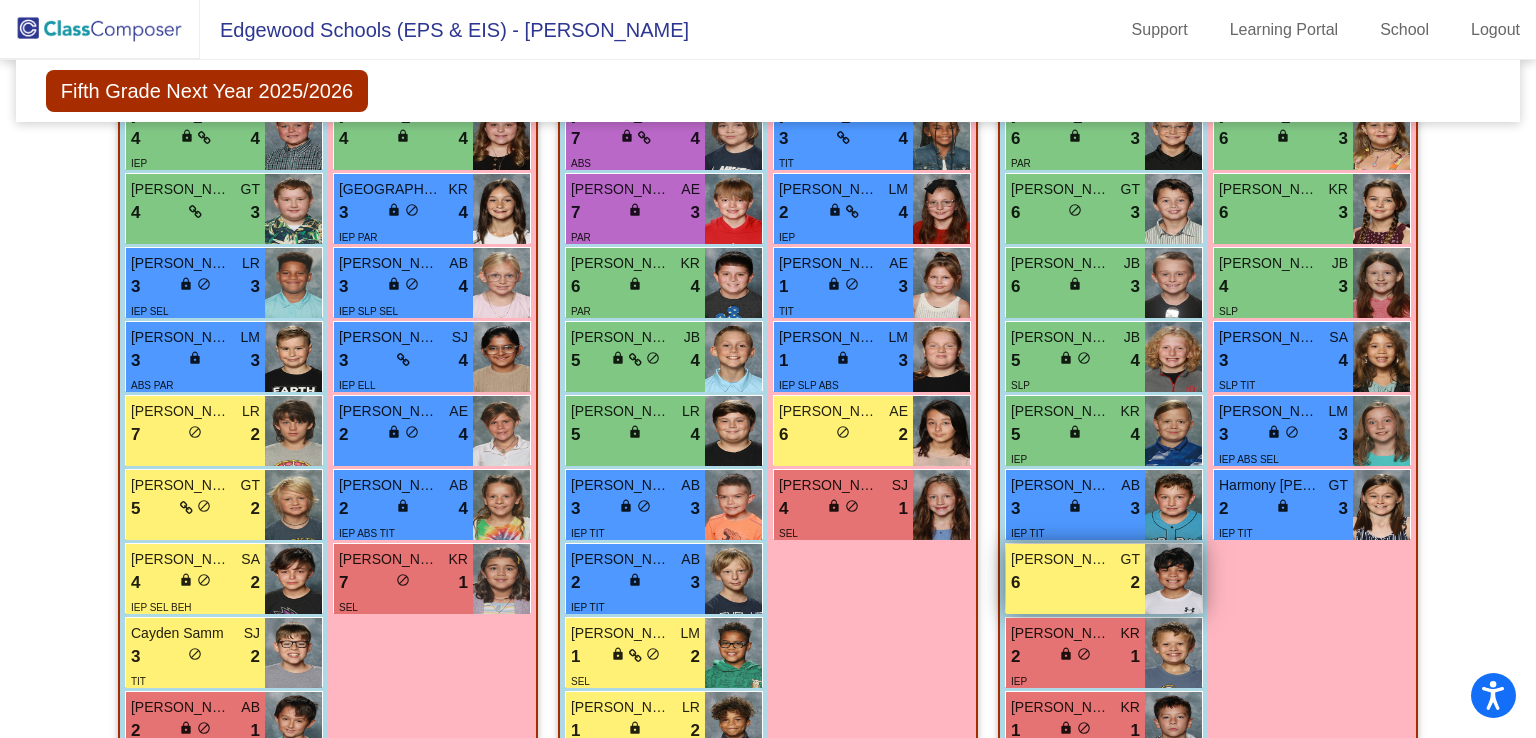 click on "6 lock do_not_disturb_alt 2" at bounding box center (1075, 583) 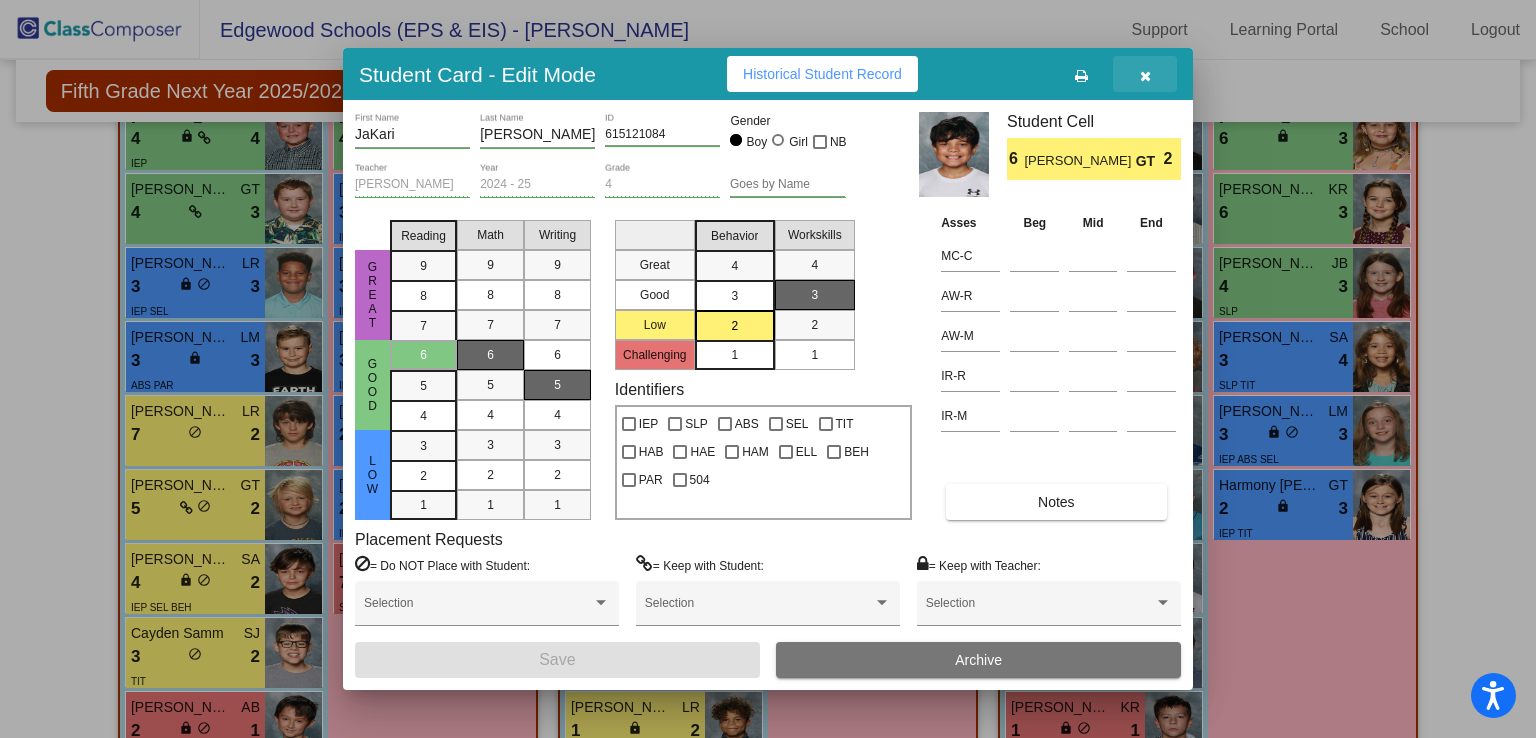 click at bounding box center [1145, 76] 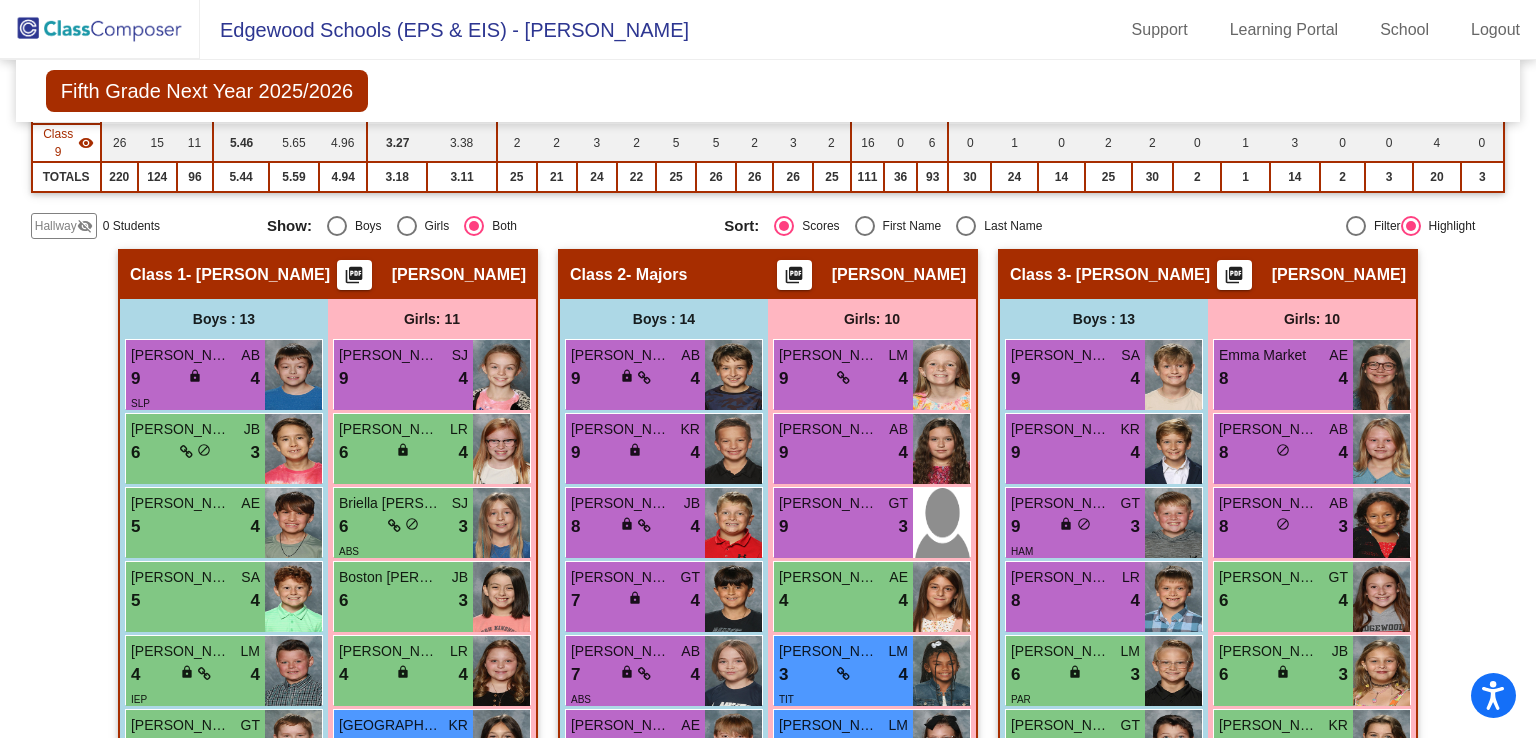 scroll, scrollTop: 463, scrollLeft: 0, axis: vertical 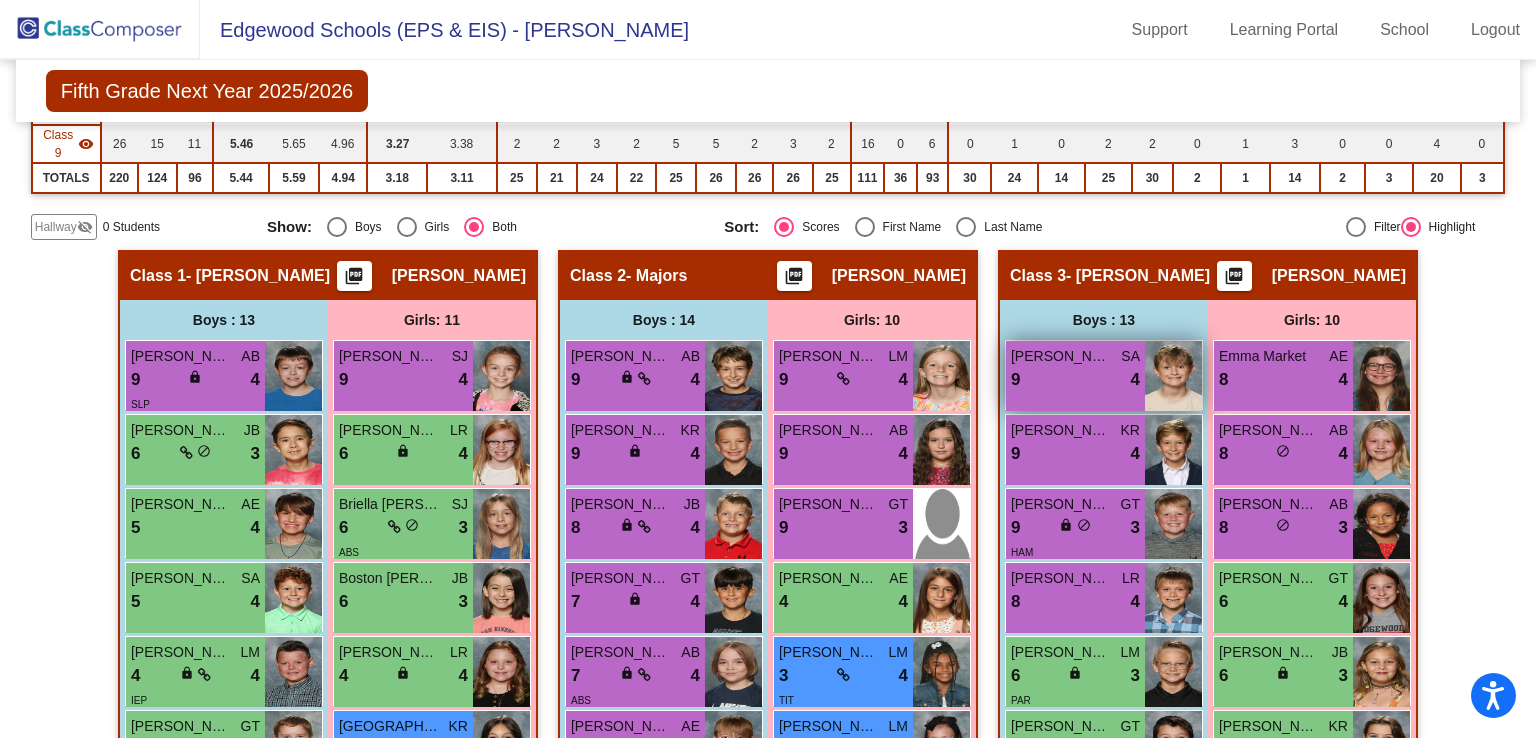 click on "9 lock do_not_disturb_alt 4" at bounding box center [1075, 380] 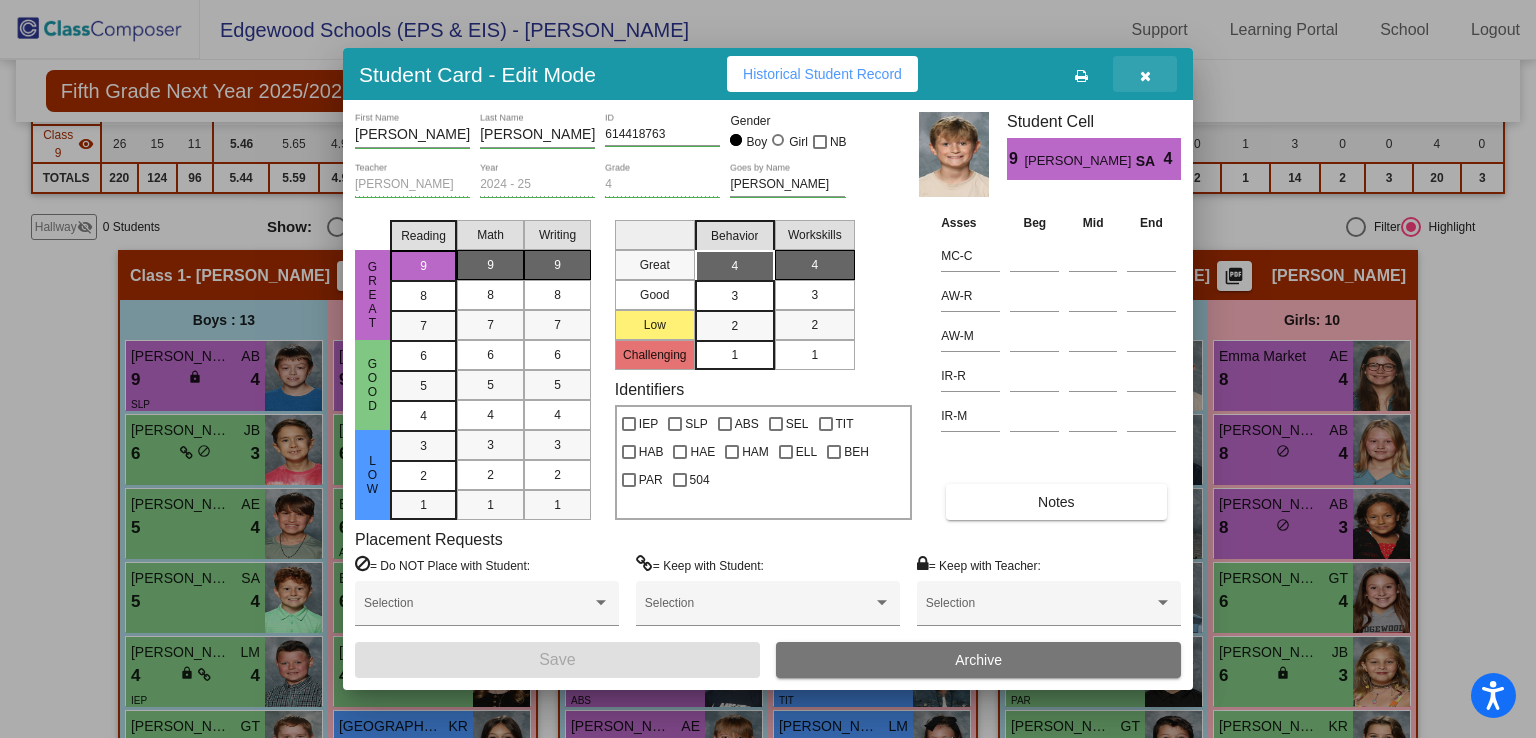 click at bounding box center [1145, 74] 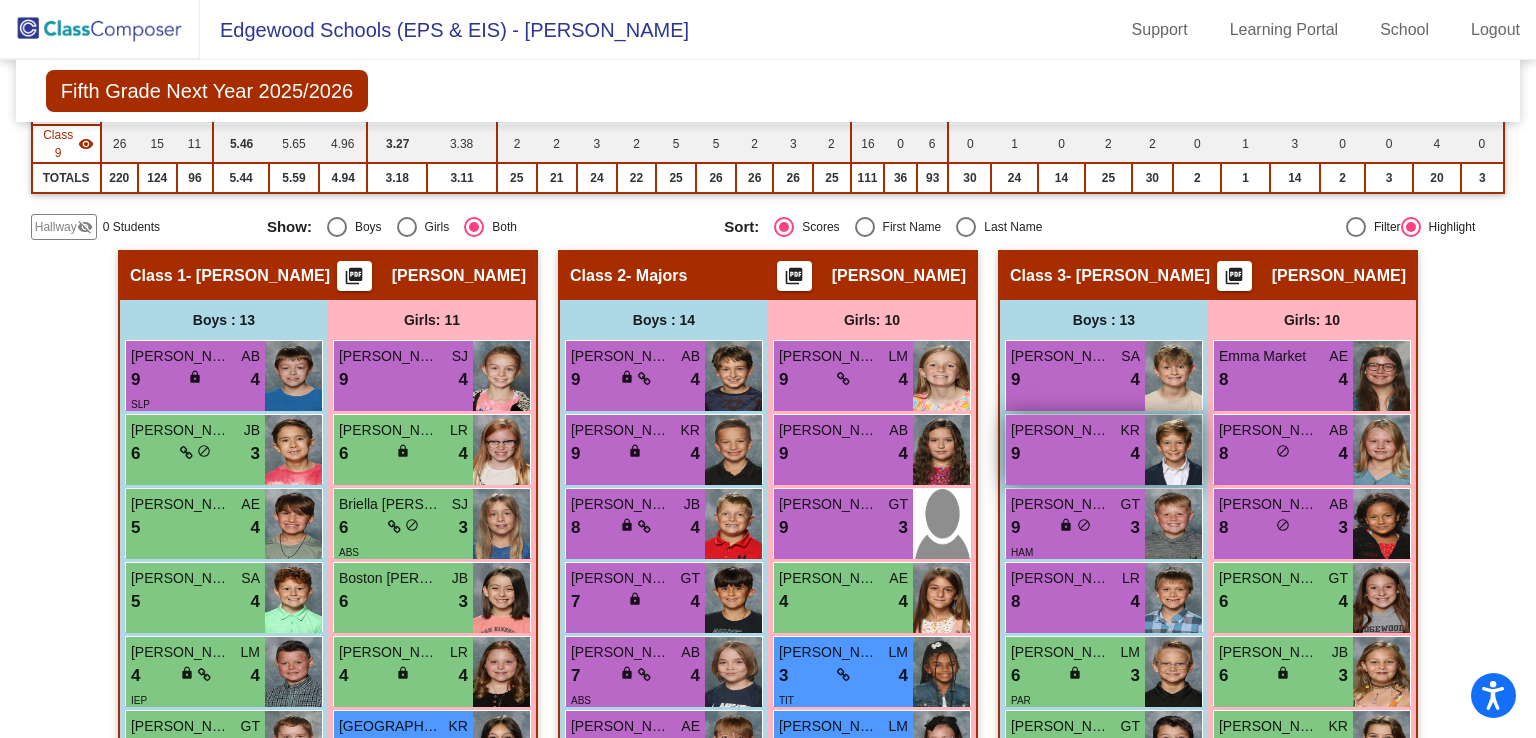 click on "[PERSON_NAME] KR 9 lock do_not_disturb_alt 4" at bounding box center (1075, 450) 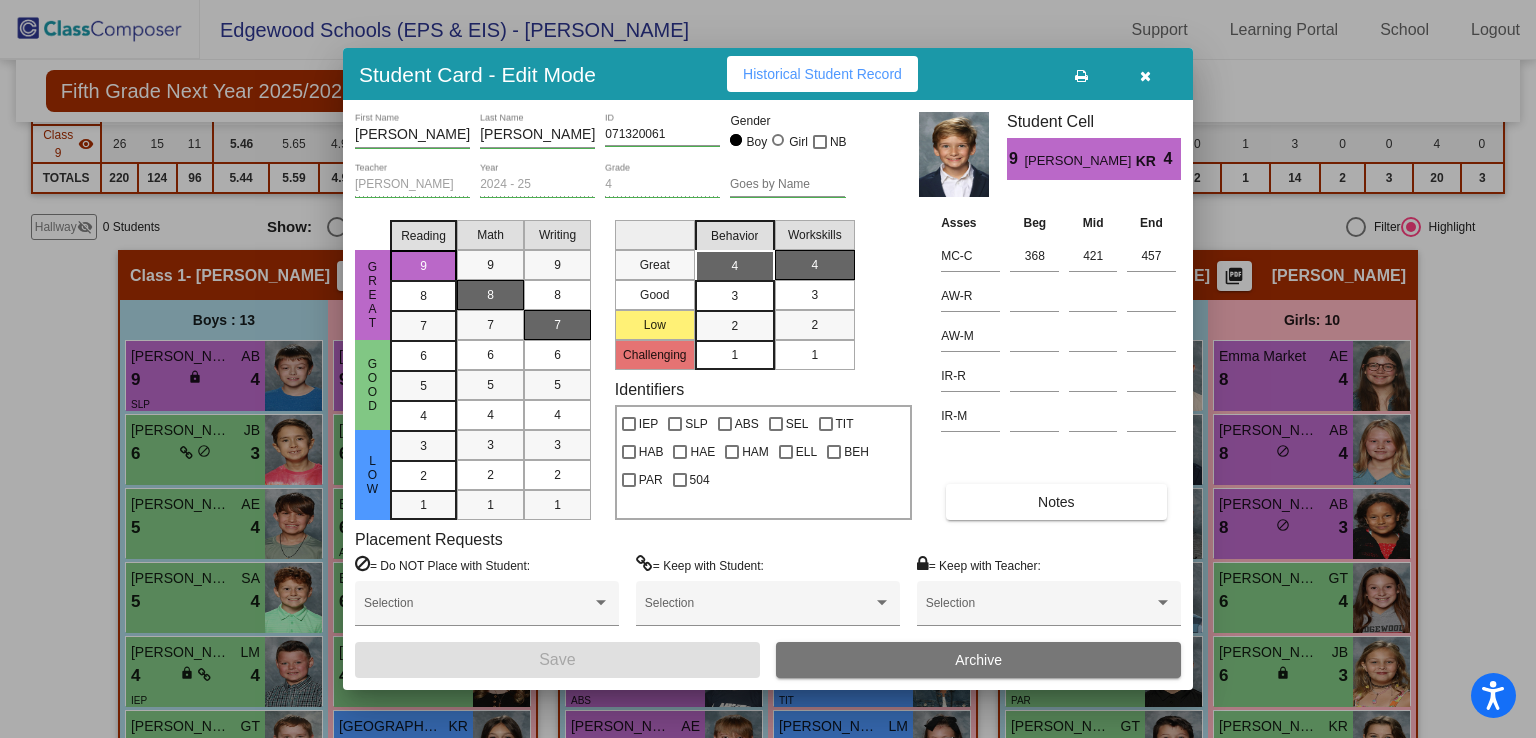 click 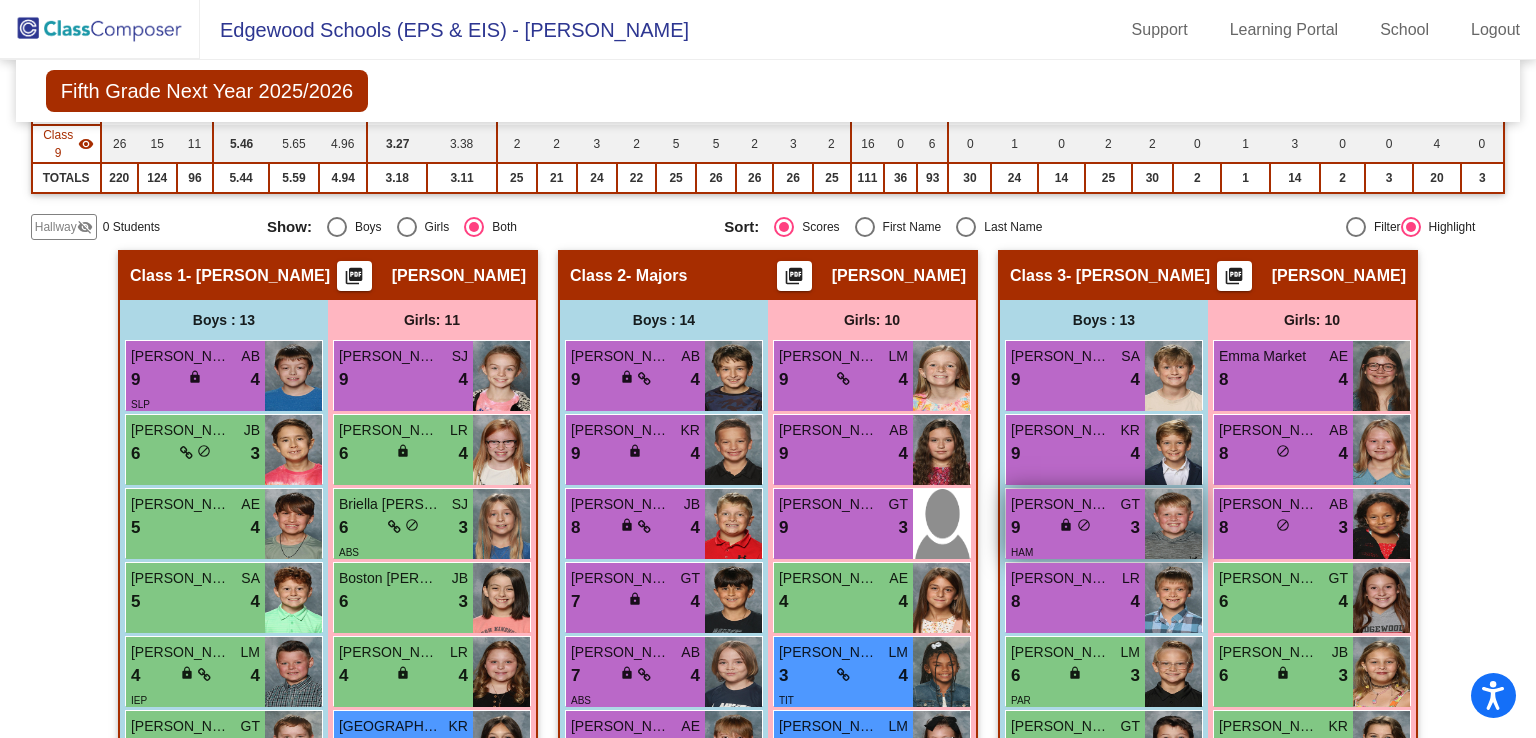 scroll, scrollTop: 676, scrollLeft: 0, axis: vertical 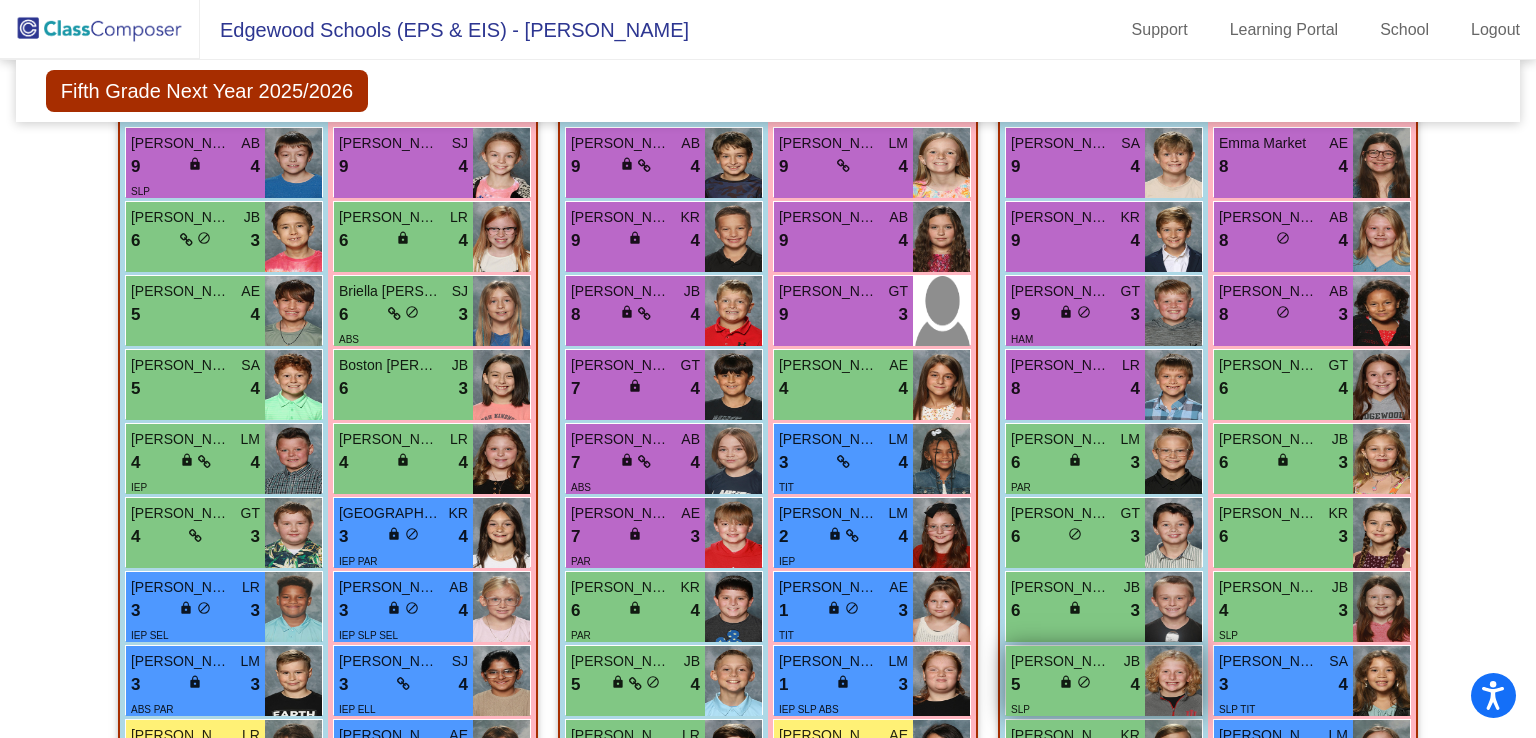 click on "[PERSON_NAME]" at bounding box center (1061, 661) 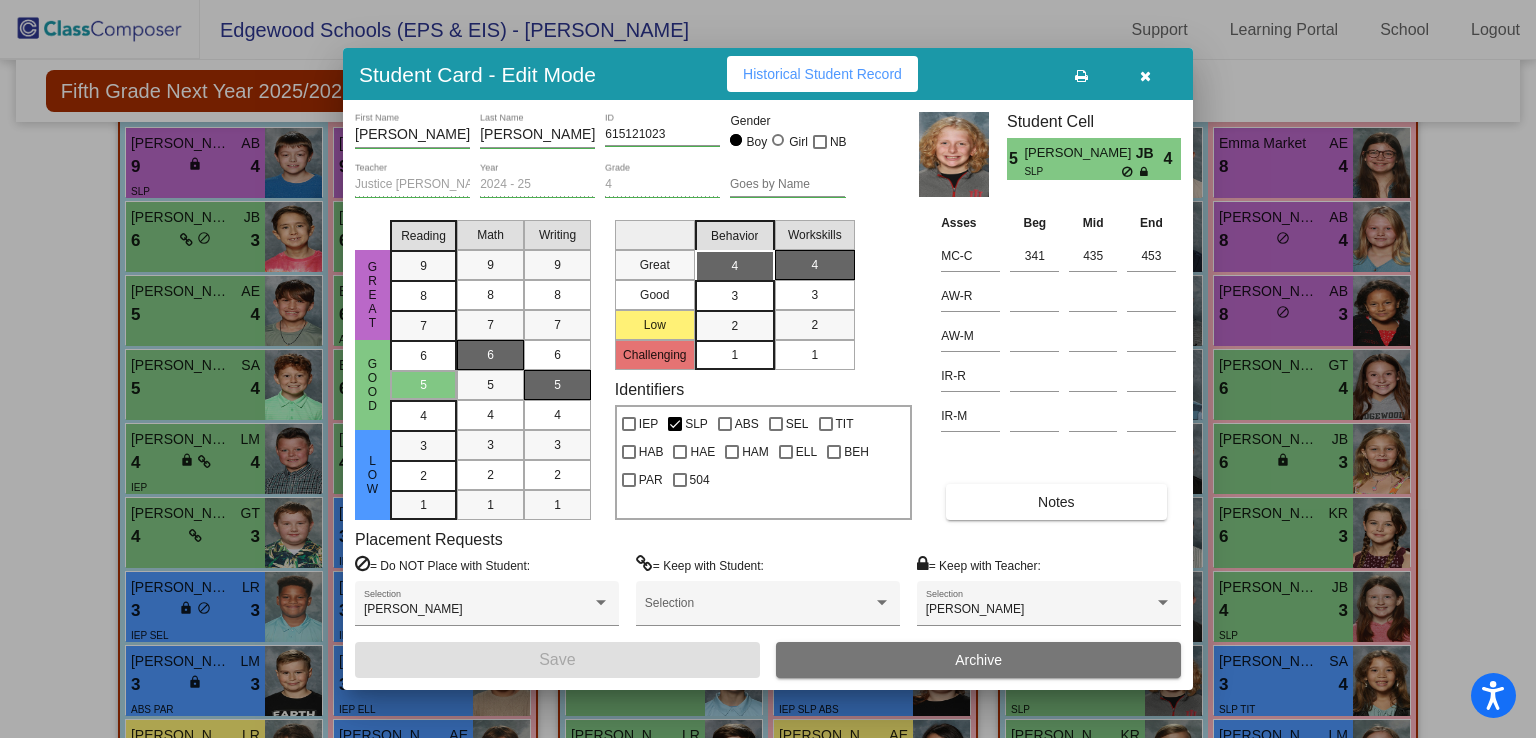 click at bounding box center (768, 369) 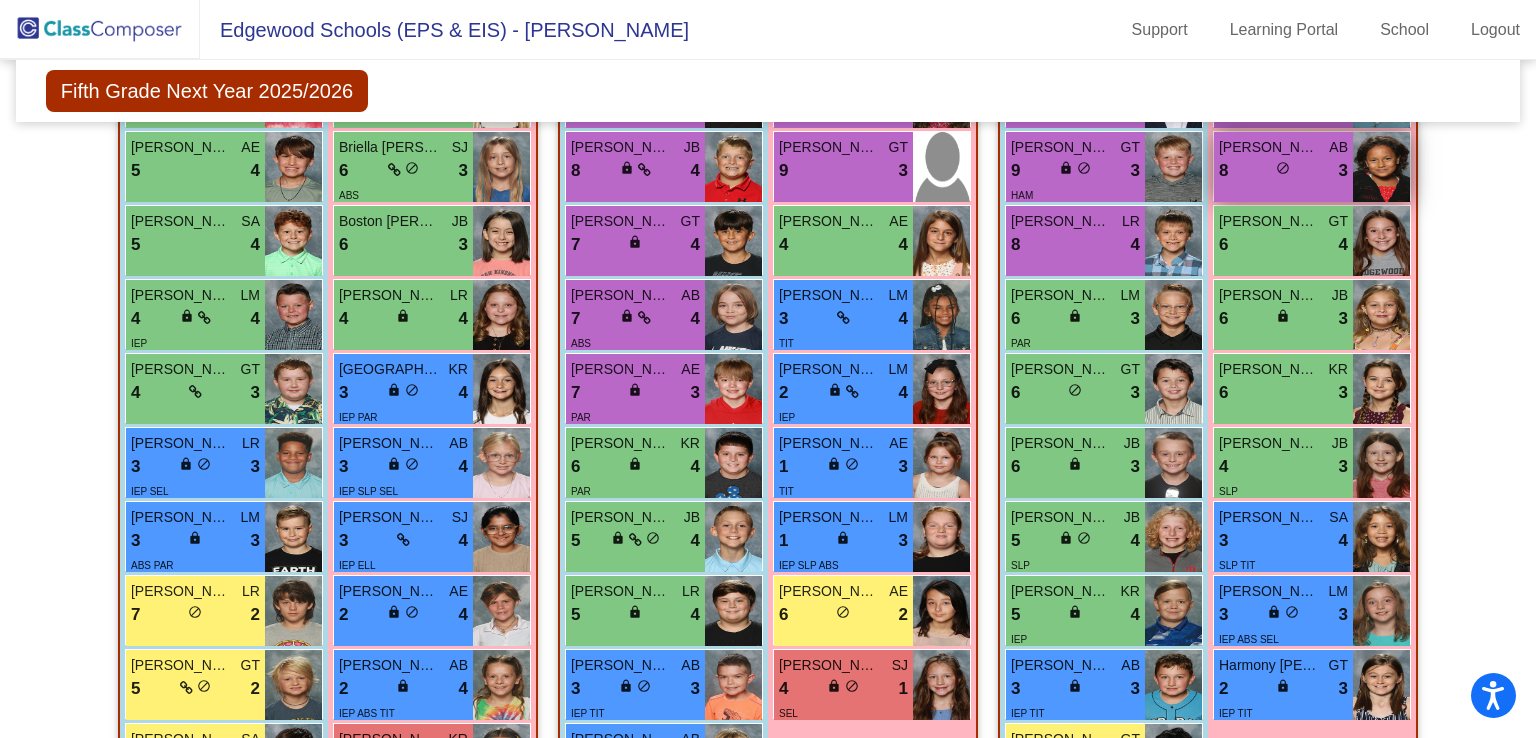 scroll, scrollTop: 824, scrollLeft: 0, axis: vertical 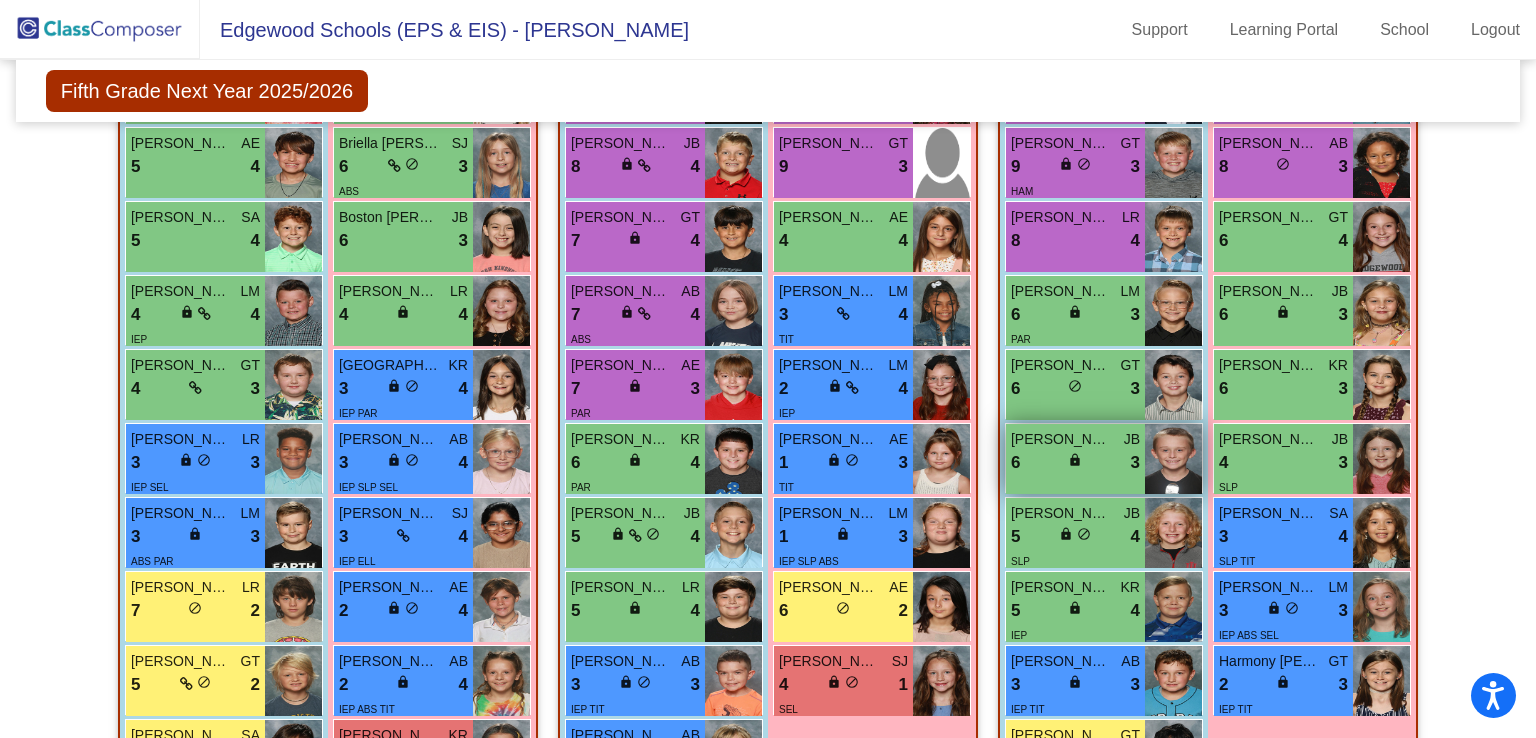 click on "6 lock do_not_disturb_alt 3" at bounding box center (1075, 463) 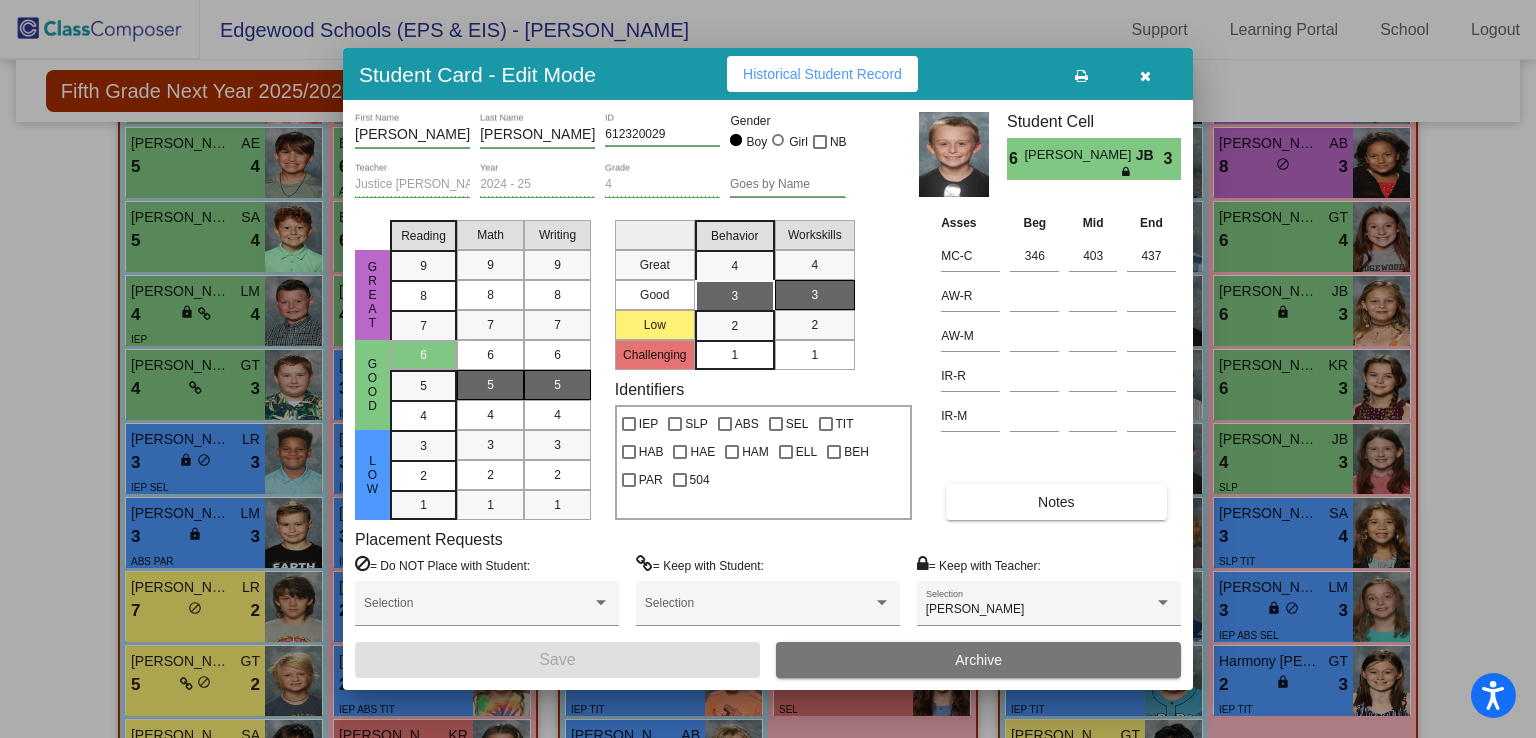 click on "Notes" at bounding box center [1056, 502] 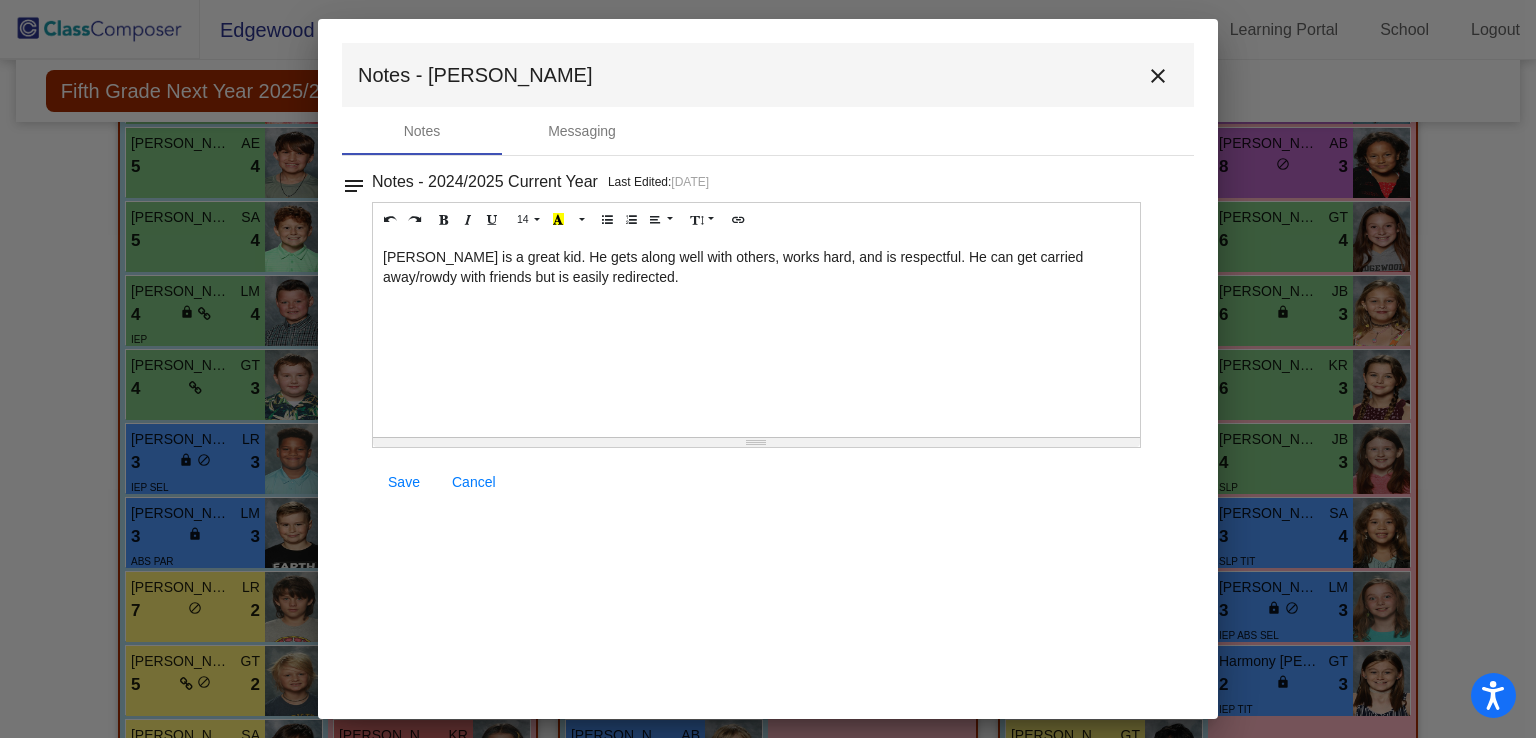 click on "close" at bounding box center (1158, 76) 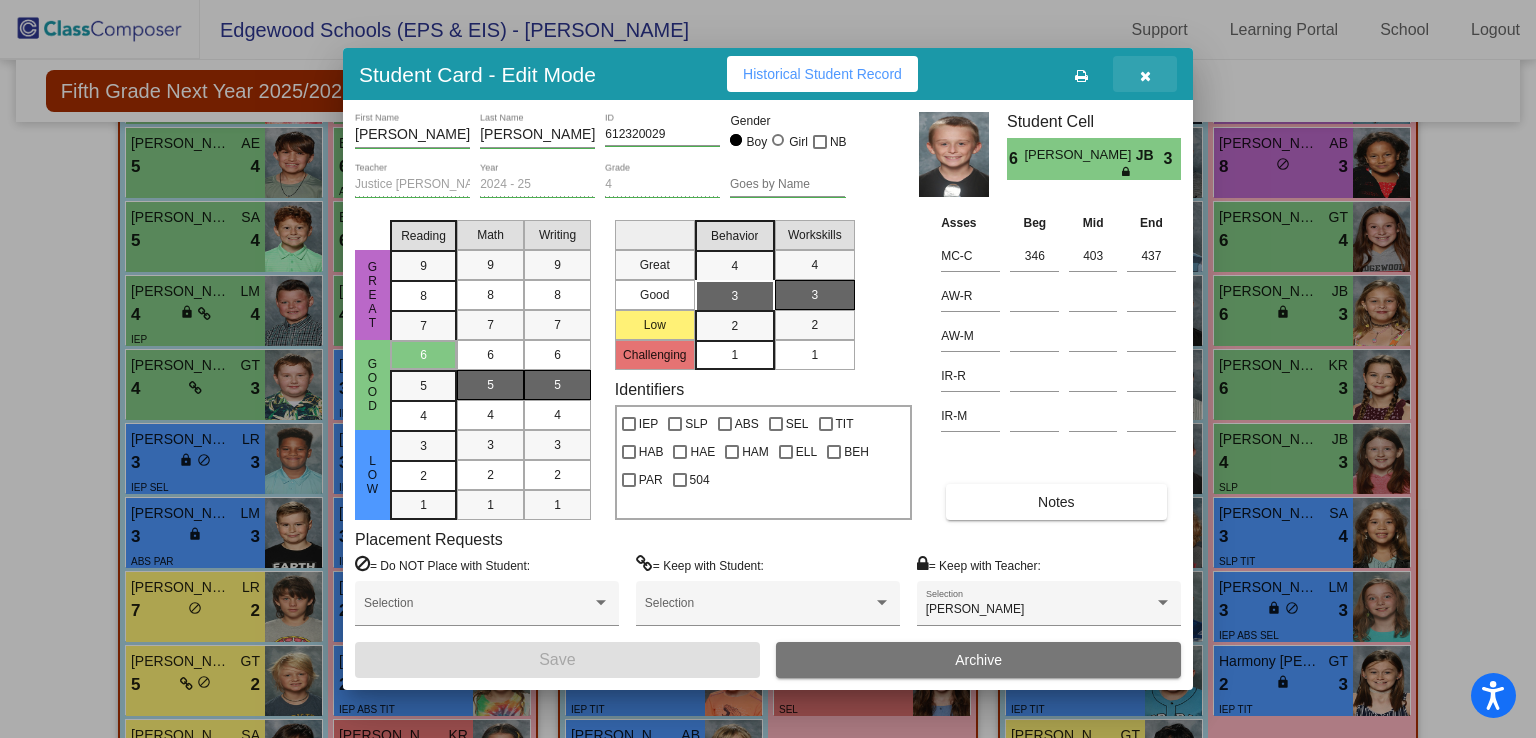 click at bounding box center (1145, 76) 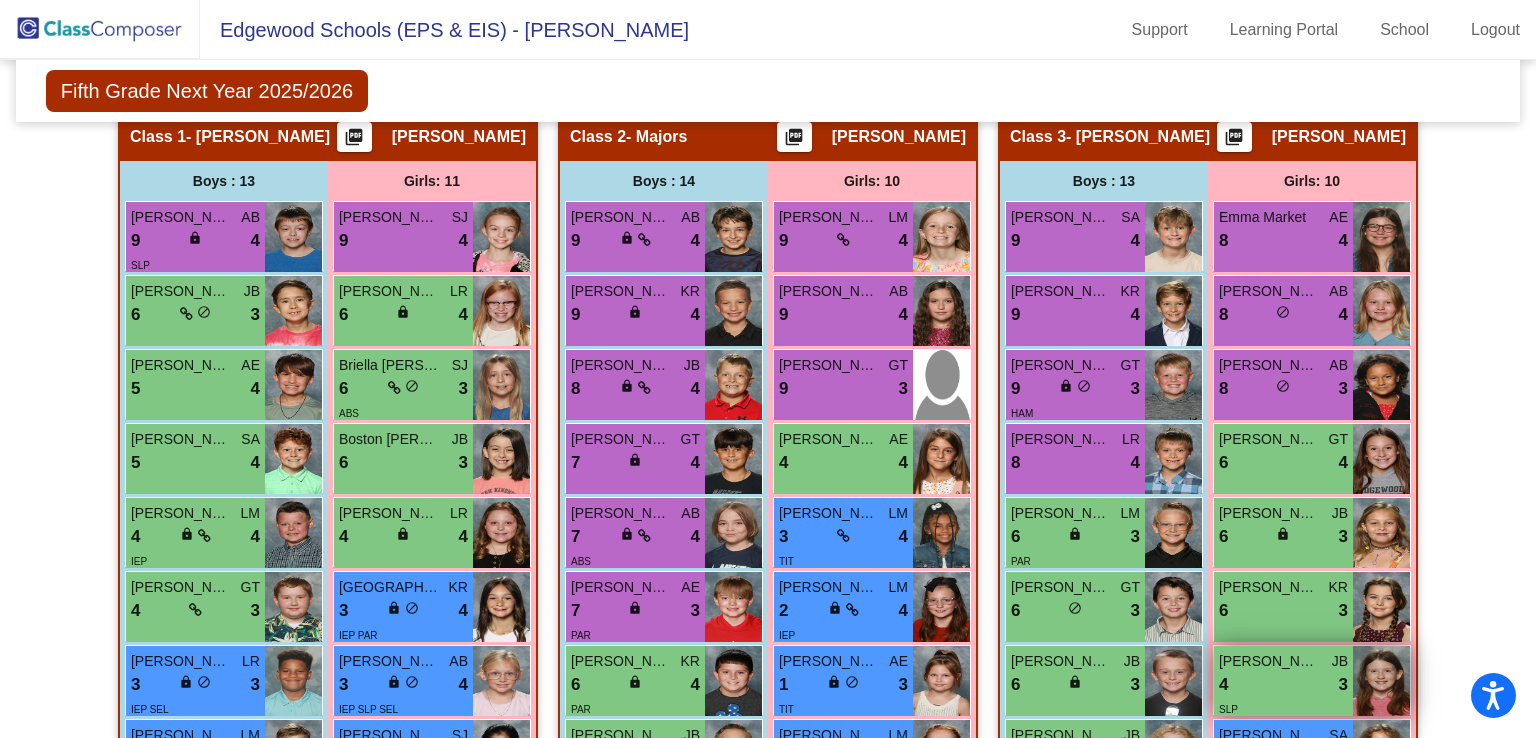 scroll, scrollTop: 615, scrollLeft: 0, axis: vertical 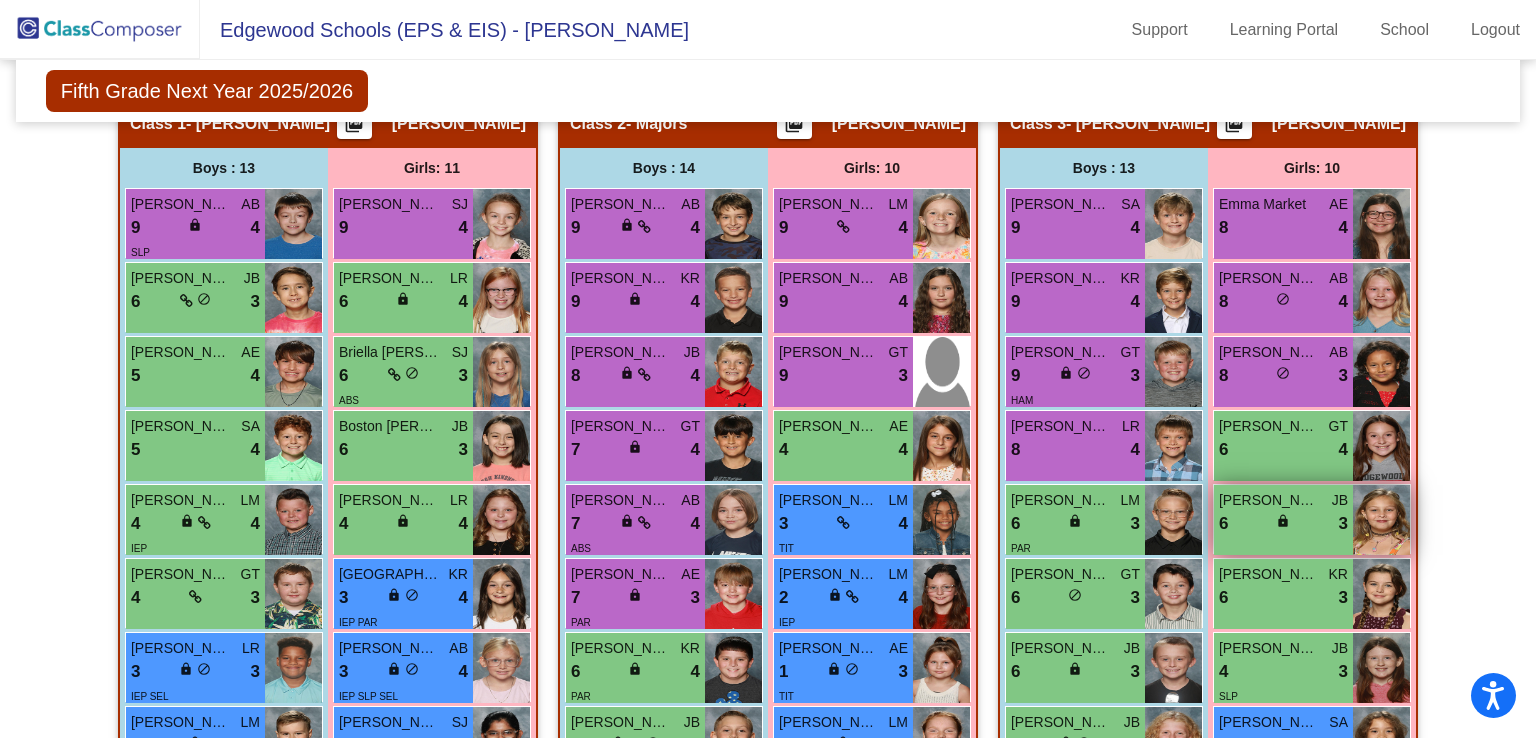 click on "[PERSON_NAME]" at bounding box center [1269, 500] 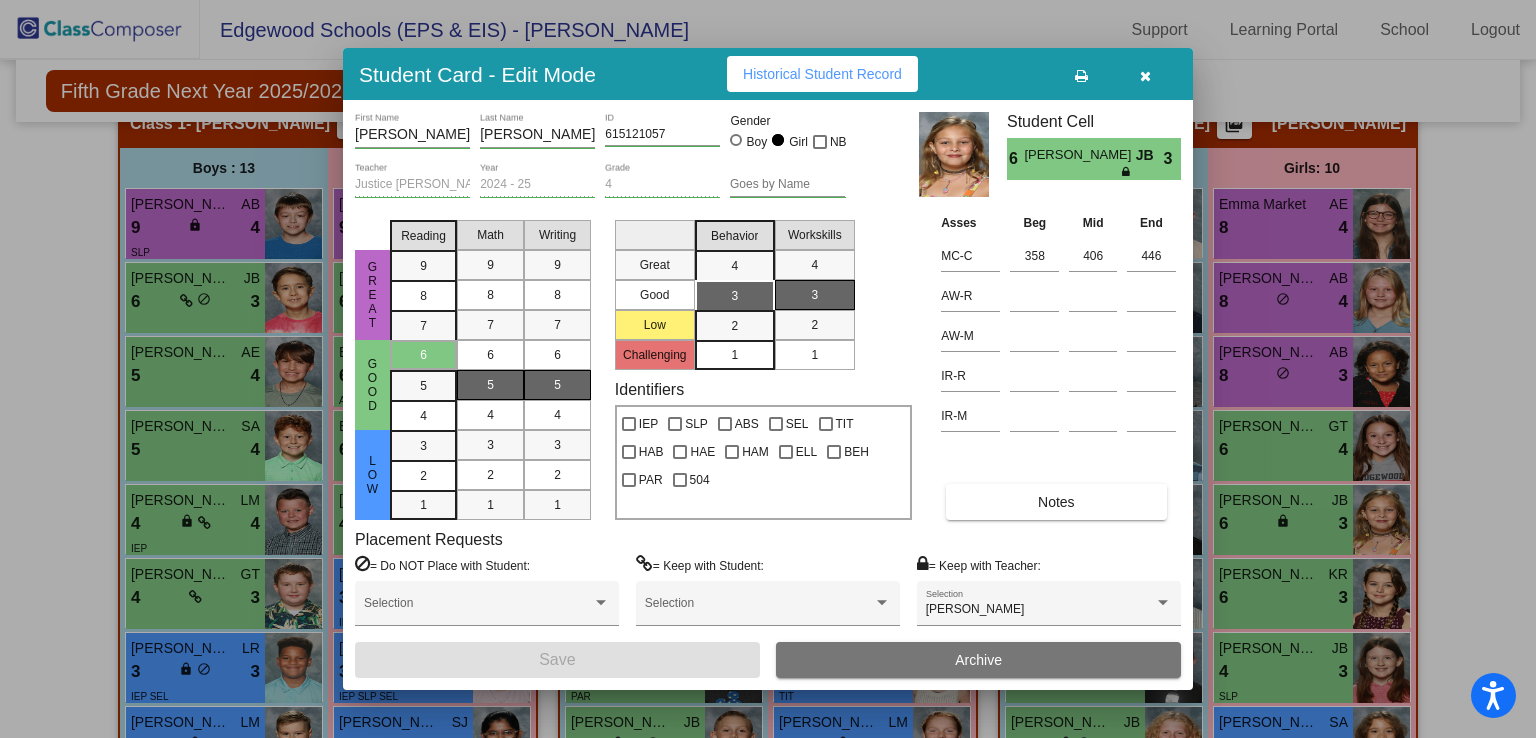 click at bounding box center (1145, 76) 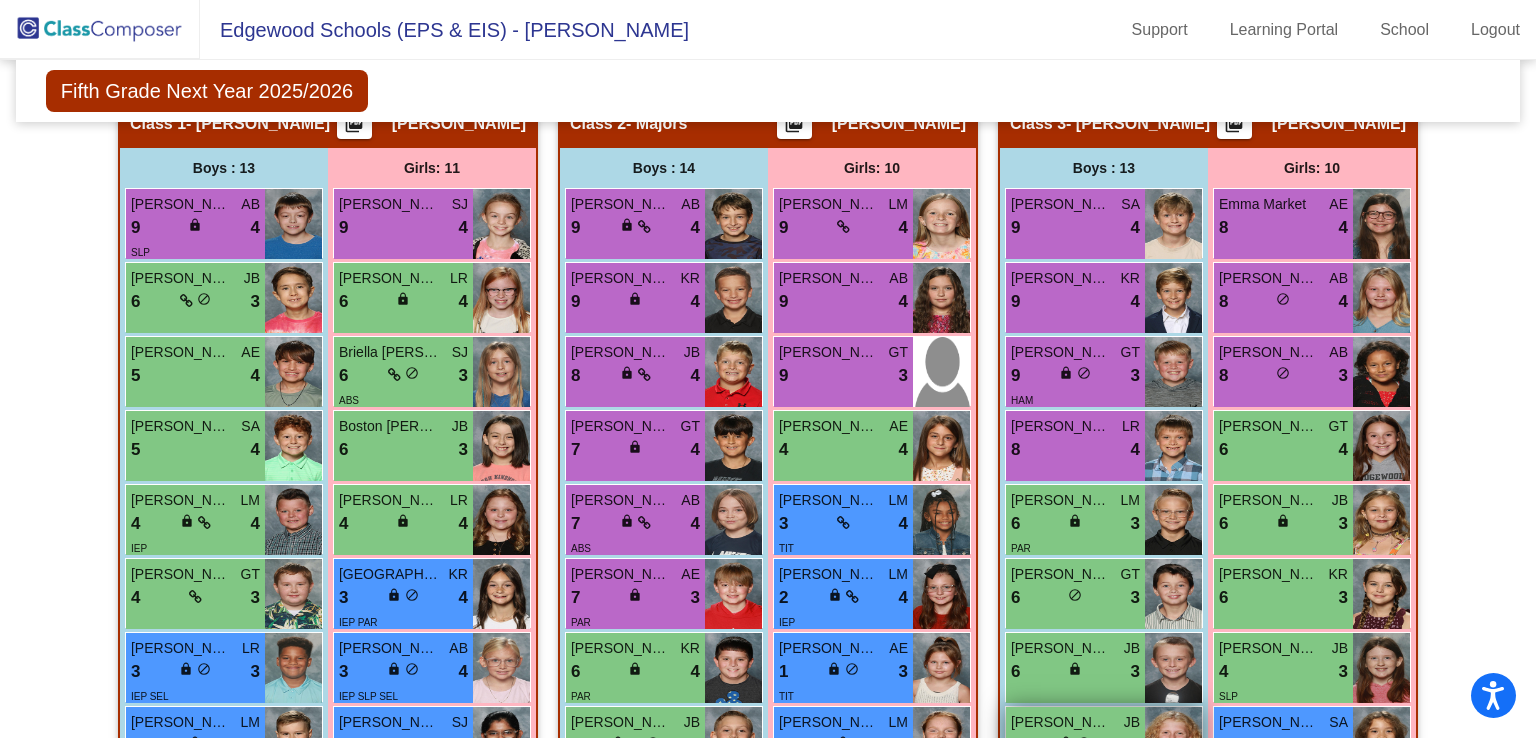 click on "[PERSON_NAME]" at bounding box center [1061, 722] 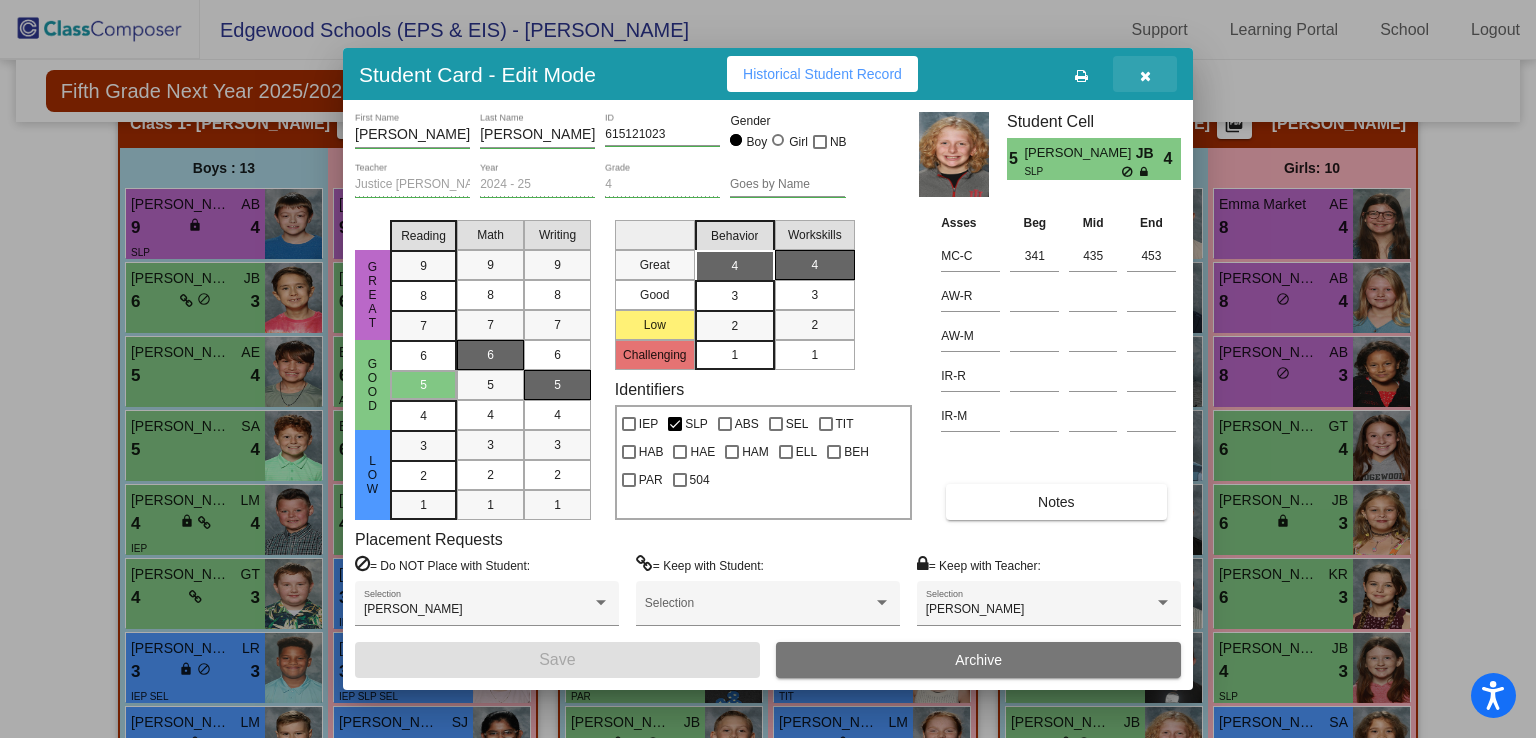 click at bounding box center [1145, 74] 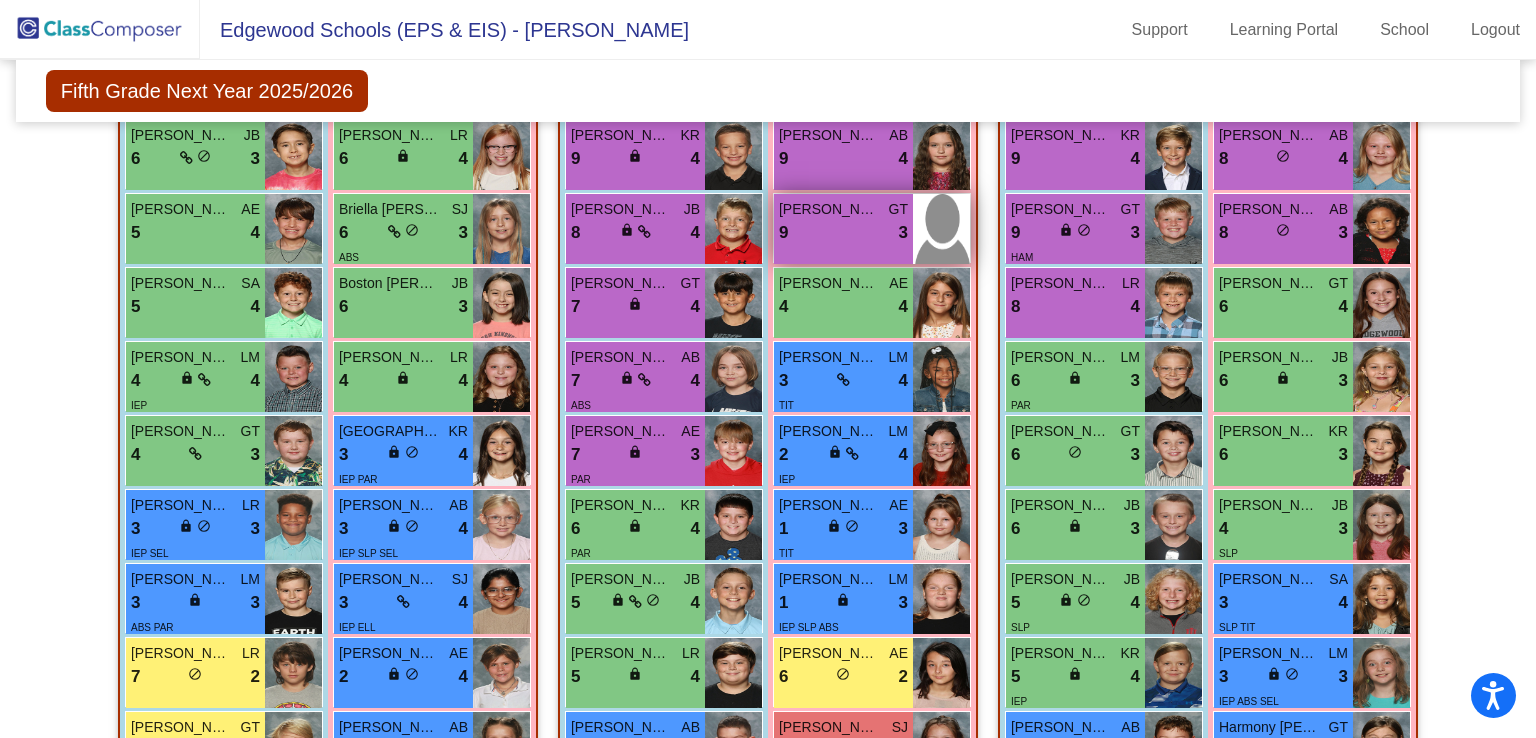 scroll, scrollTop: 771, scrollLeft: 0, axis: vertical 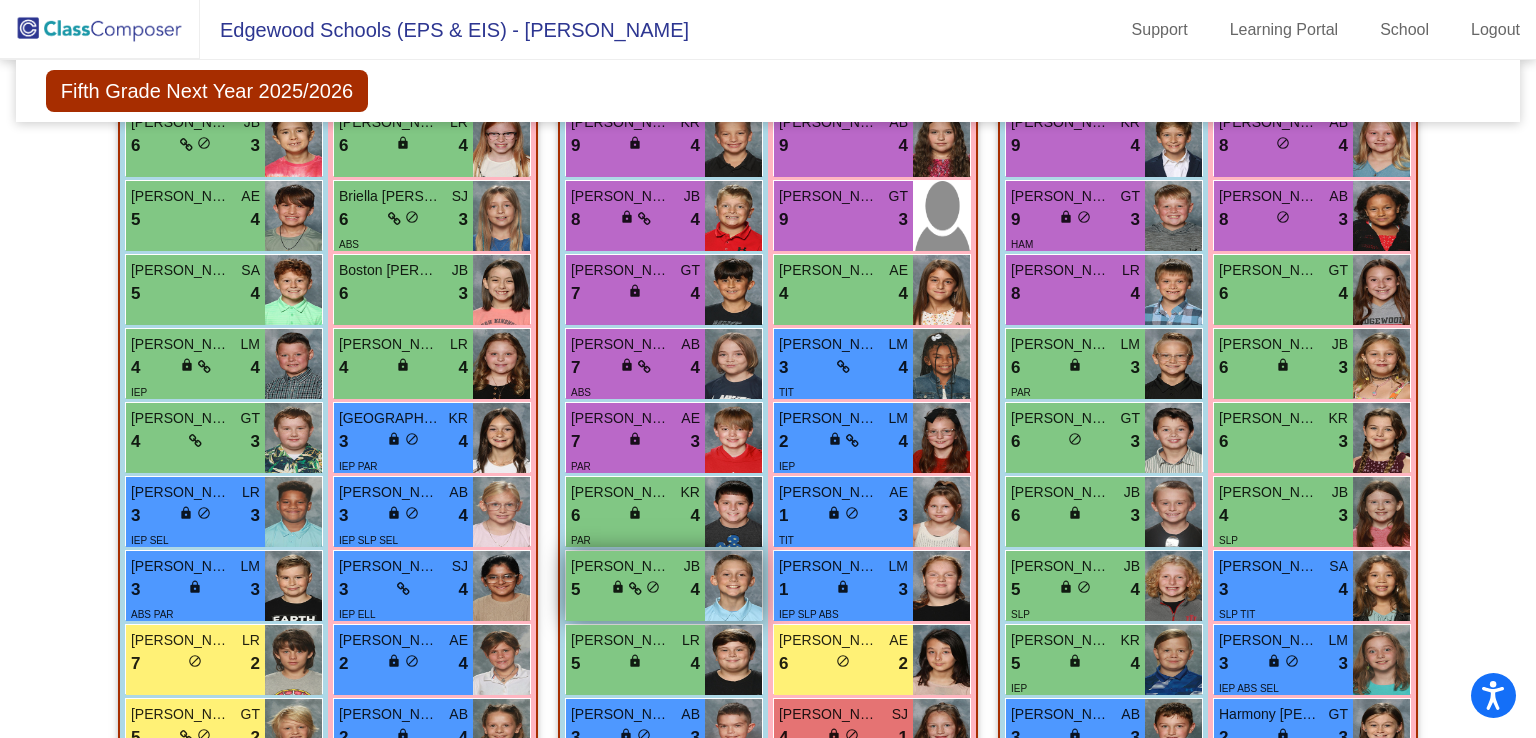 click on "5 lock do_not_disturb_alt 4" at bounding box center (635, 590) 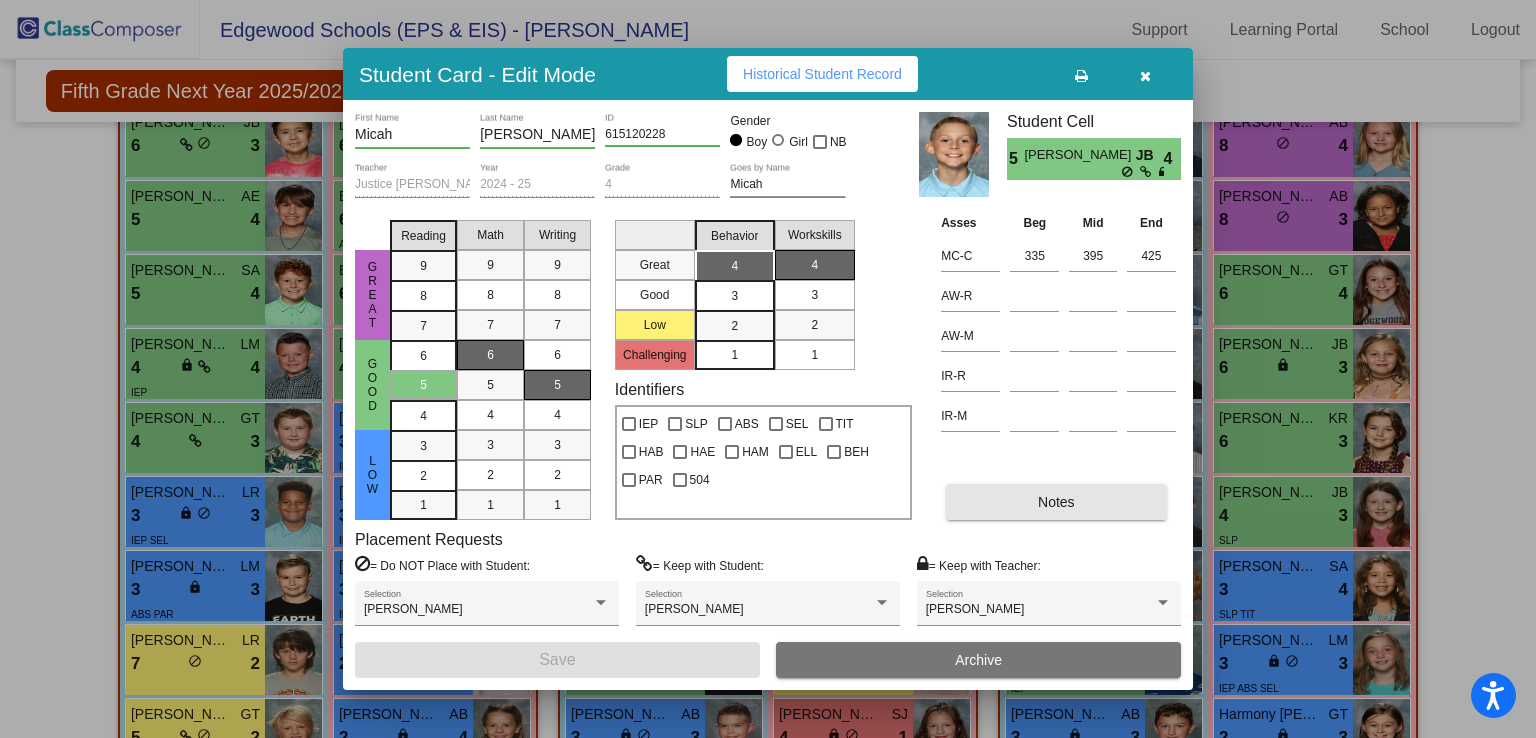 click on "Notes" at bounding box center [1056, 502] 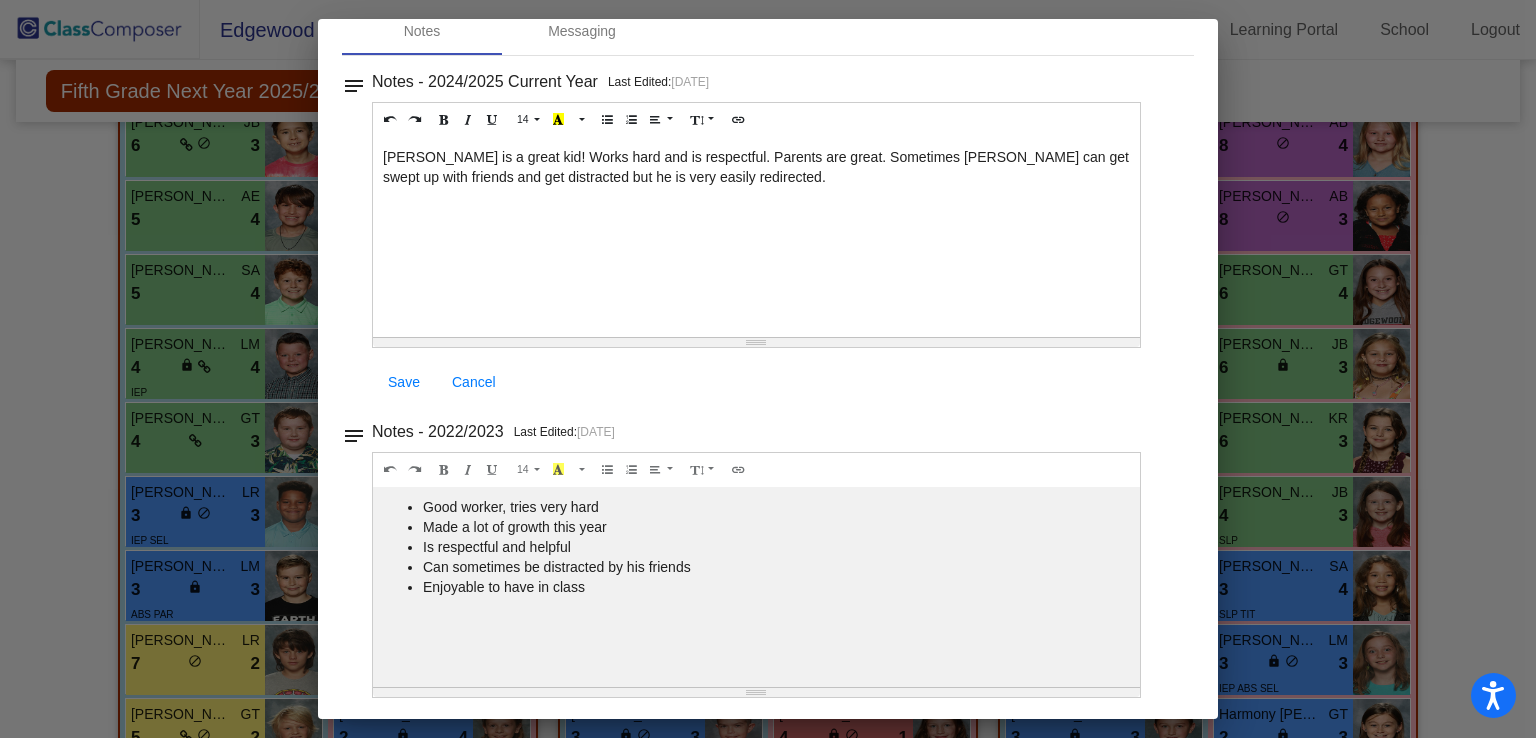 scroll, scrollTop: 0, scrollLeft: 0, axis: both 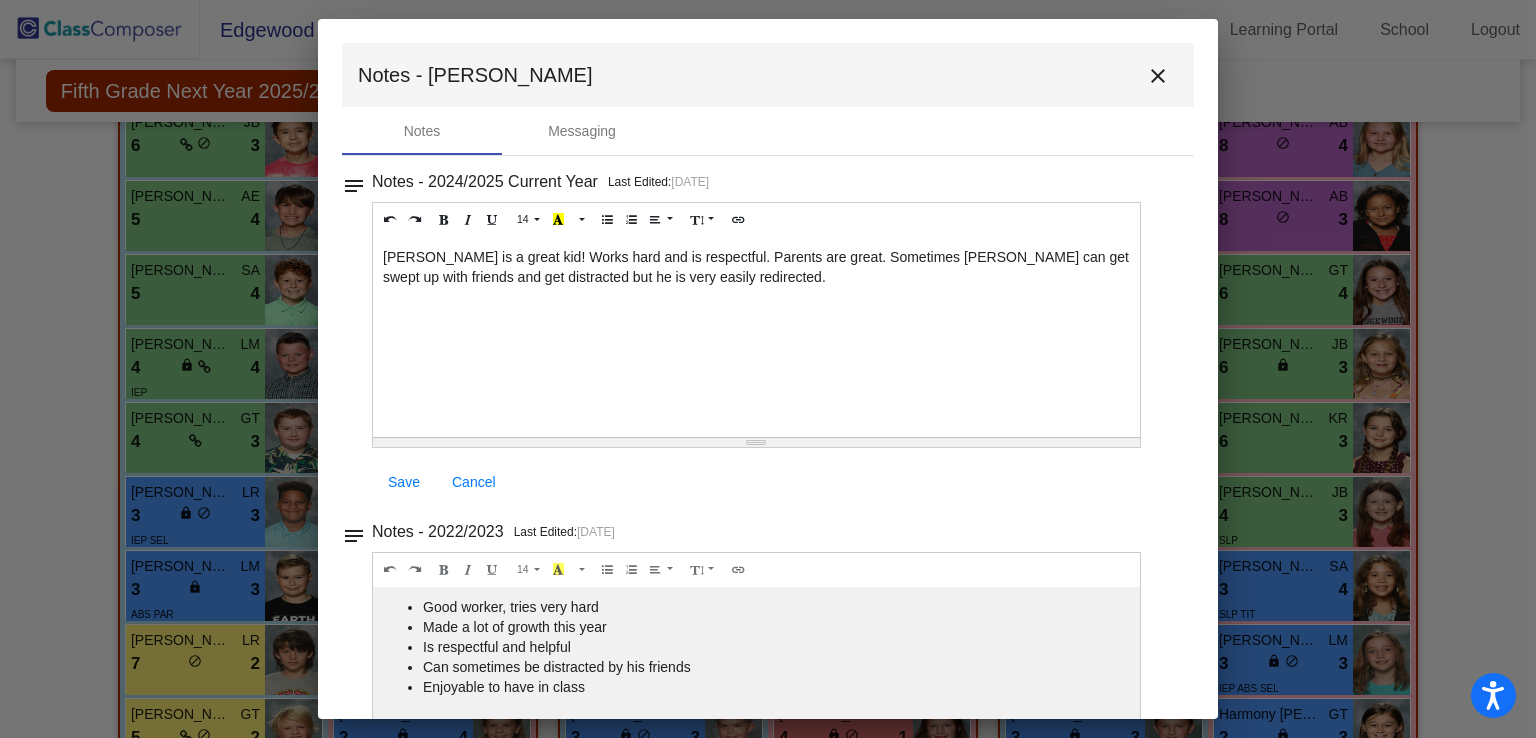 click on "close" at bounding box center [1158, 76] 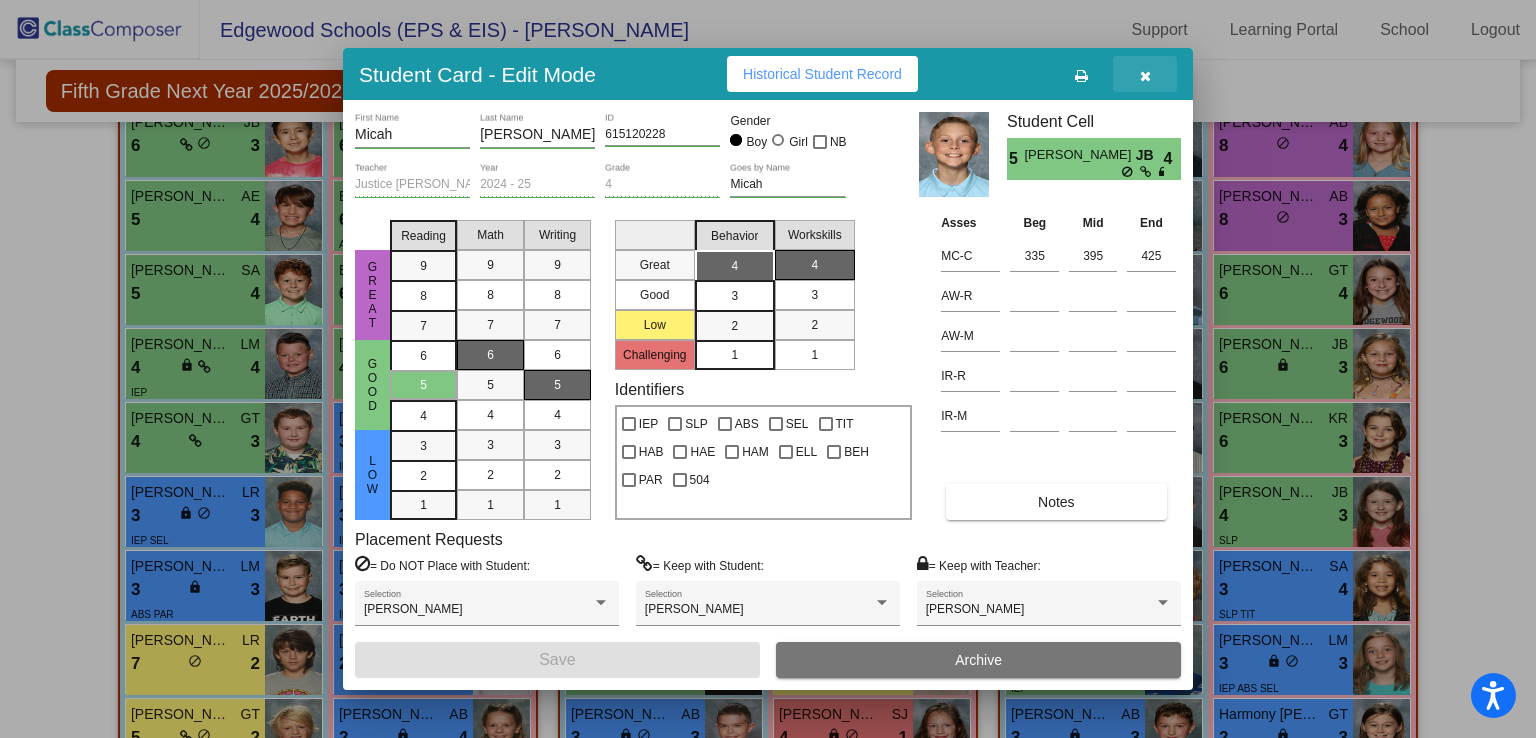 click at bounding box center (1145, 74) 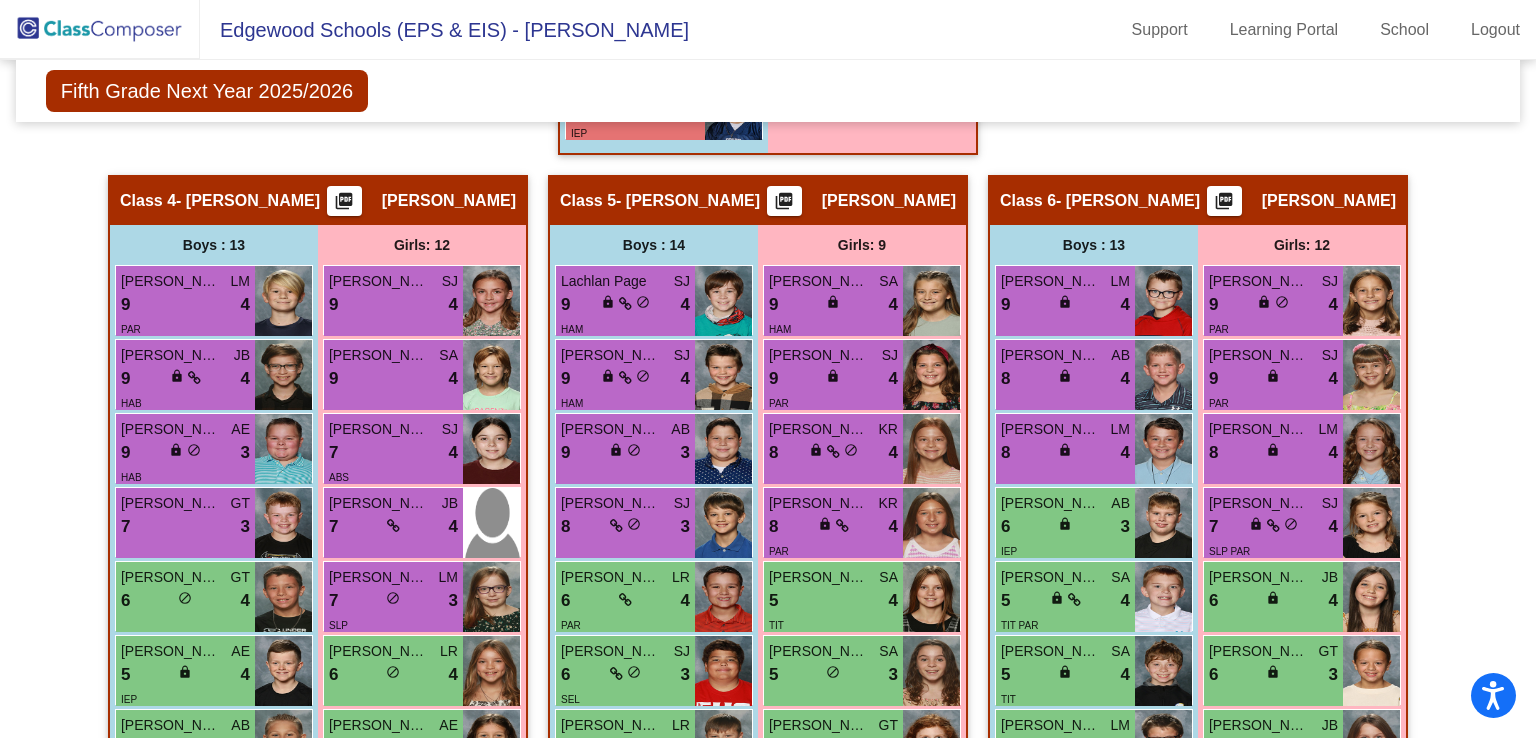 scroll, scrollTop: 1680, scrollLeft: 0, axis: vertical 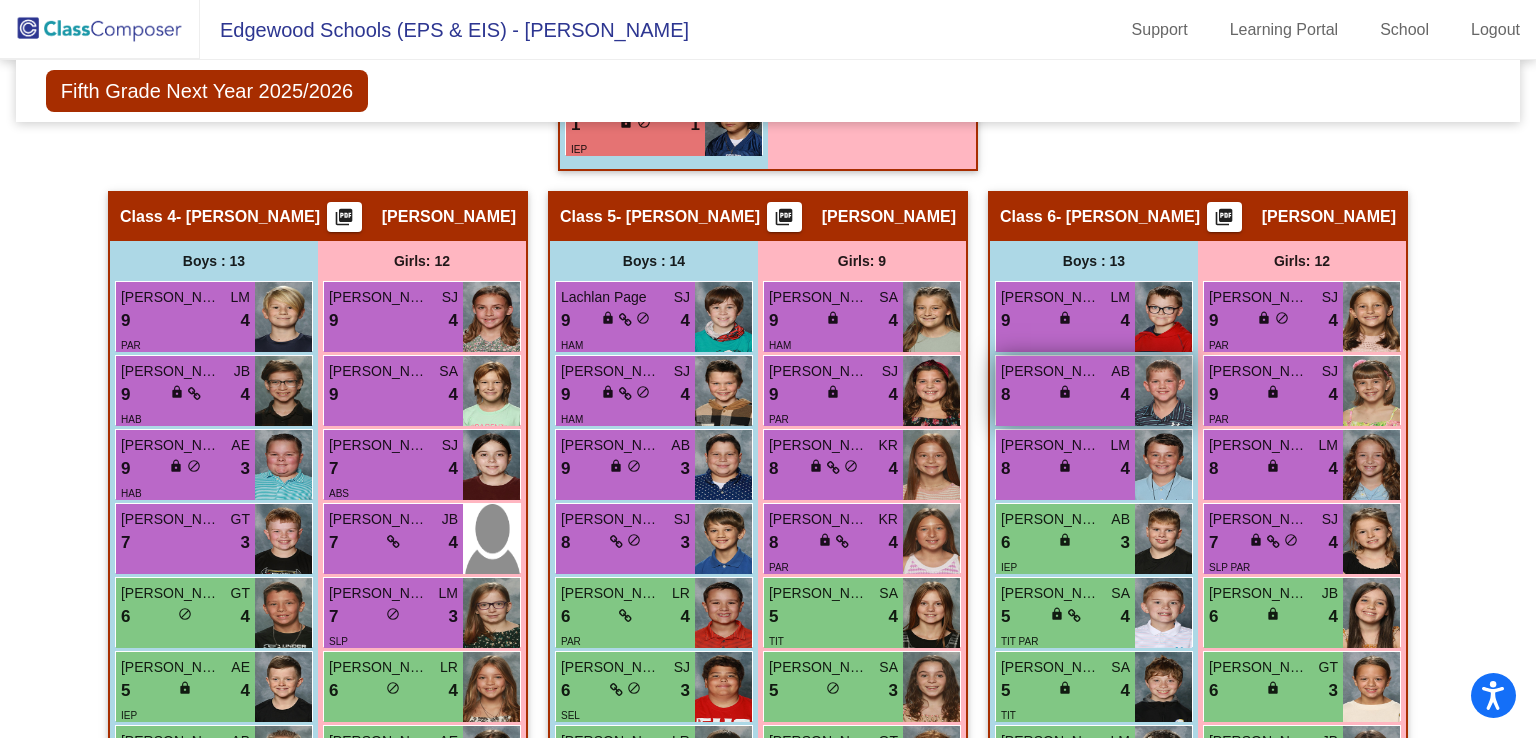 click on "[PERSON_NAME]" at bounding box center (1051, 371) 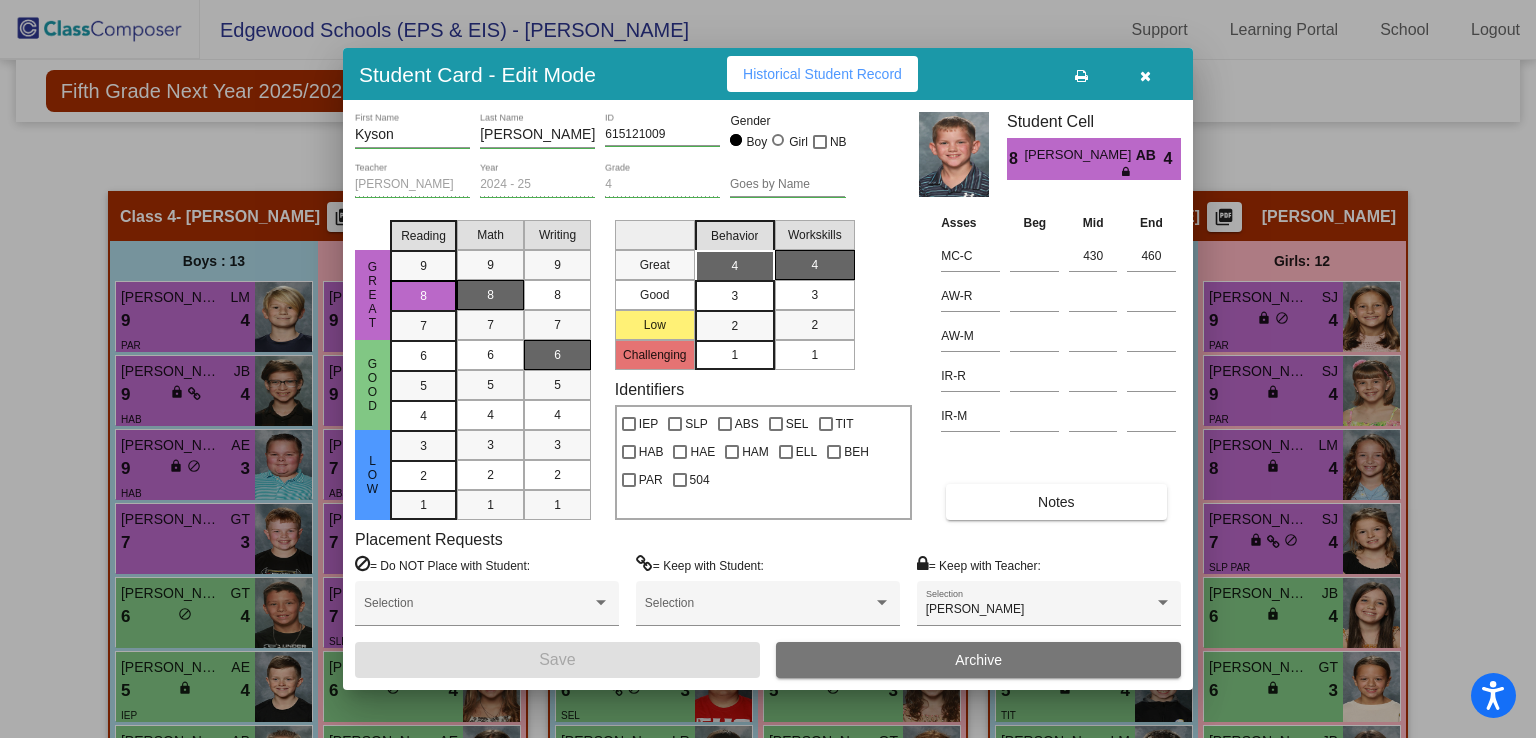 click on "Notes" at bounding box center (1056, 502) 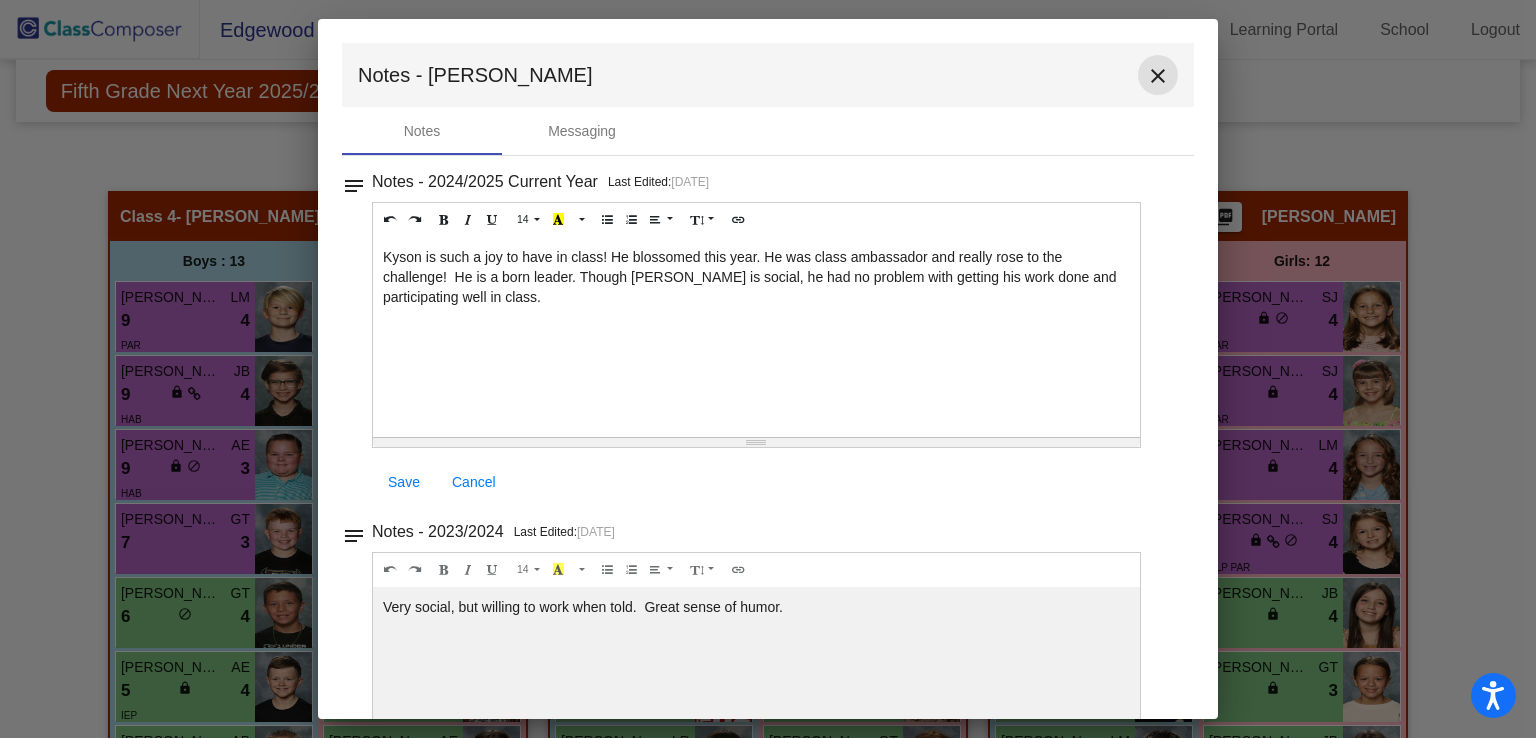 click on "close" at bounding box center (1158, 76) 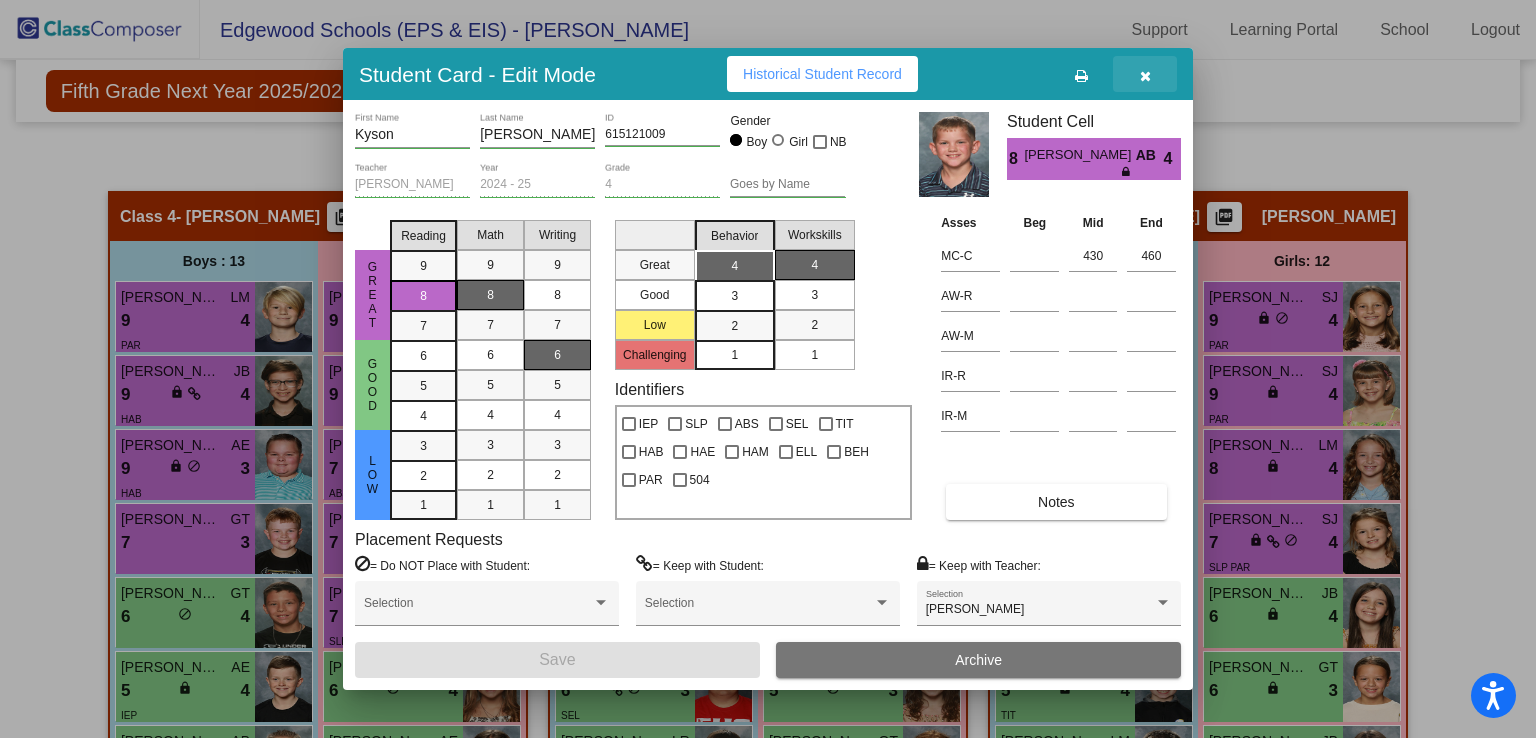 click at bounding box center [1145, 76] 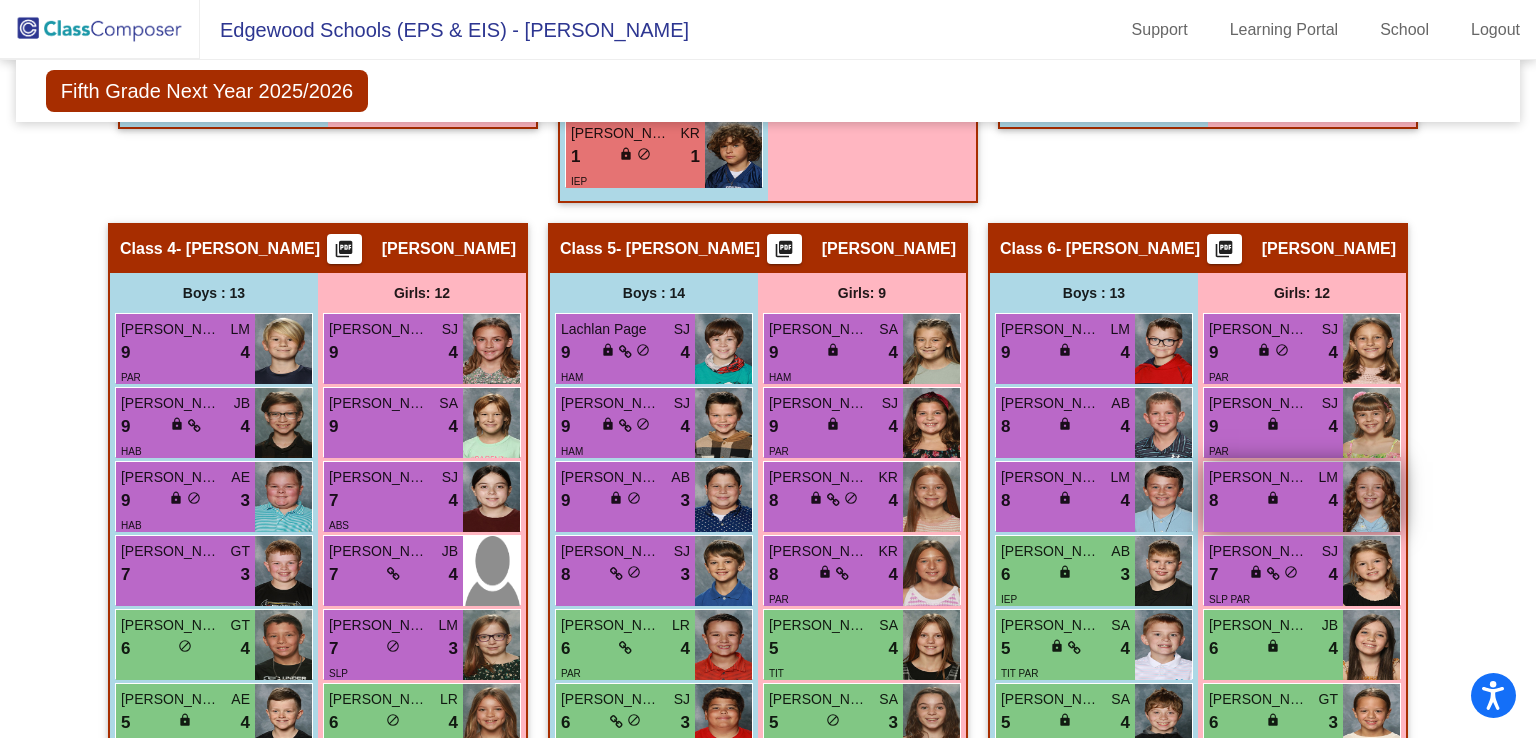 scroll, scrollTop: 1647, scrollLeft: 0, axis: vertical 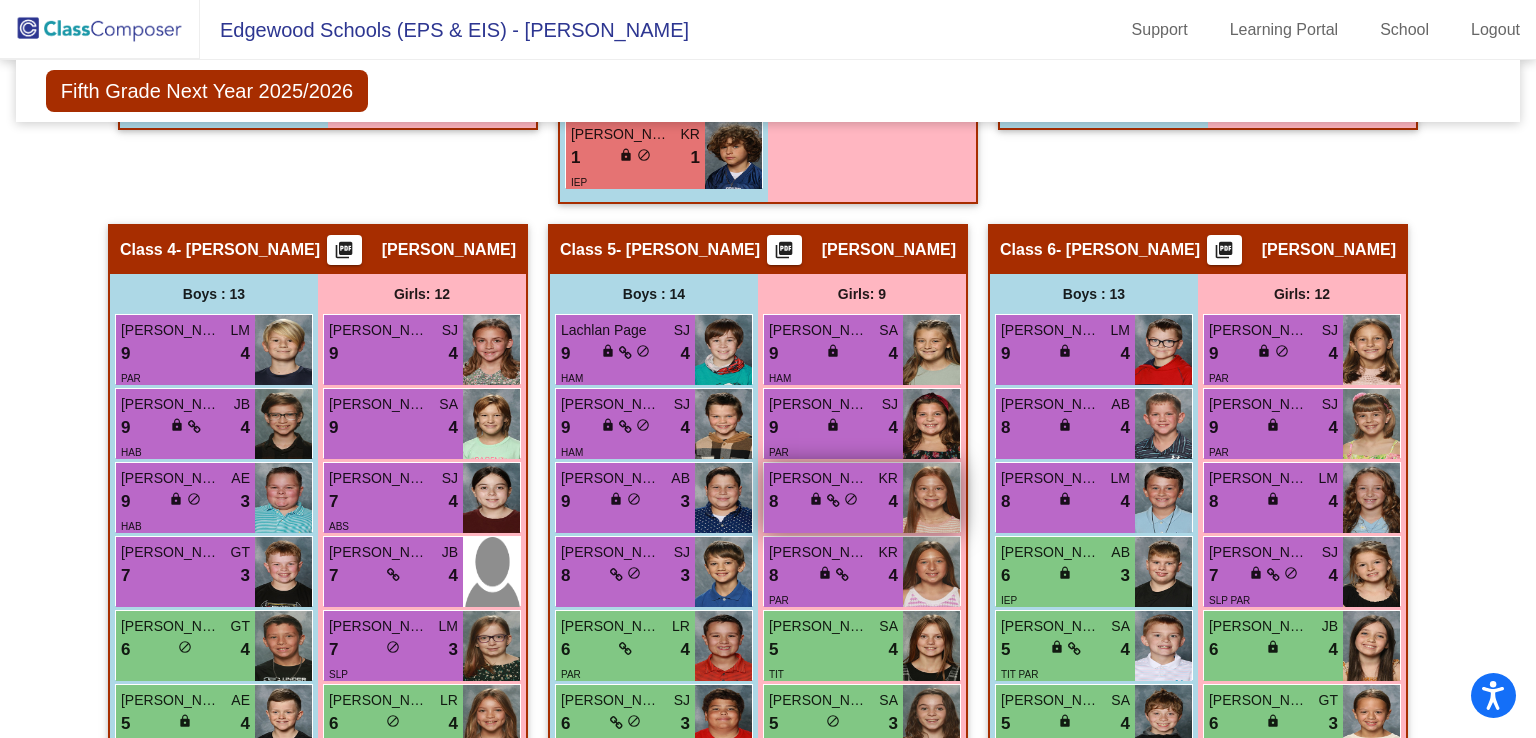 click on "[PERSON_NAME] KR 8 lock do_not_disturb_alt 4" at bounding box center [833, 498] 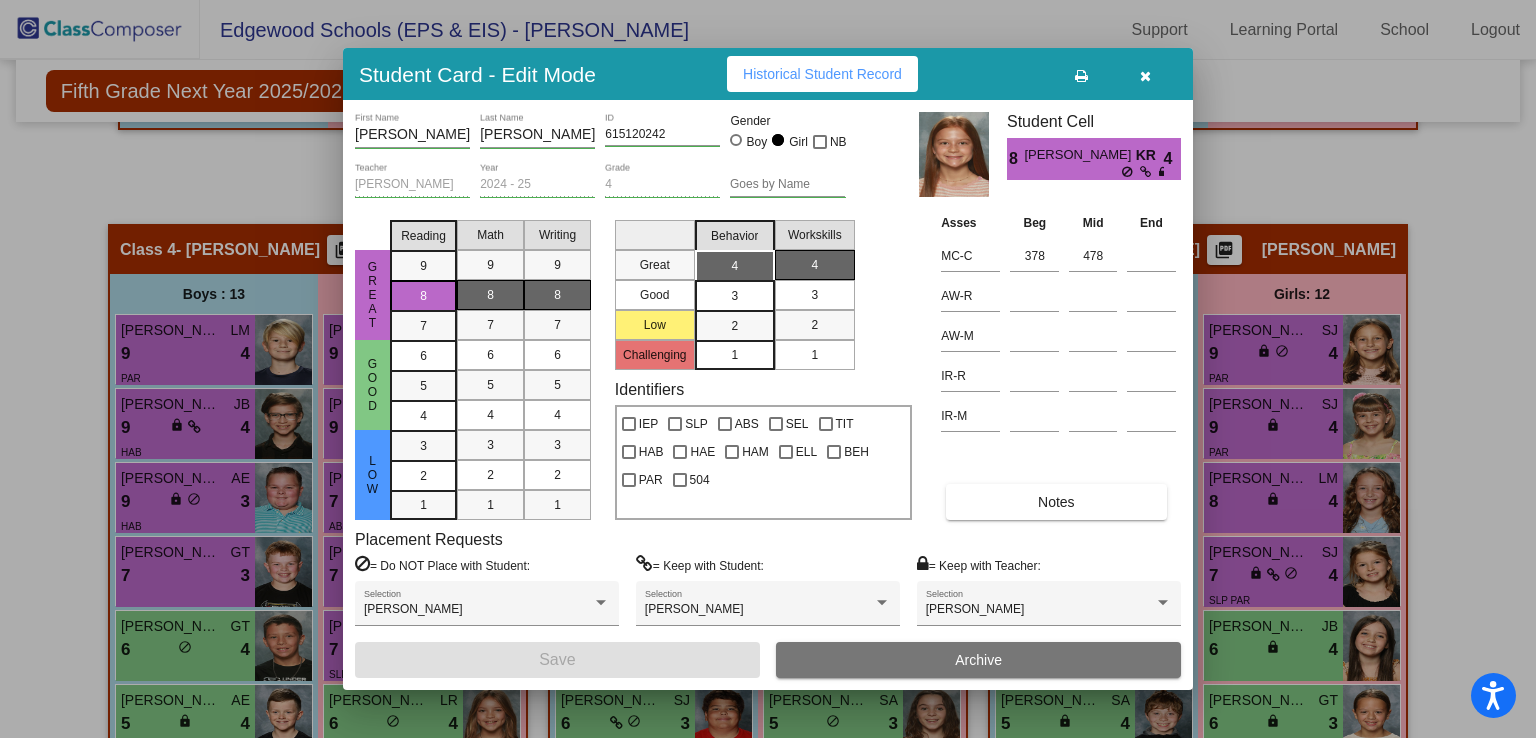 click on "Notes" at bounding box center (1056, 502) 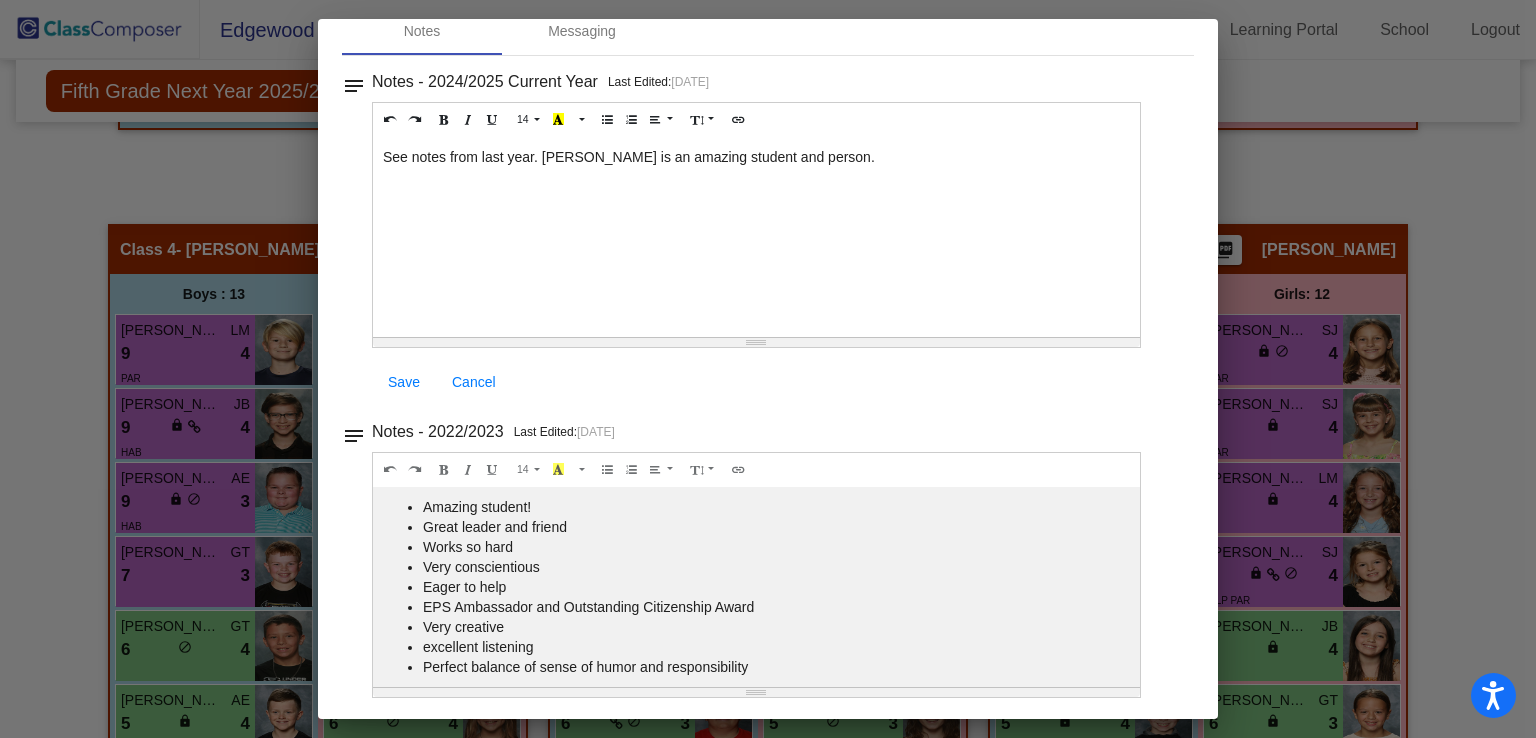 scroll, scrollTop: 0, scrollLeft: 0, axis: both 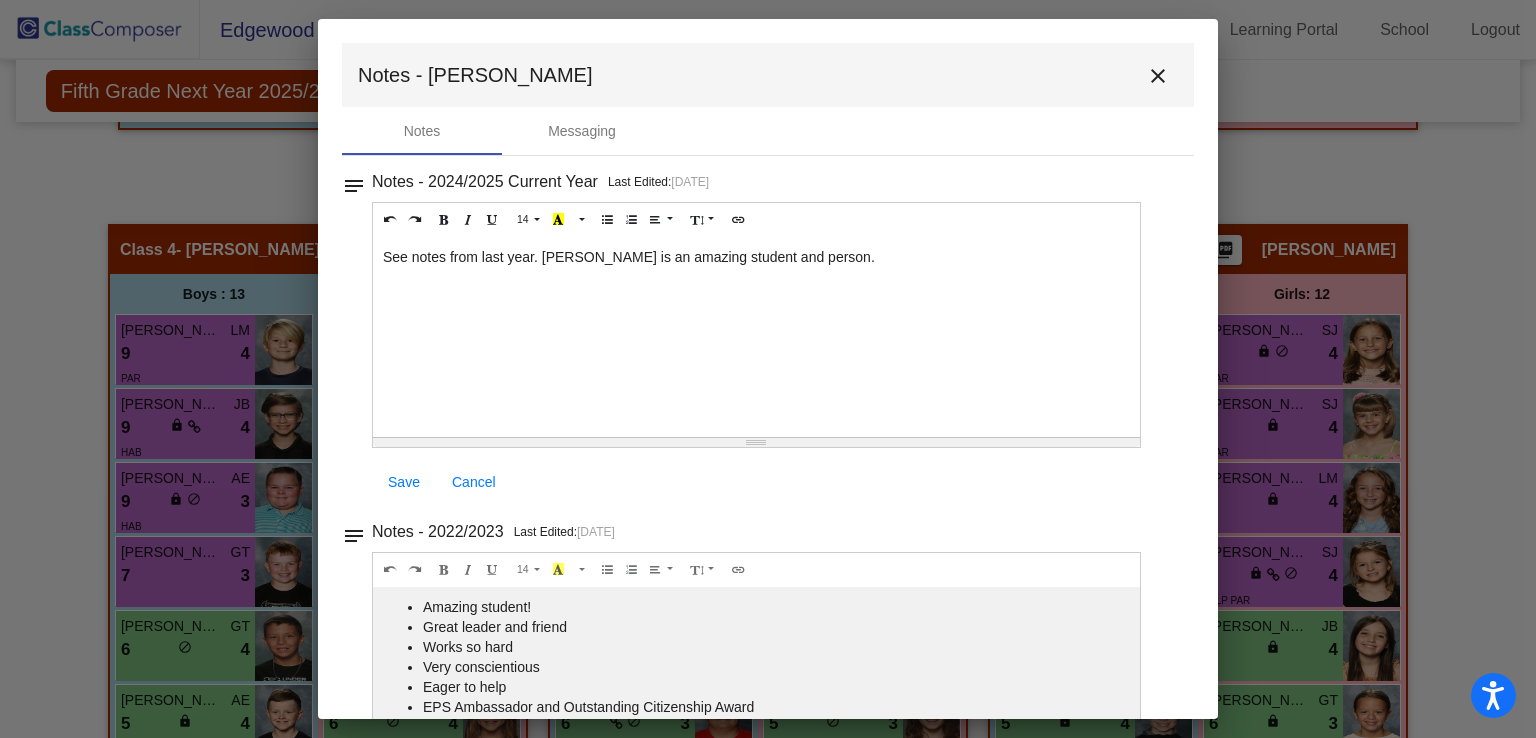 click on "close" at bounding box center [1158, 76] 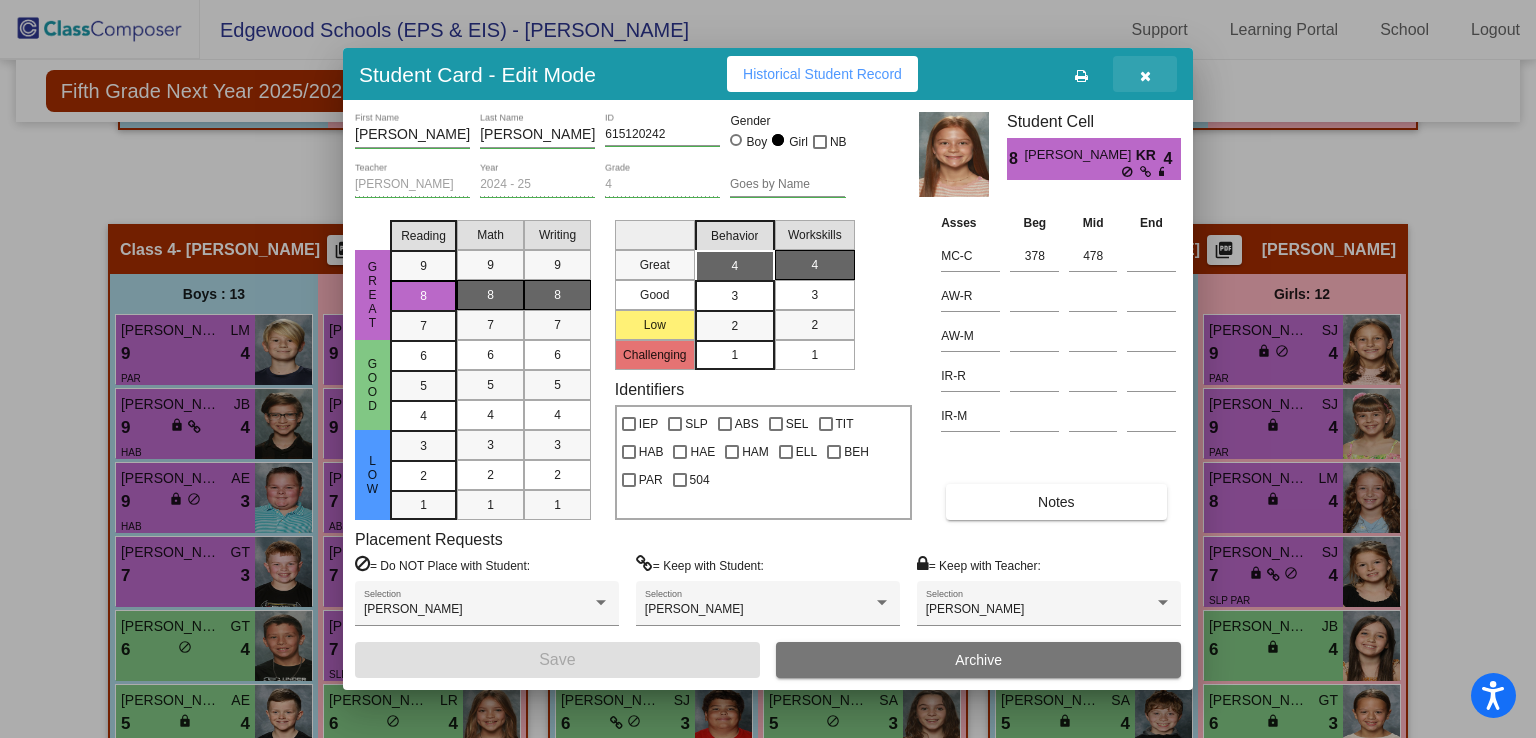 click at bounding box center (1145, 74) 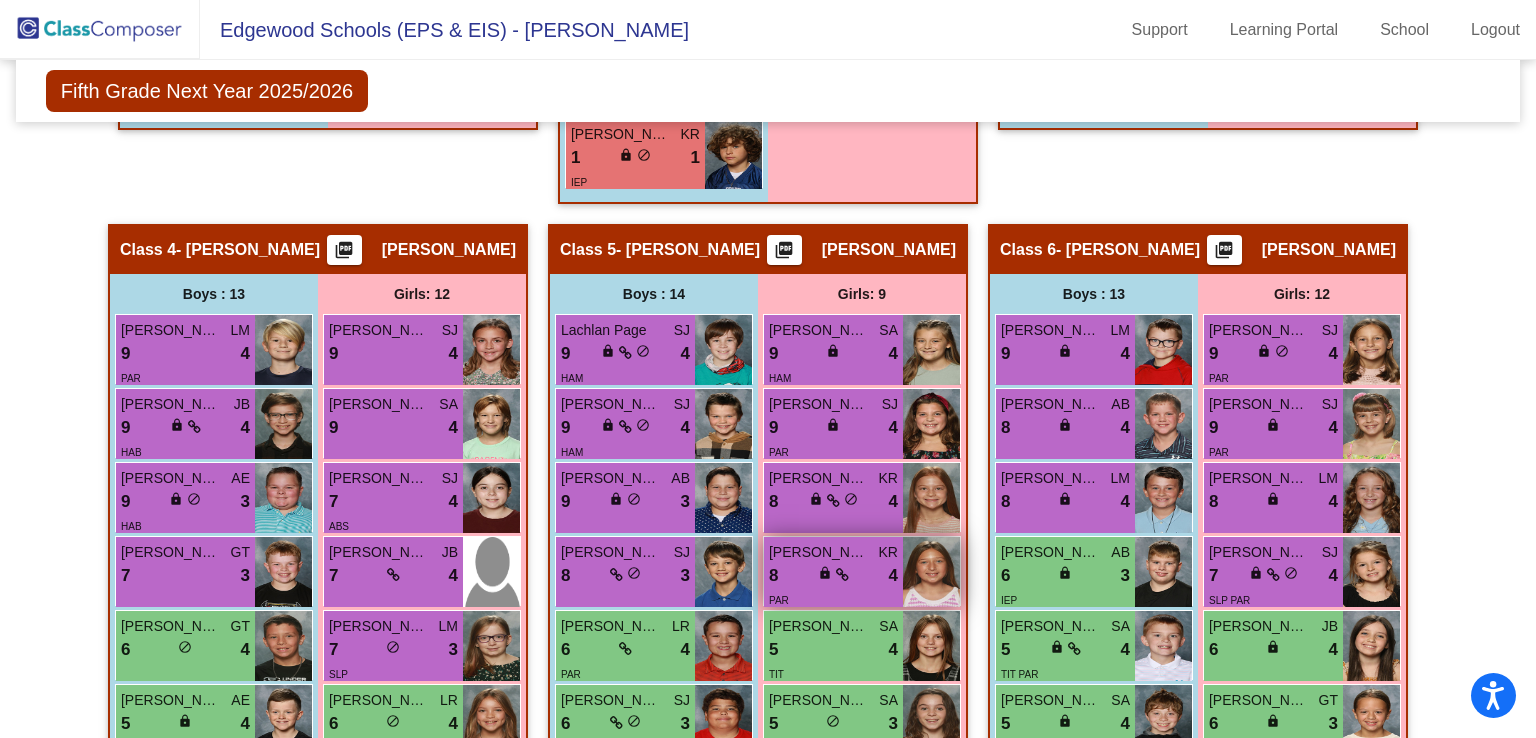 click on "[PERSON_NAME]" at bounding box center (819, 552) 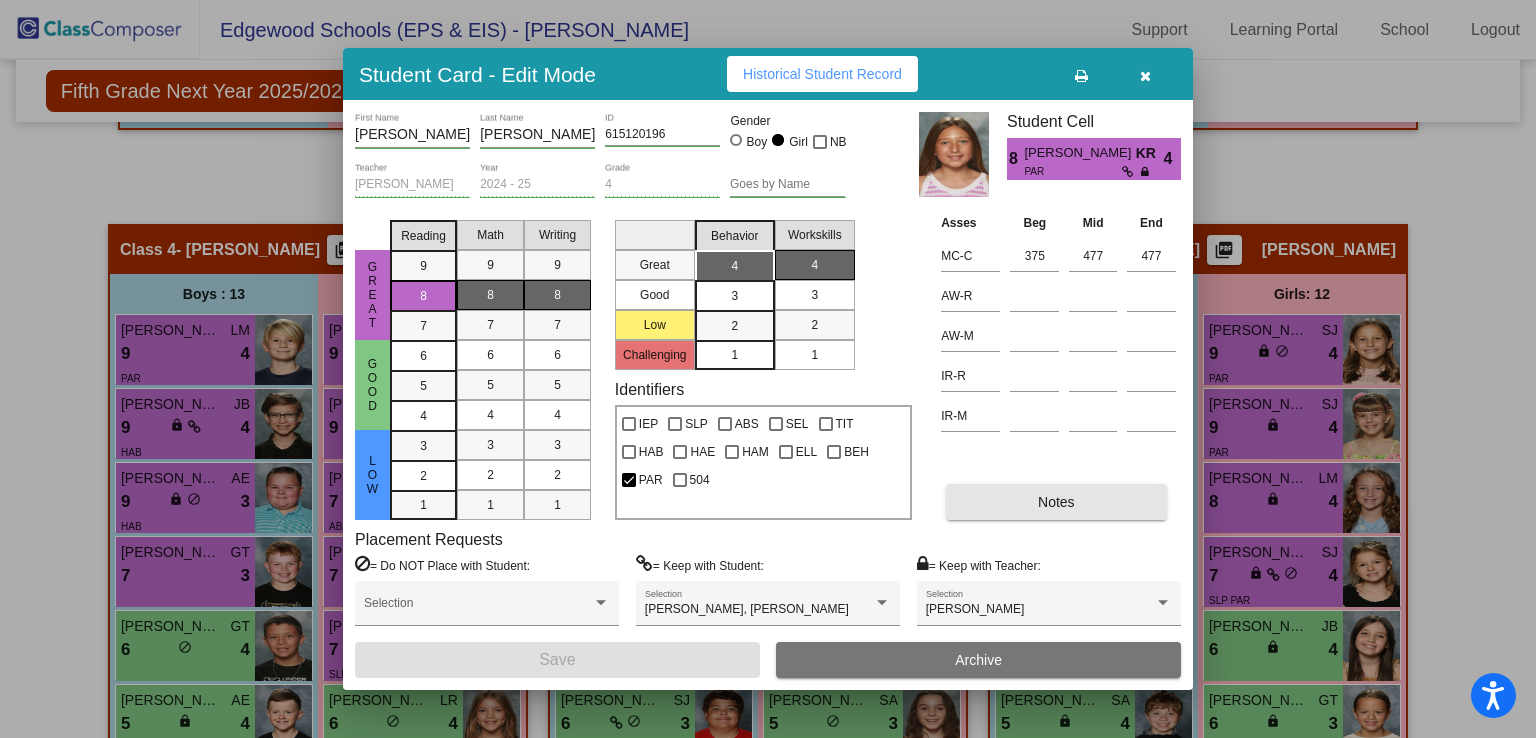 click on "Notes" at bounding box center [1056, 502] 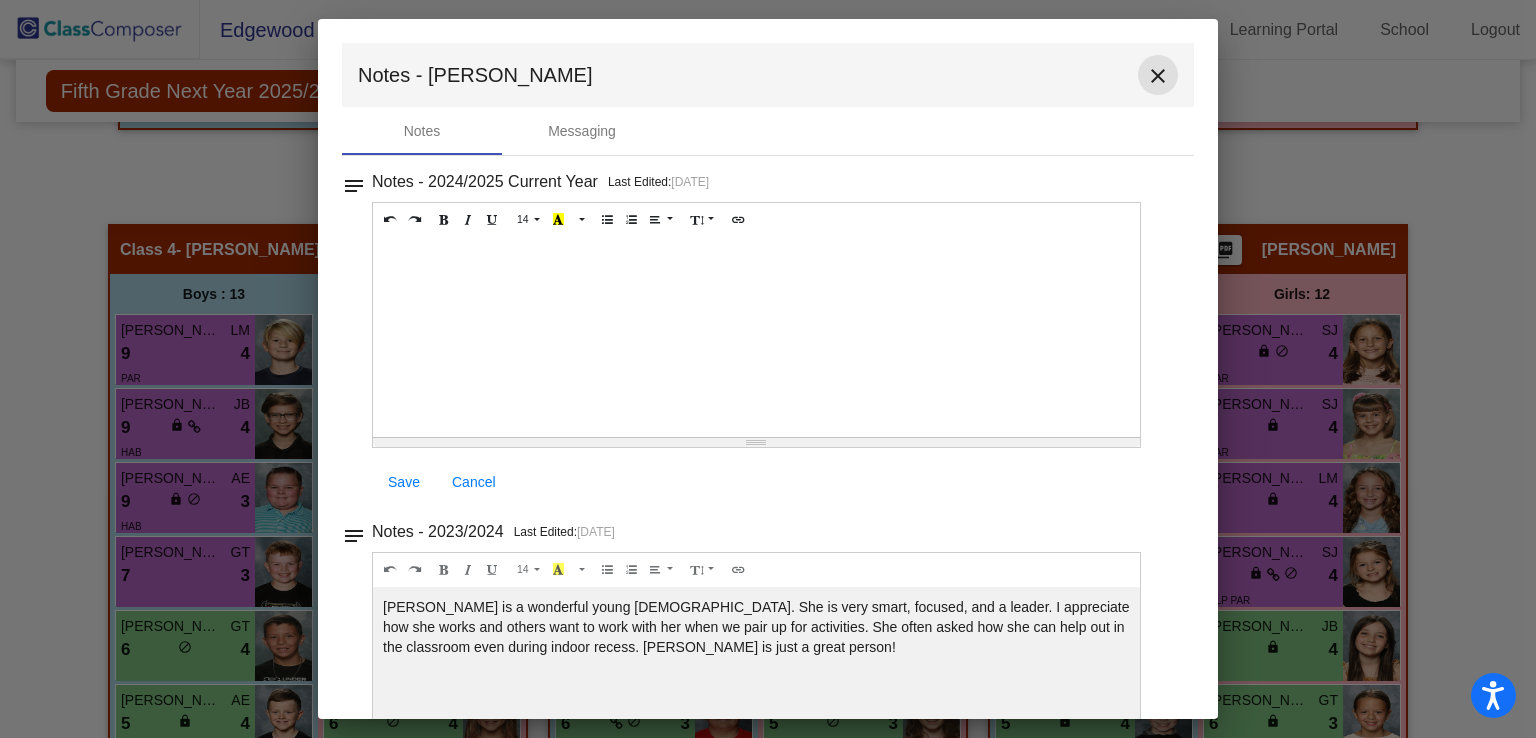 click on "close" at bounding box center (1158, 76) 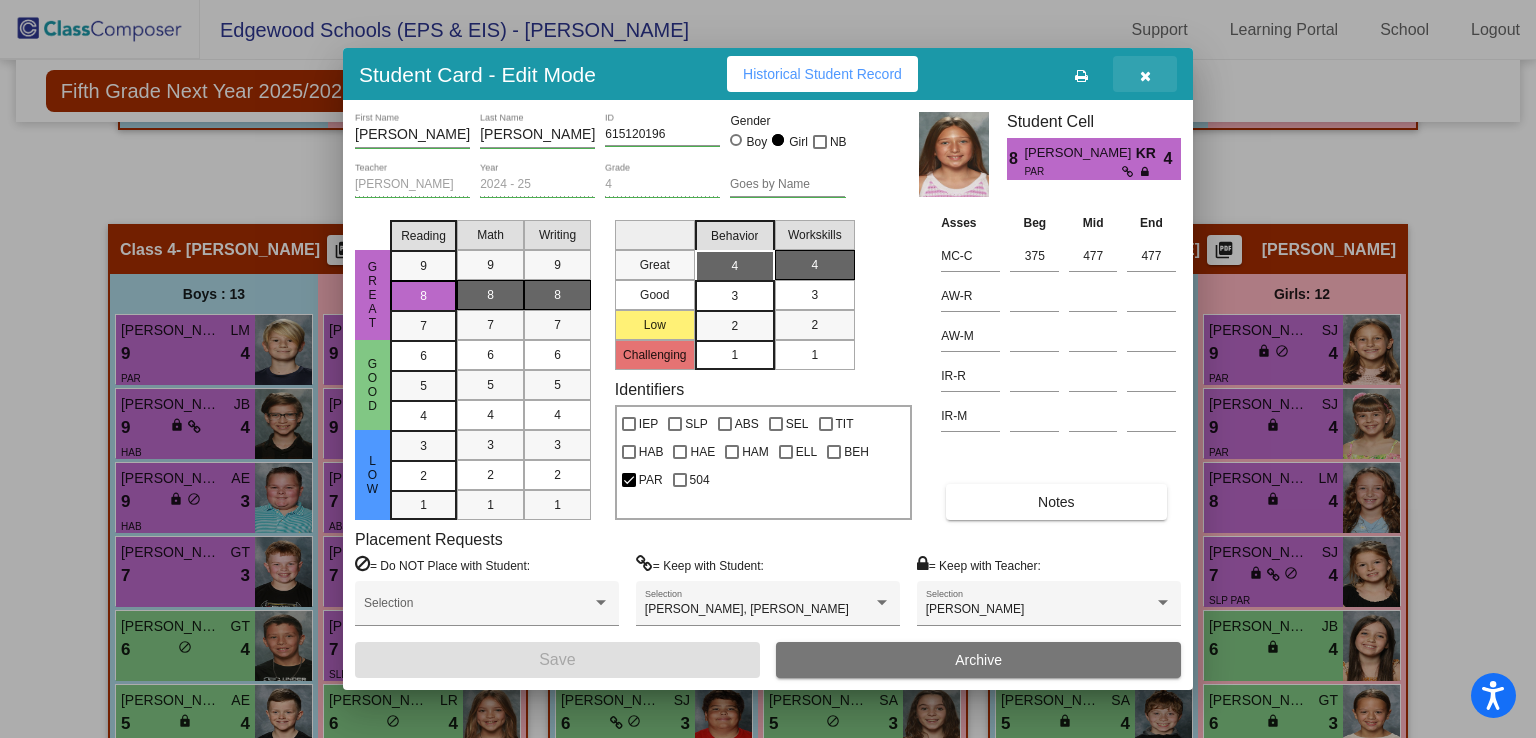 click at bounding box center [1145, 76] 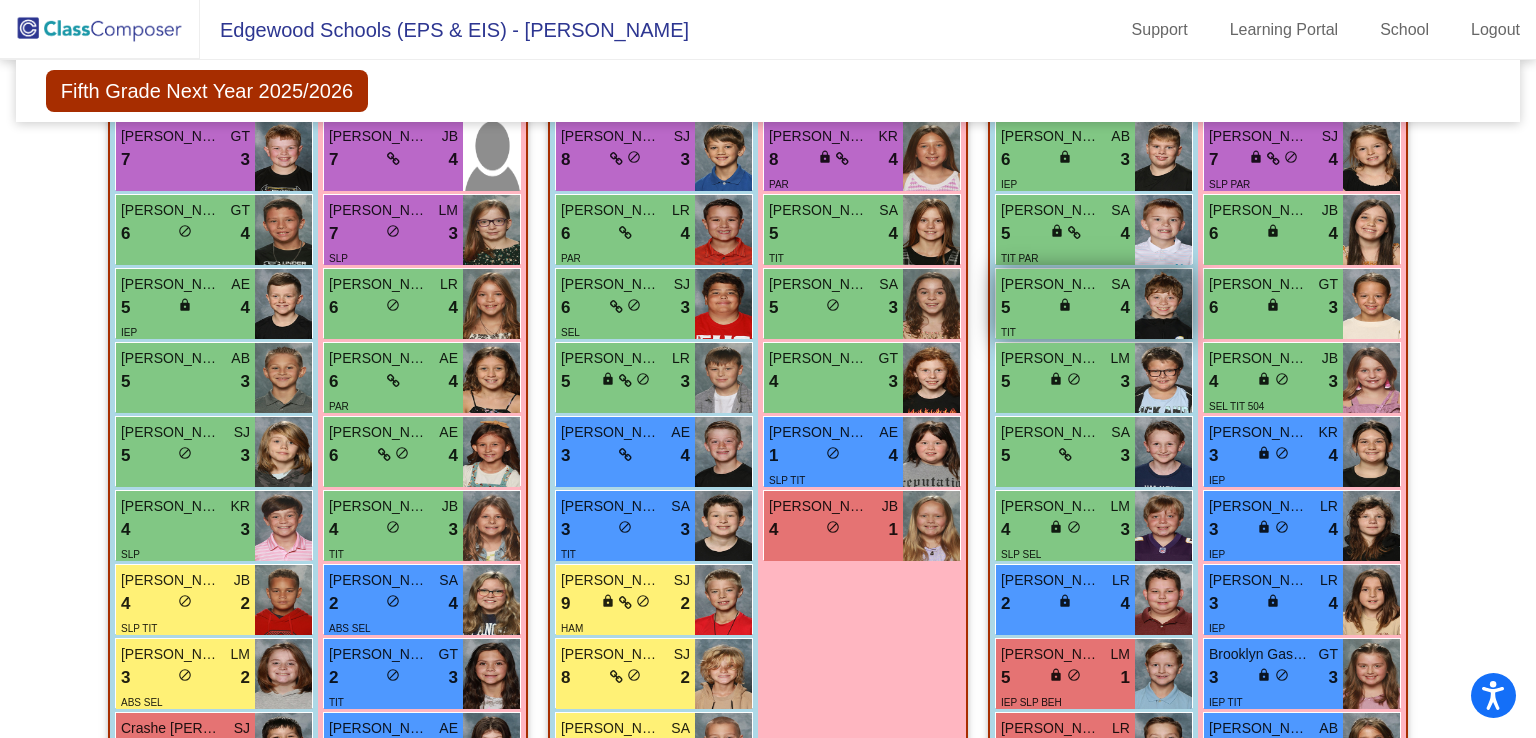 scroll, scrollTop: 2062, scrollLeft: 0, axis: vertical 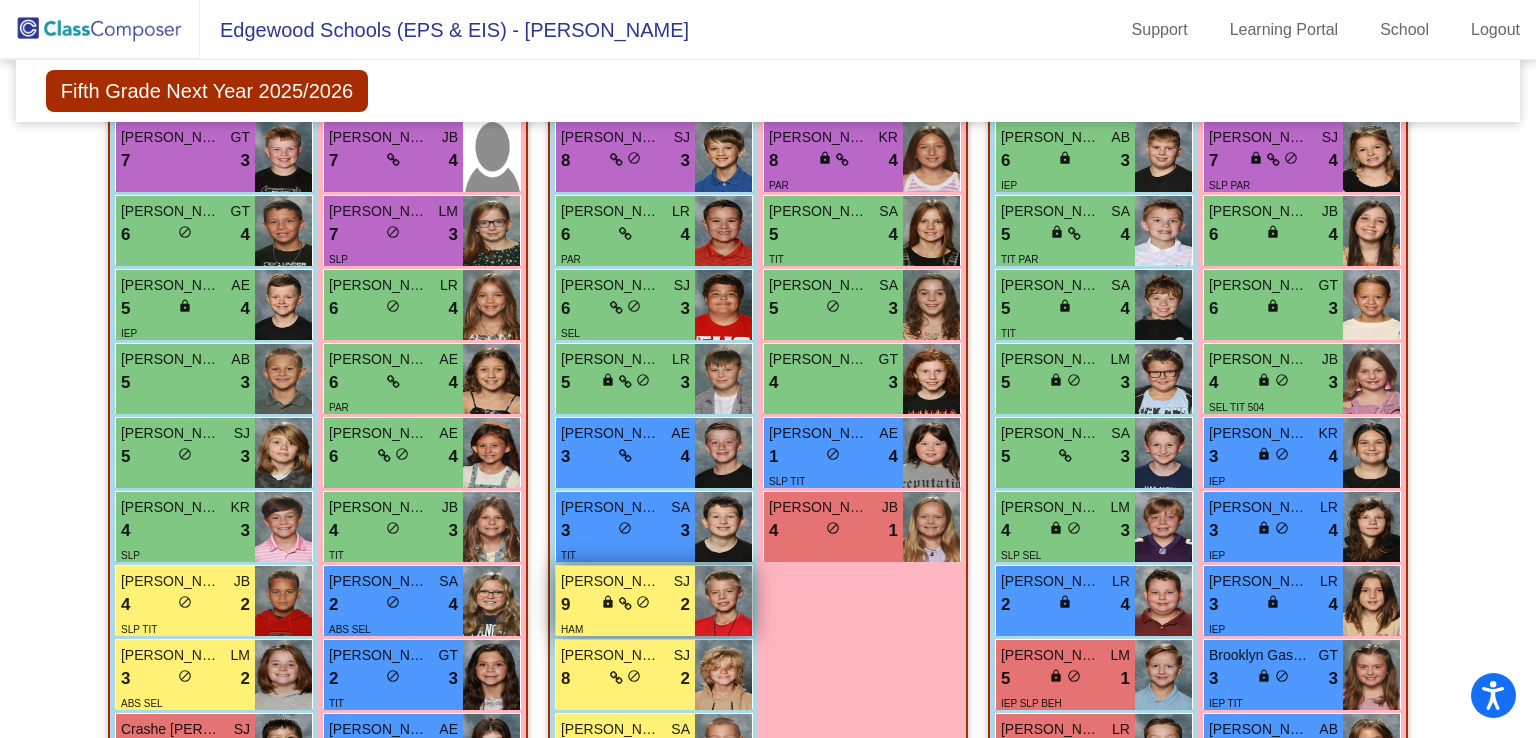 click on "[PERSON_NAME]" at bounding box center [611, 581] 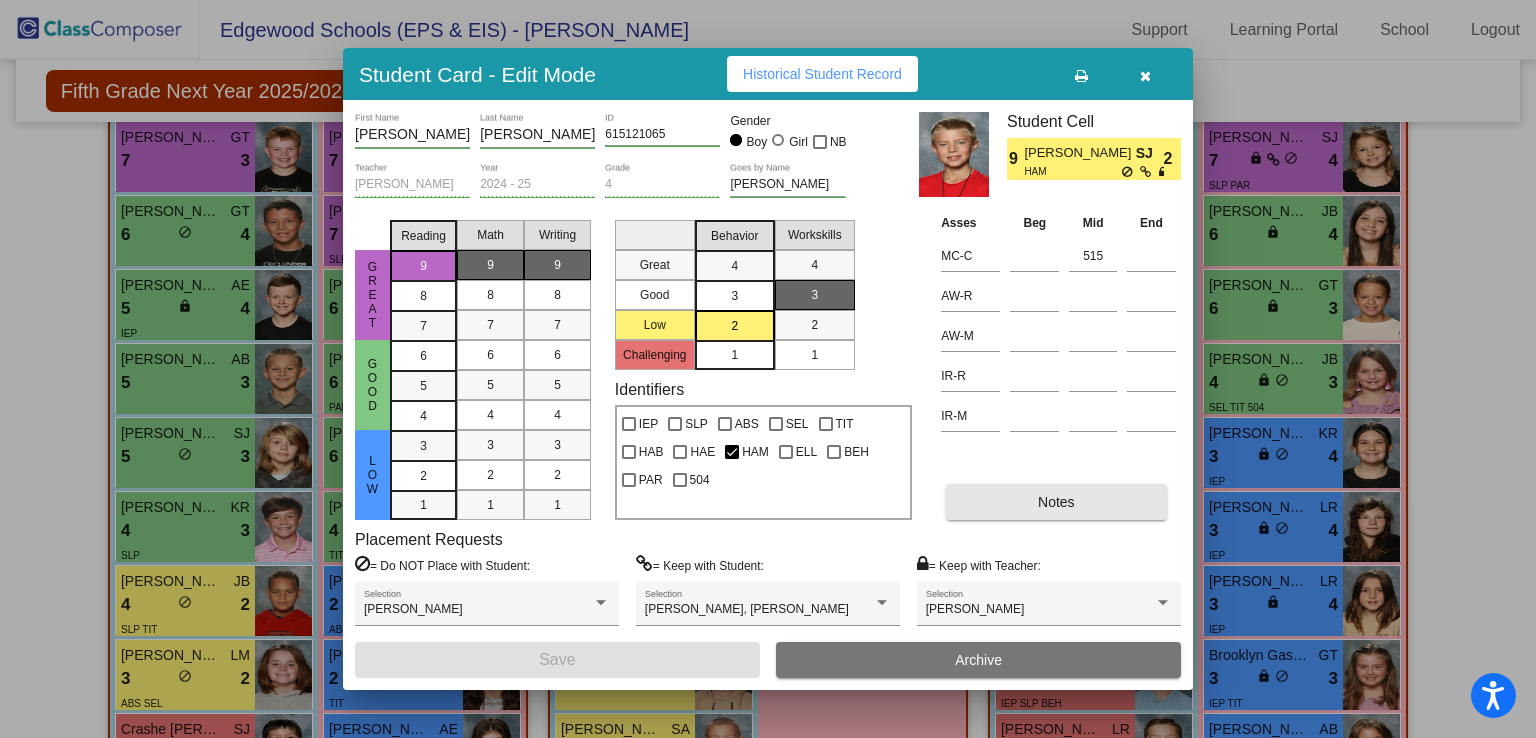 click on "Notes" at bounding box center (1056, 502) 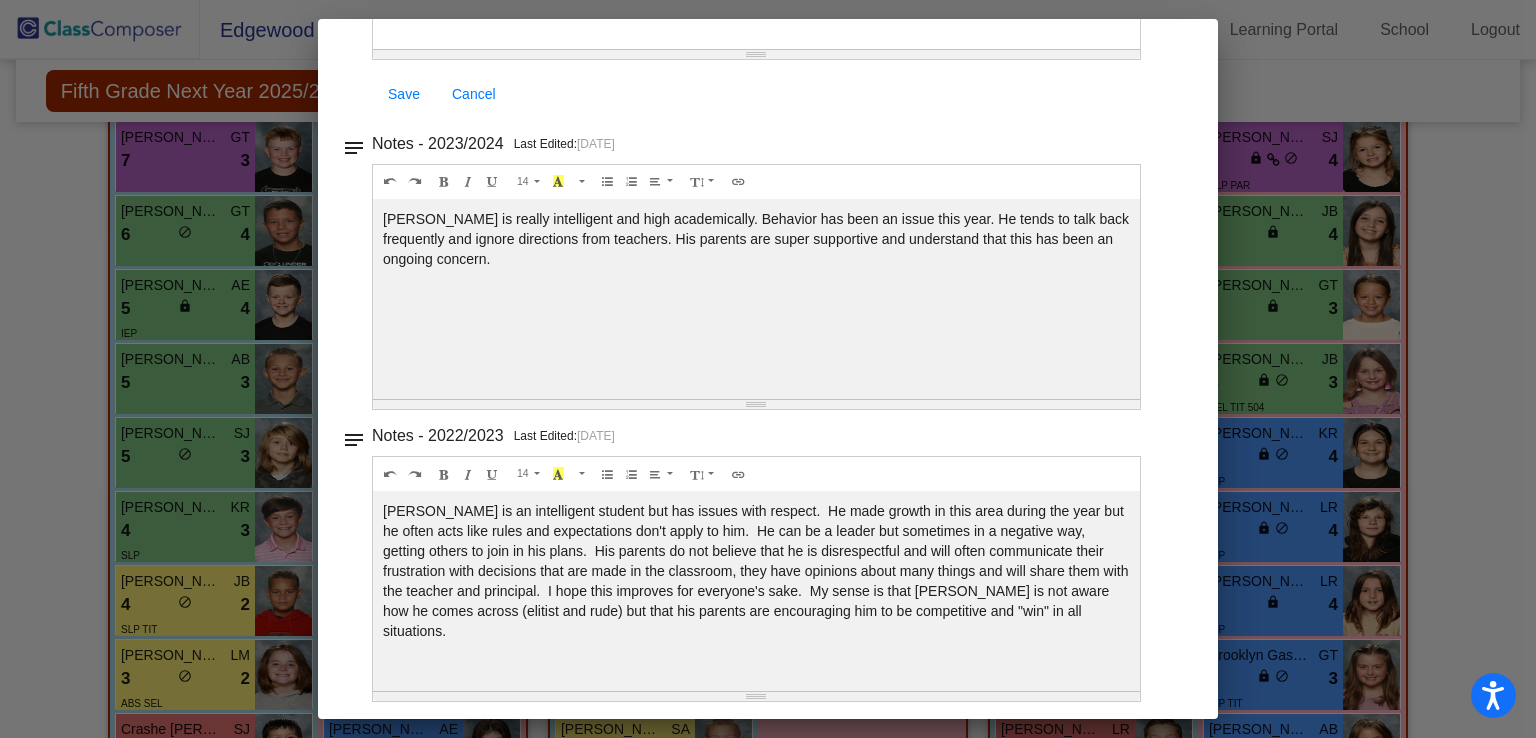 scroll, scrollTop: 0, scrollLeft: 0, axis: both 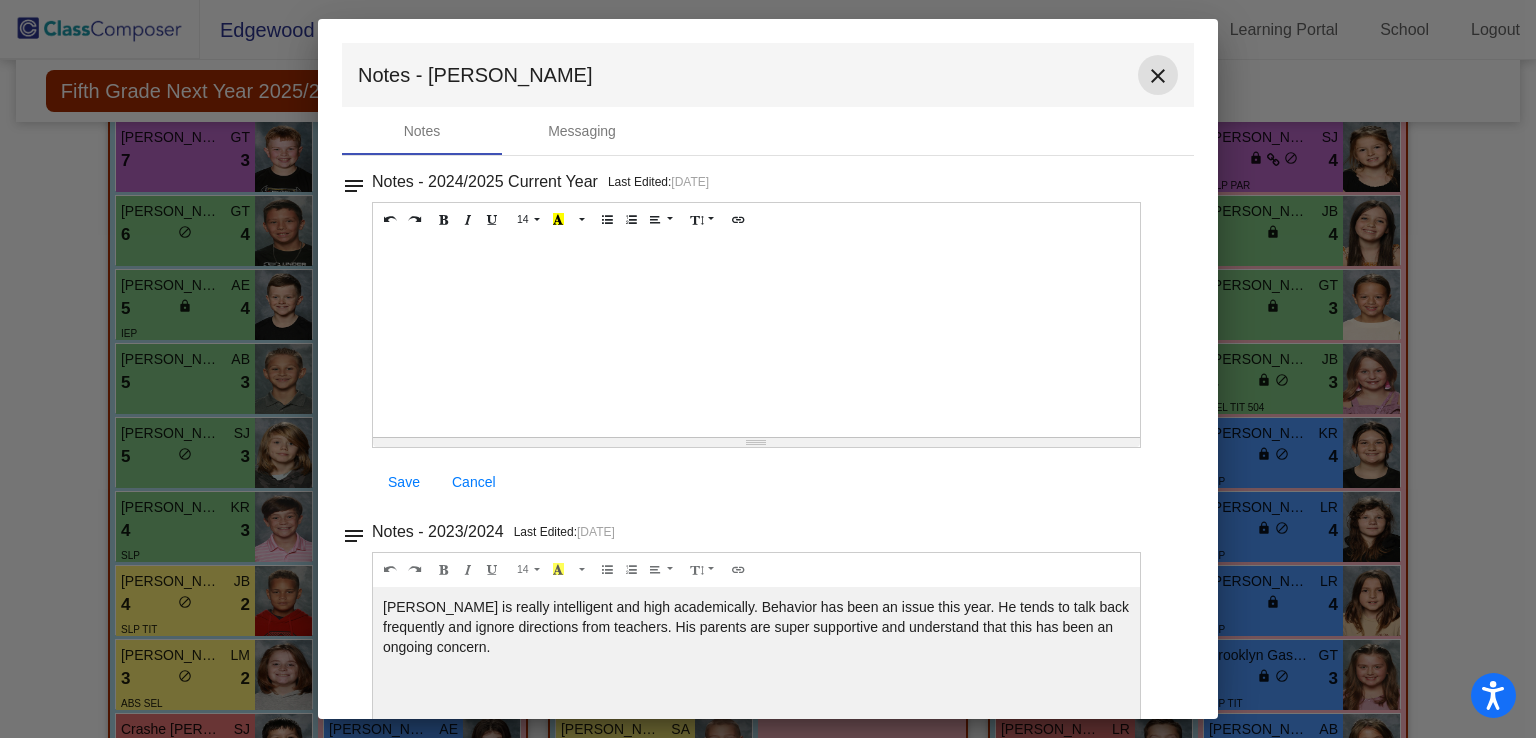 click on "close" at bounding box center [1158, 76] 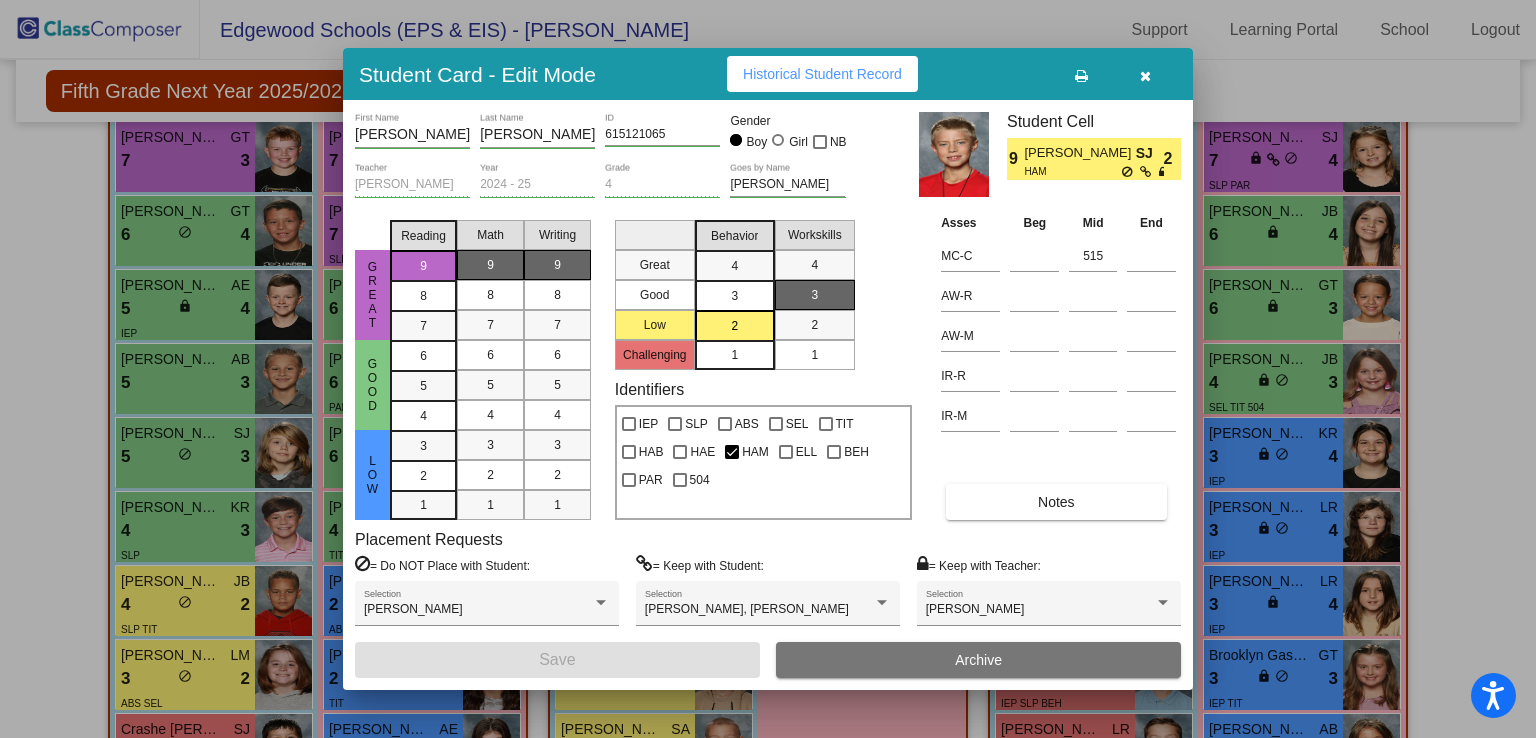 click at bounding box center (1145, 74) 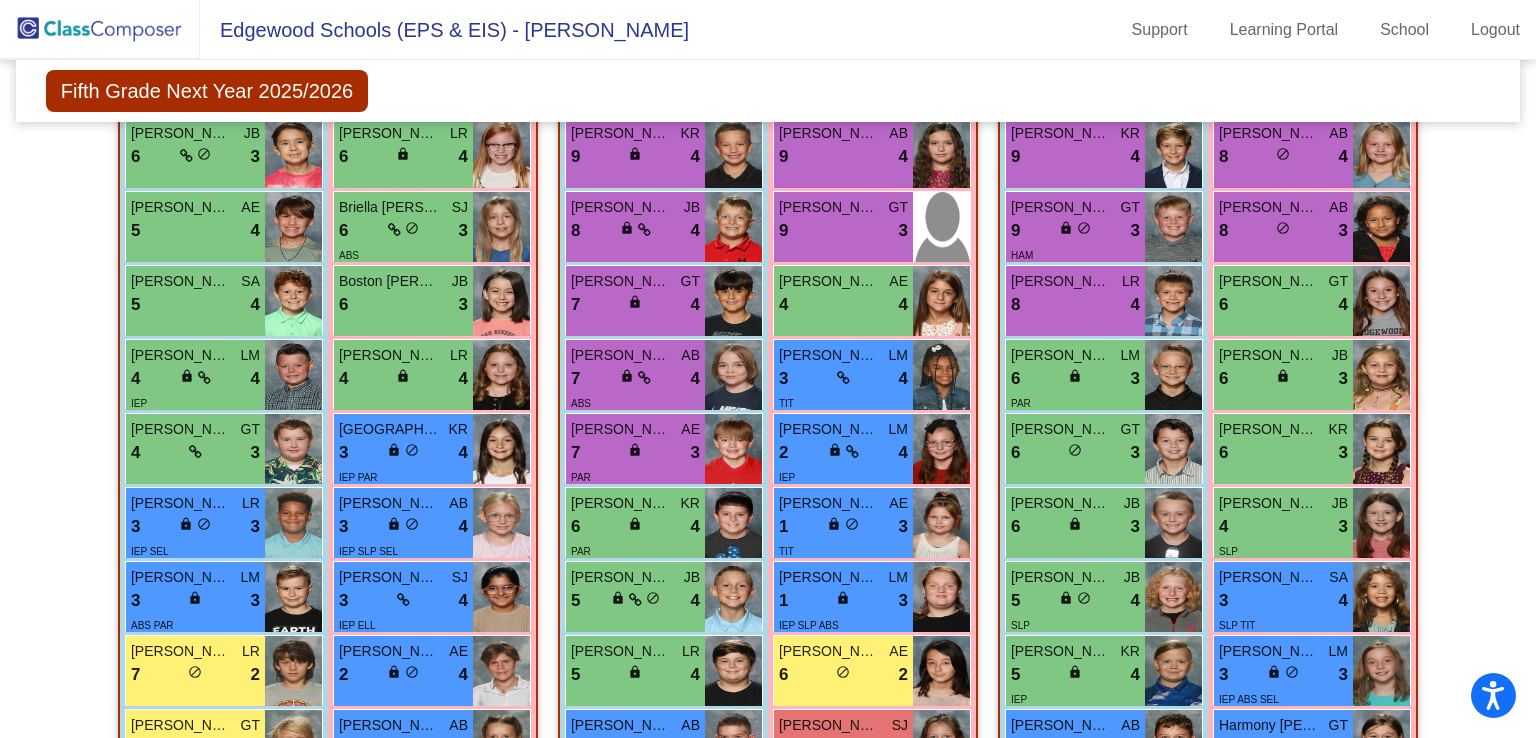 scroll, scrollTop: 759, scrollLeft: 0, axis: vertical 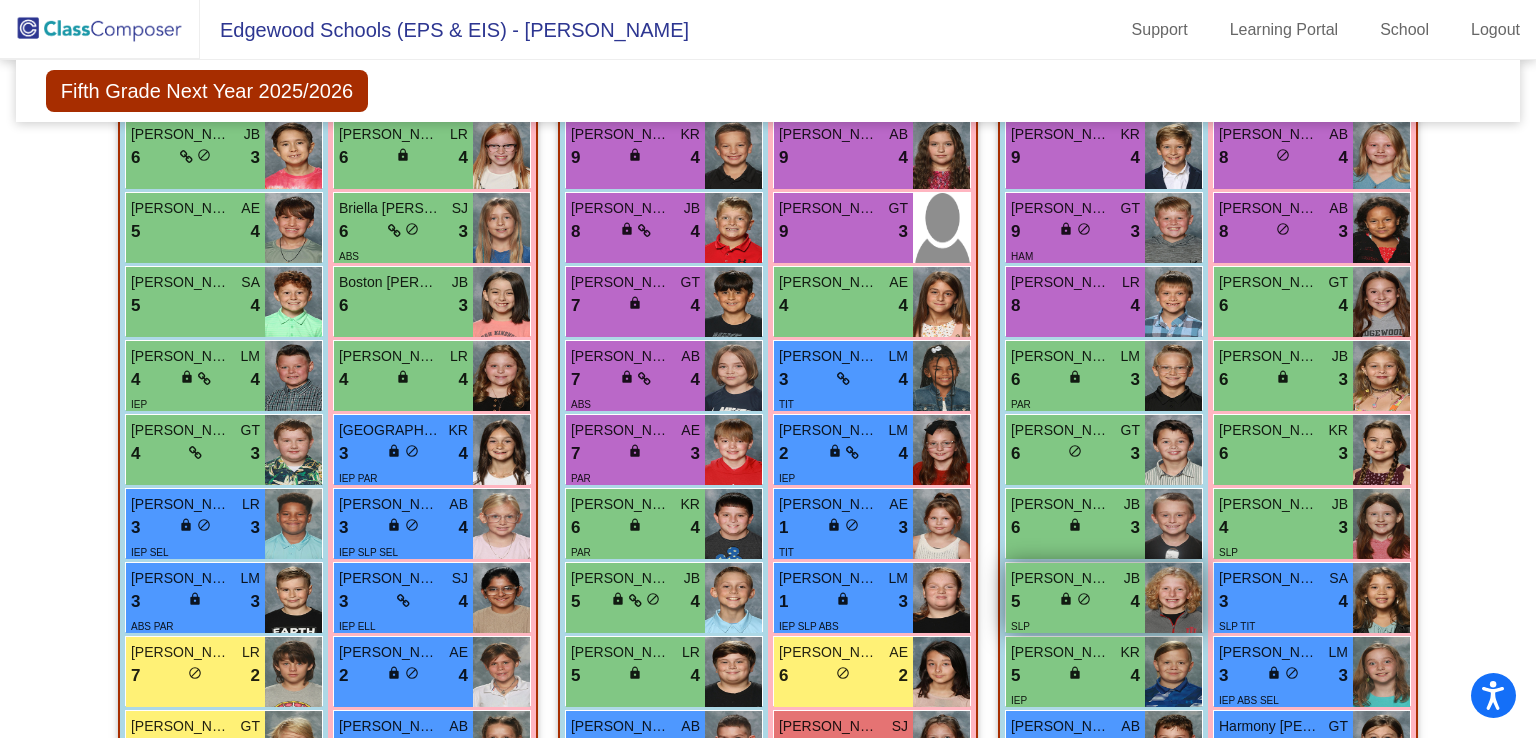 click on "SLP" at bounding box center [1075, 625] 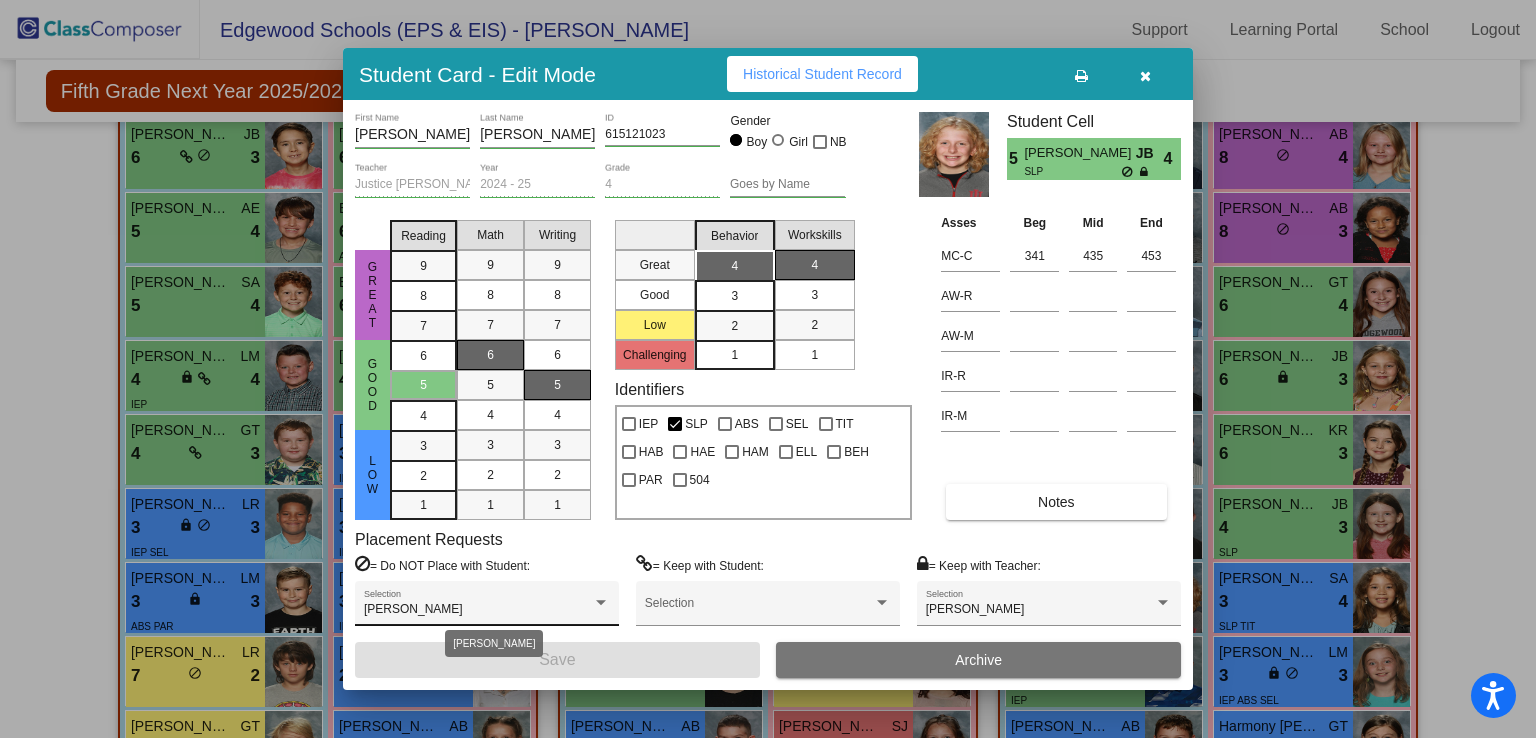click on "[PERSON_NAME]" at bounding box center [478, 610] 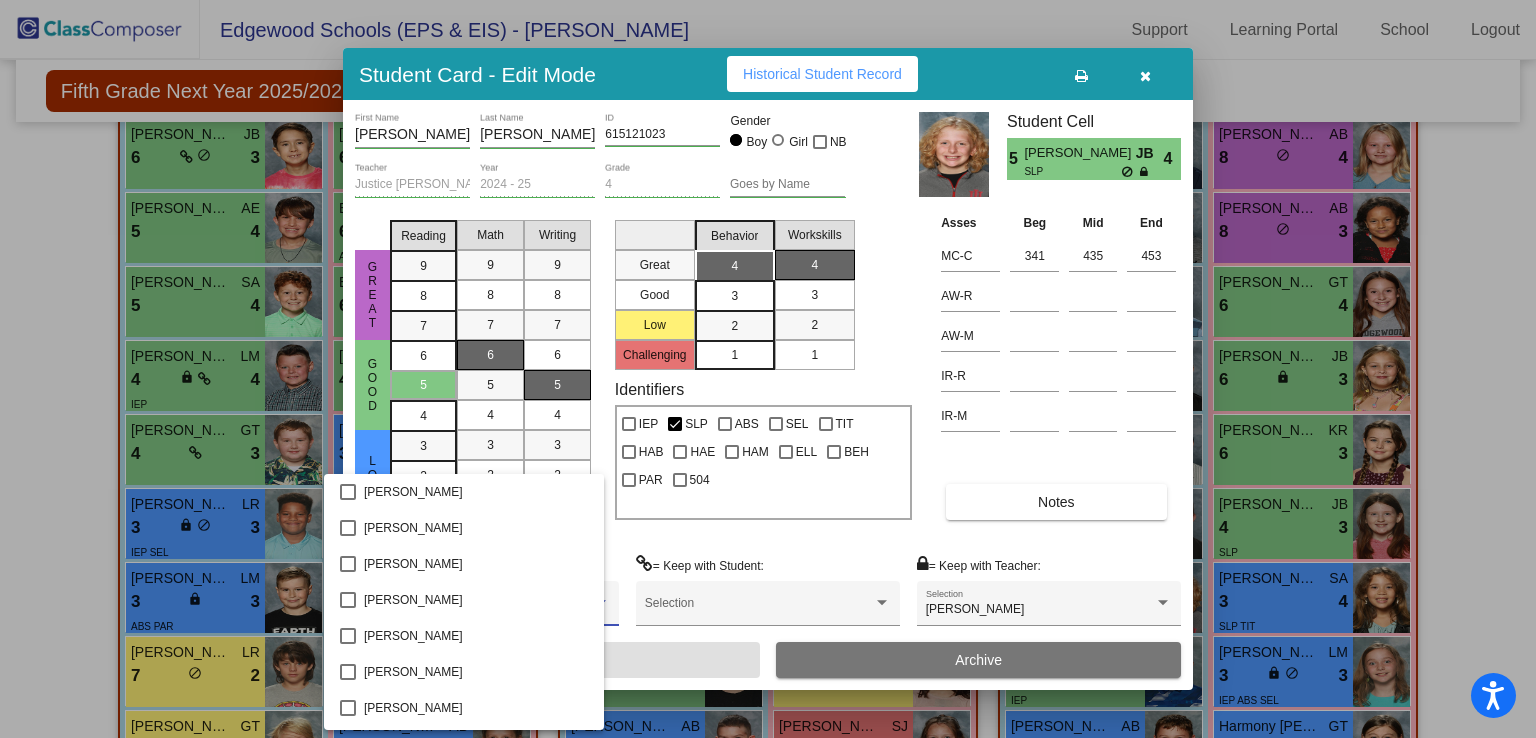 scroll, scrollTop: 1287, scrollLeft: 0, axis: vertical 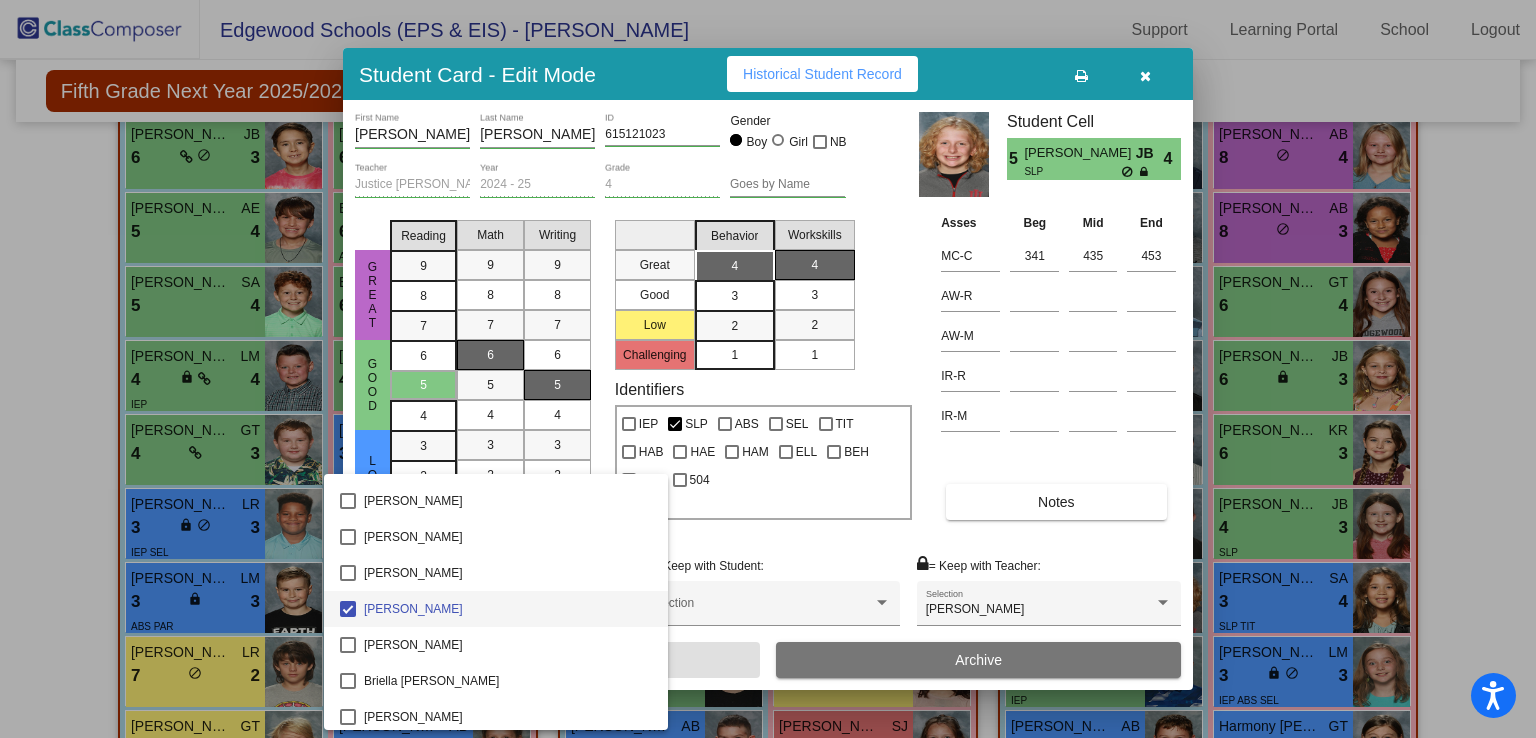 click at bounding box center [768, 369] 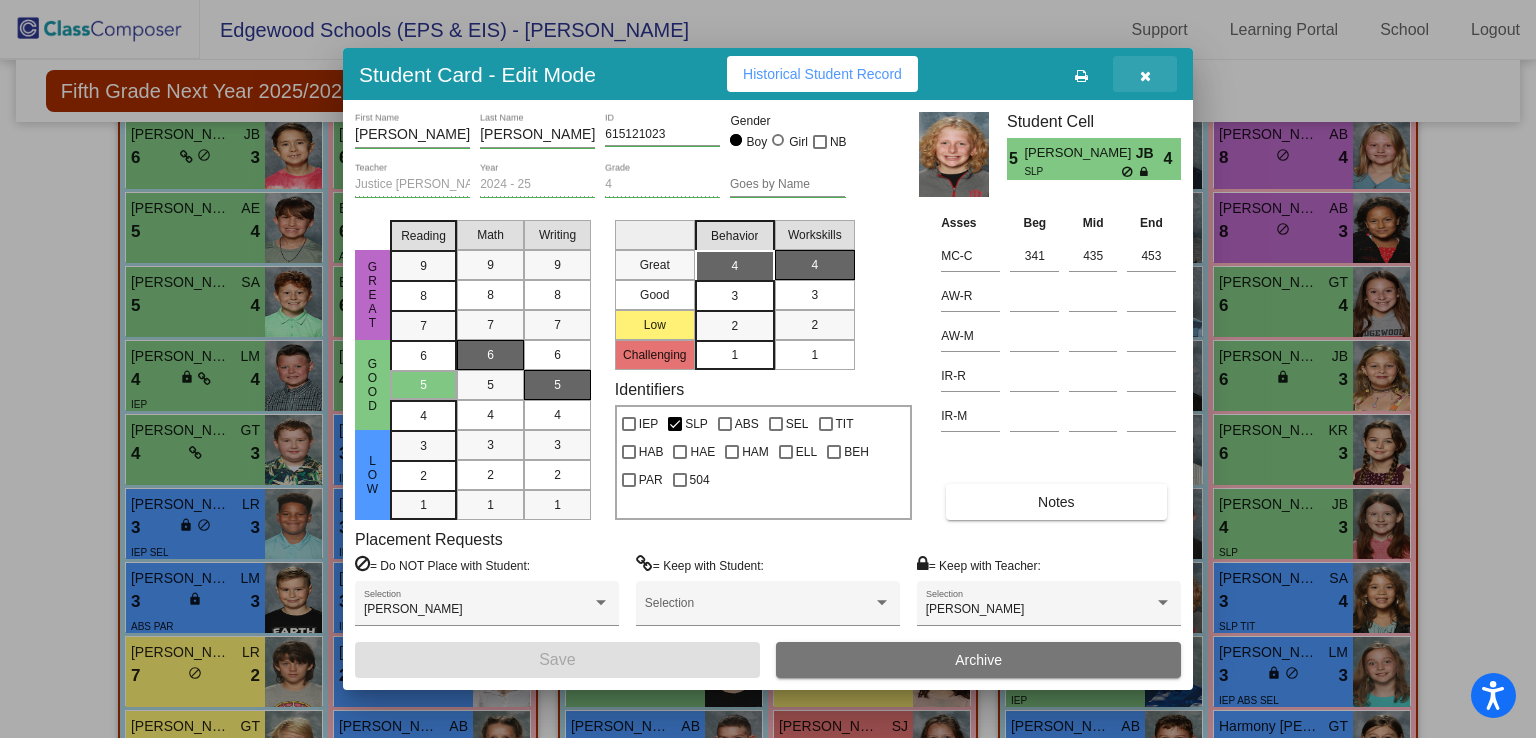 click at bounding box center [1145, 74] 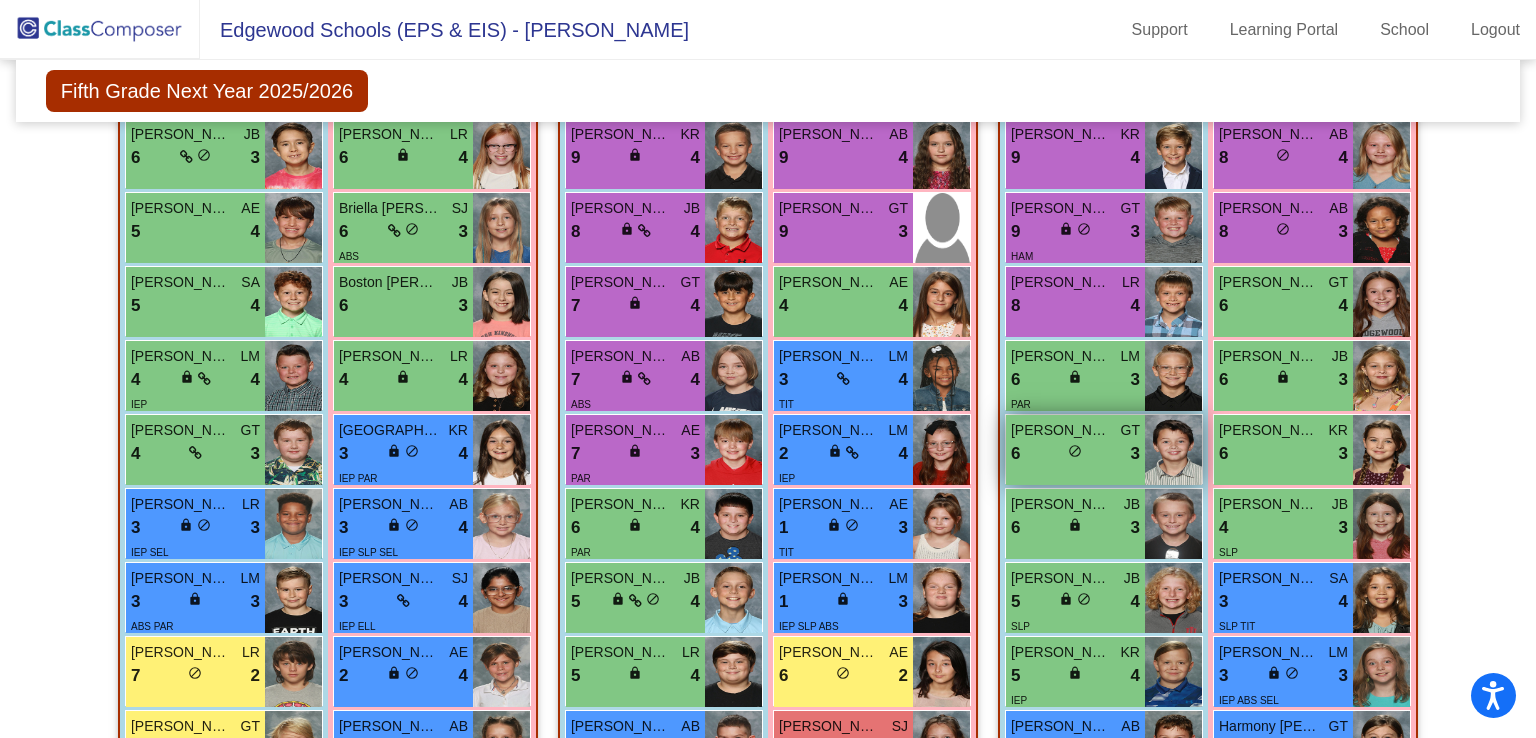 click on "6 lock do_not_disturb_alt 3" at bounding box center [1075, 454] 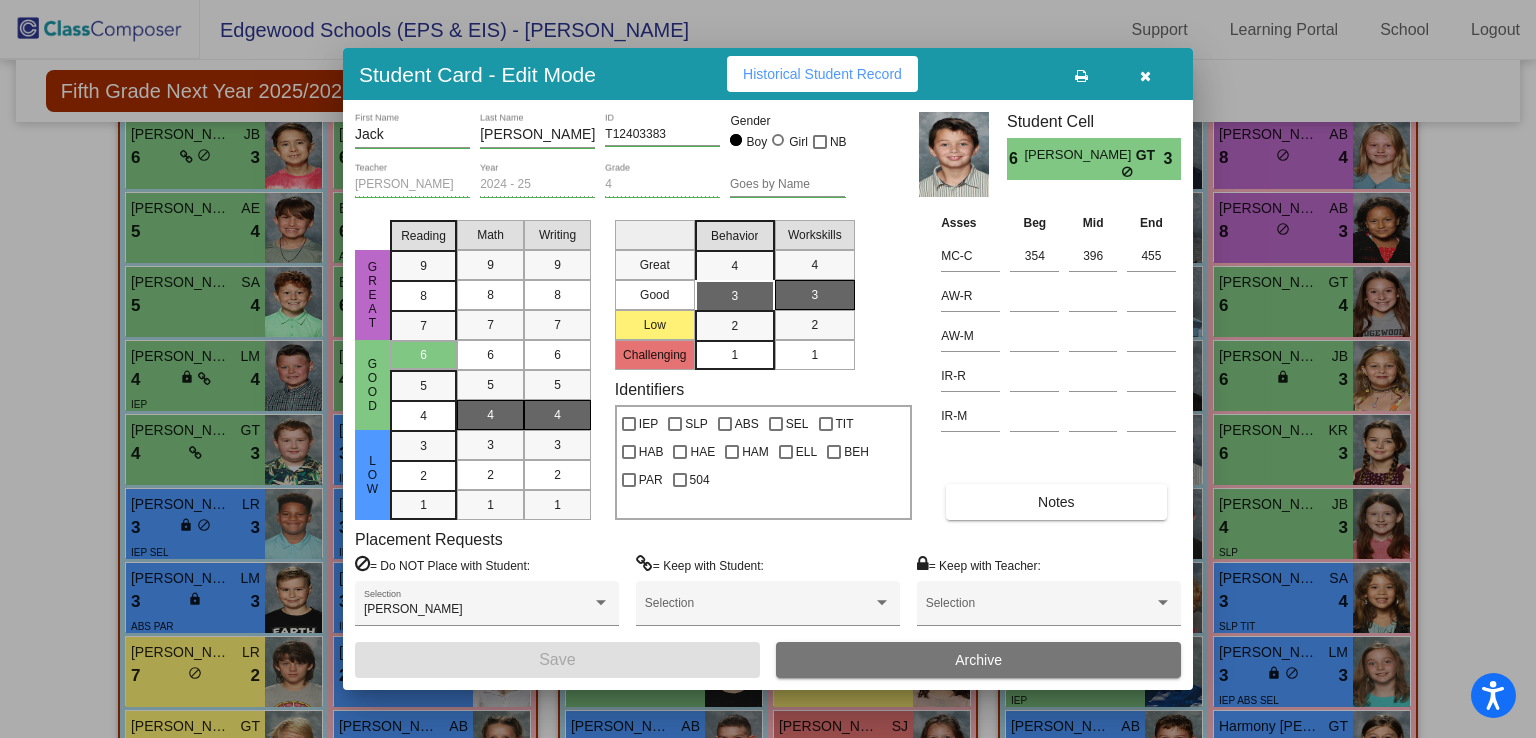drag, startPoint x: 1160, startPoint y: 81, endPoint x: 1142, endPoint y: 70, distance: 21.095022 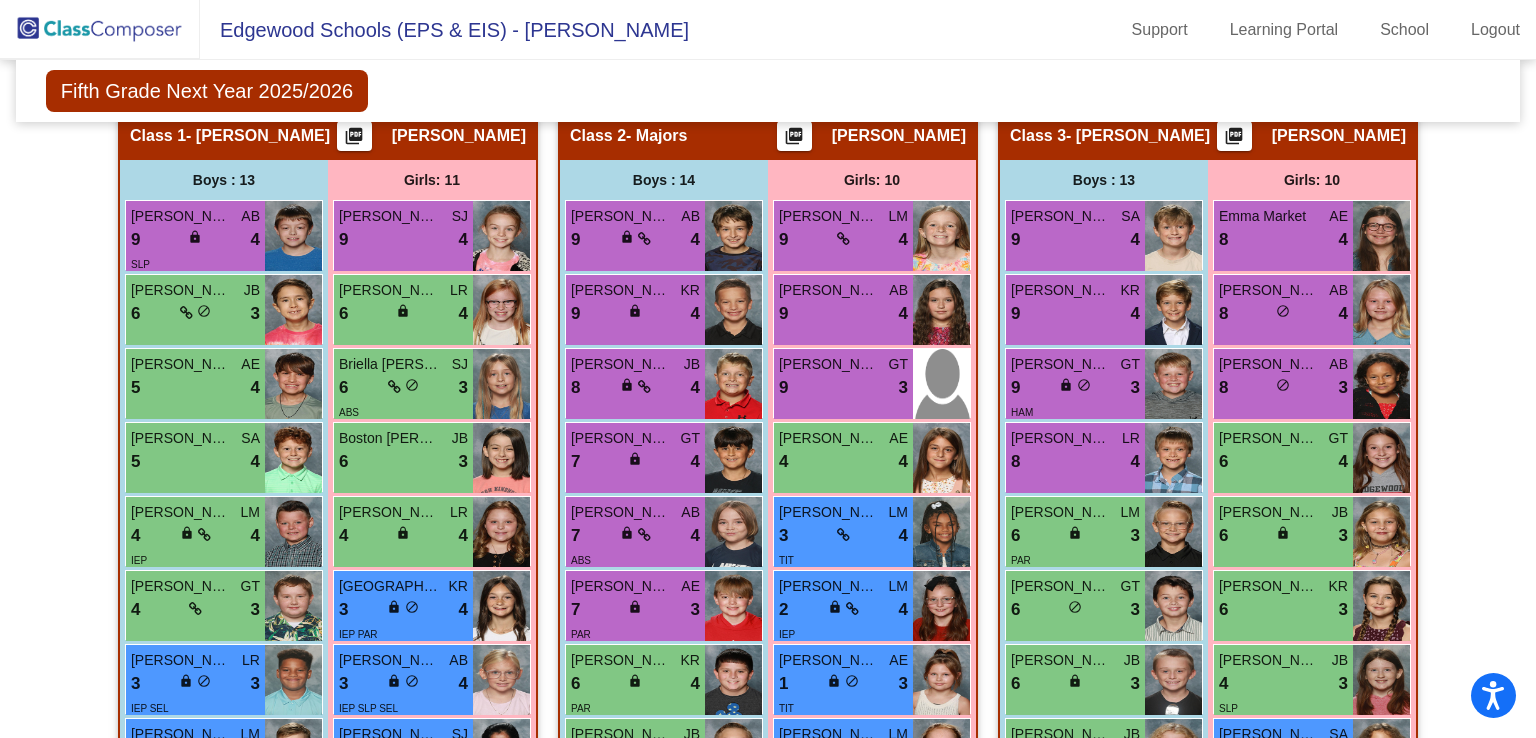scroll, scrollTop: 602, scrollLeft: 0, axis: vertical 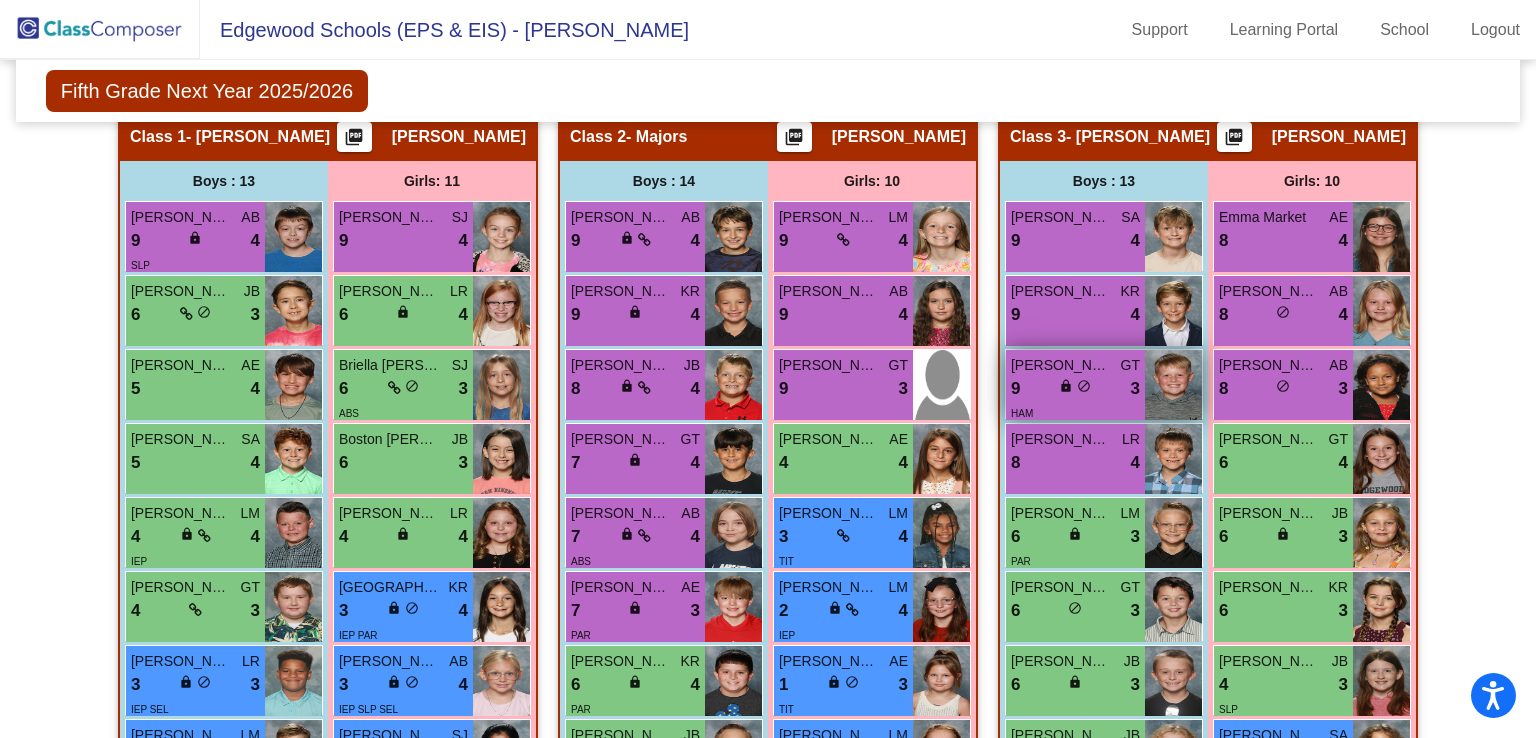 click on "lock" at bounding box center (1066, 386) 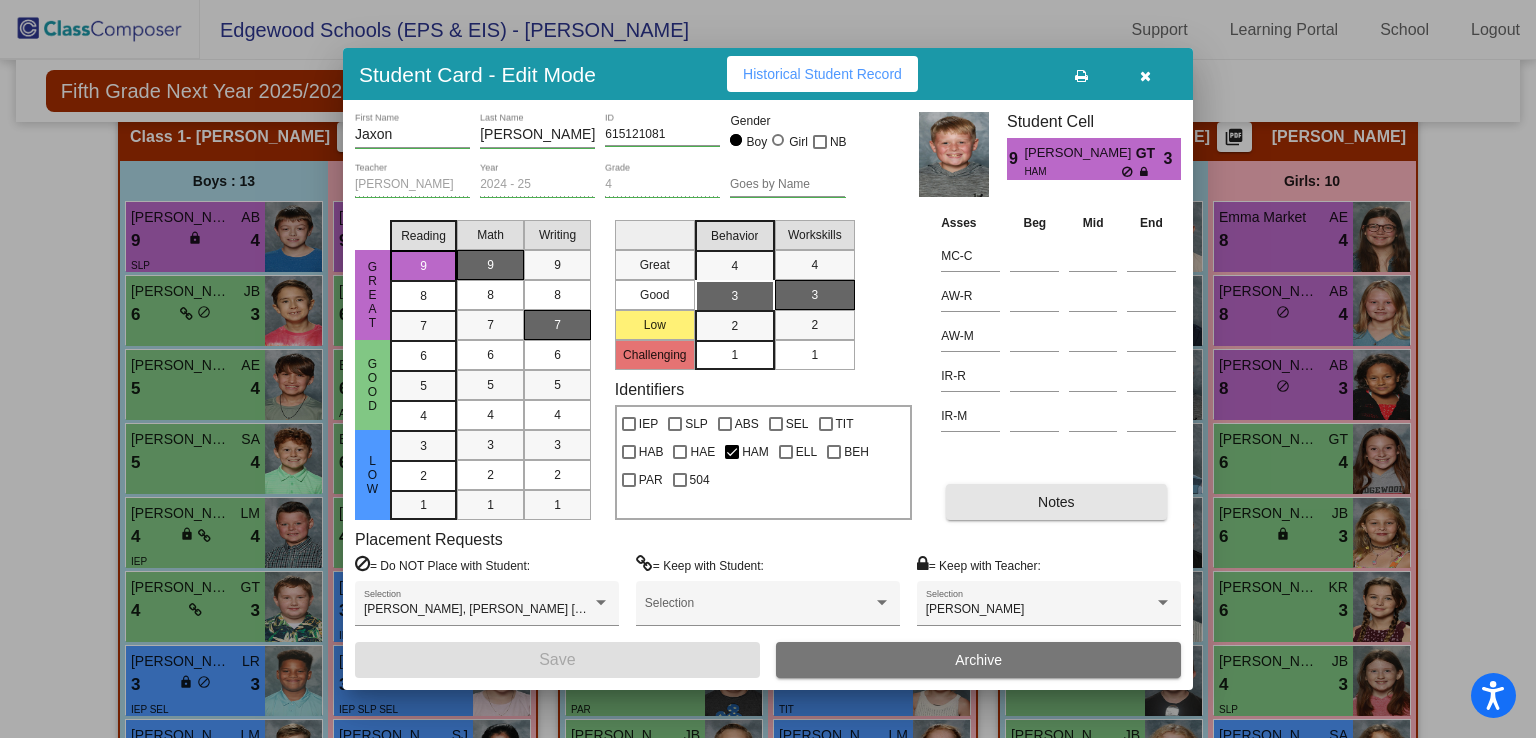 click on "Notes" at bounding box center (1056, 502) 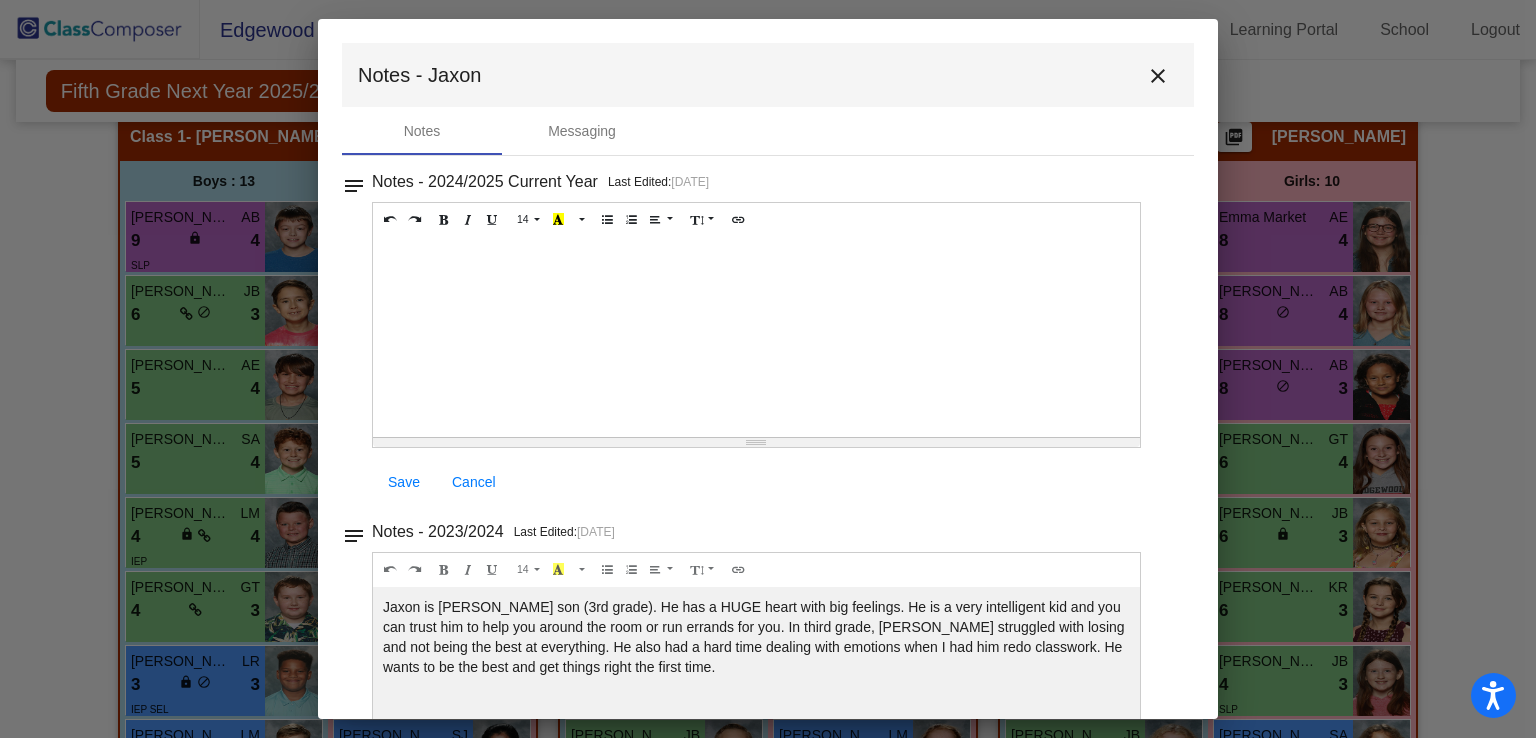 click on "close" at bounding box center [1158, 76] 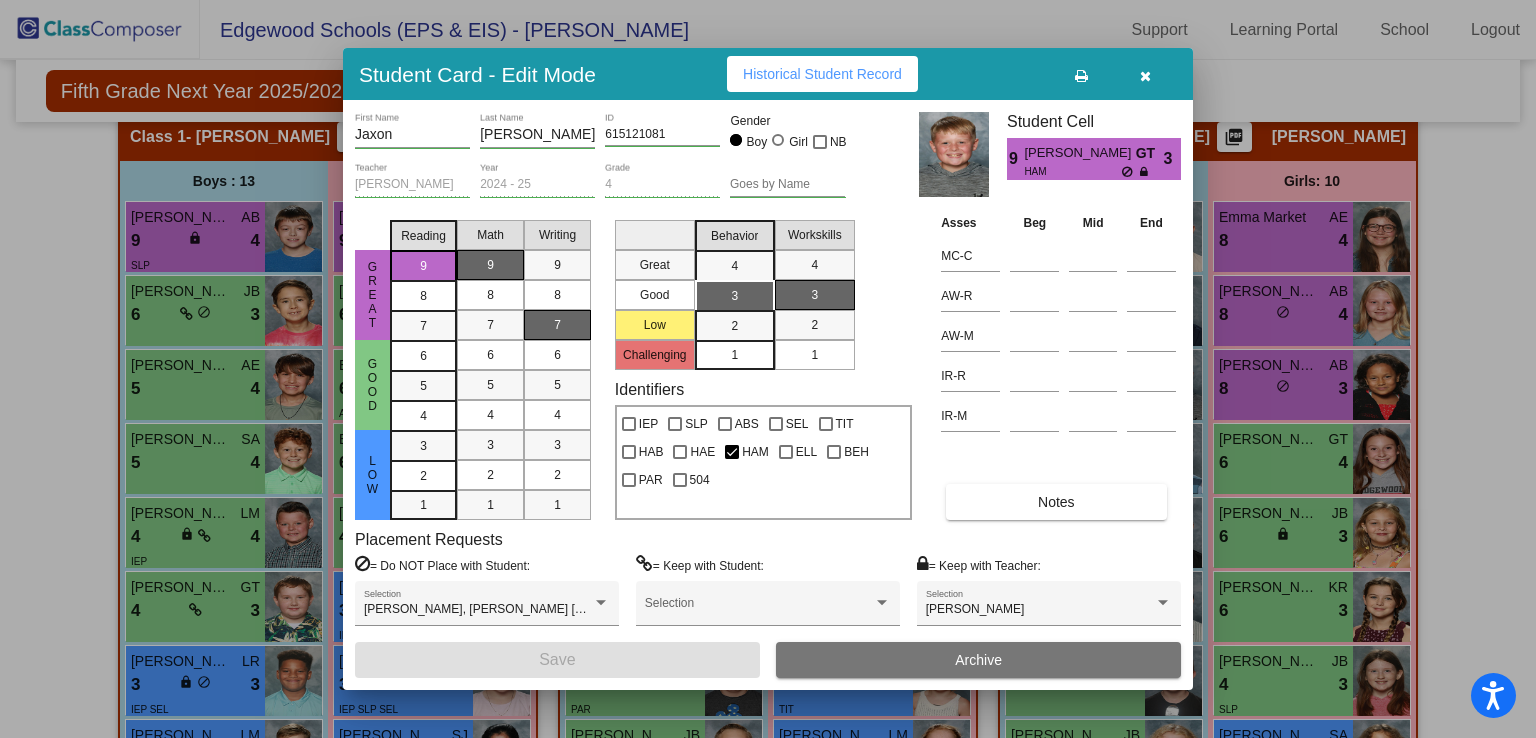 click at bounding box center (1145, 74) 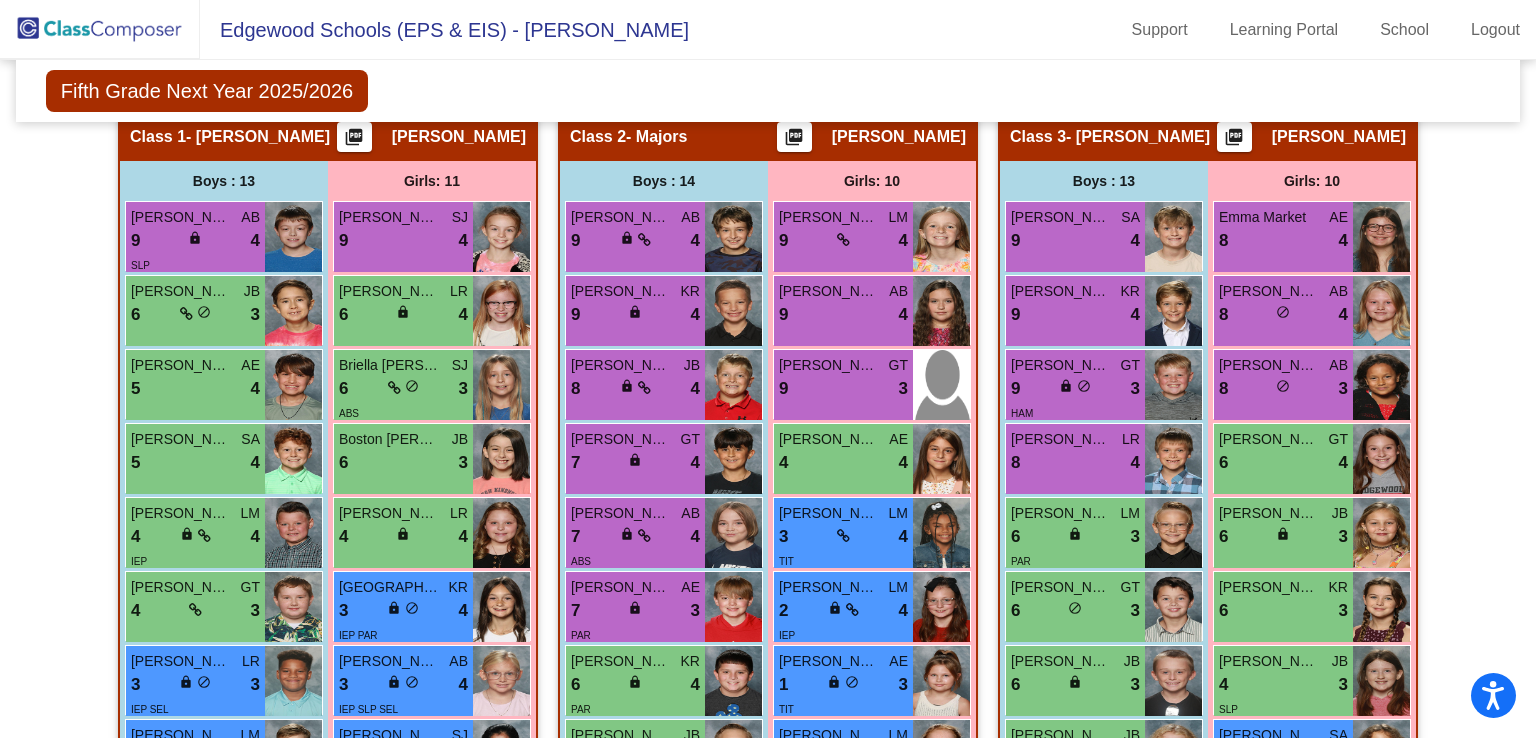 click on "SLP" at bounding box center (195, 264) 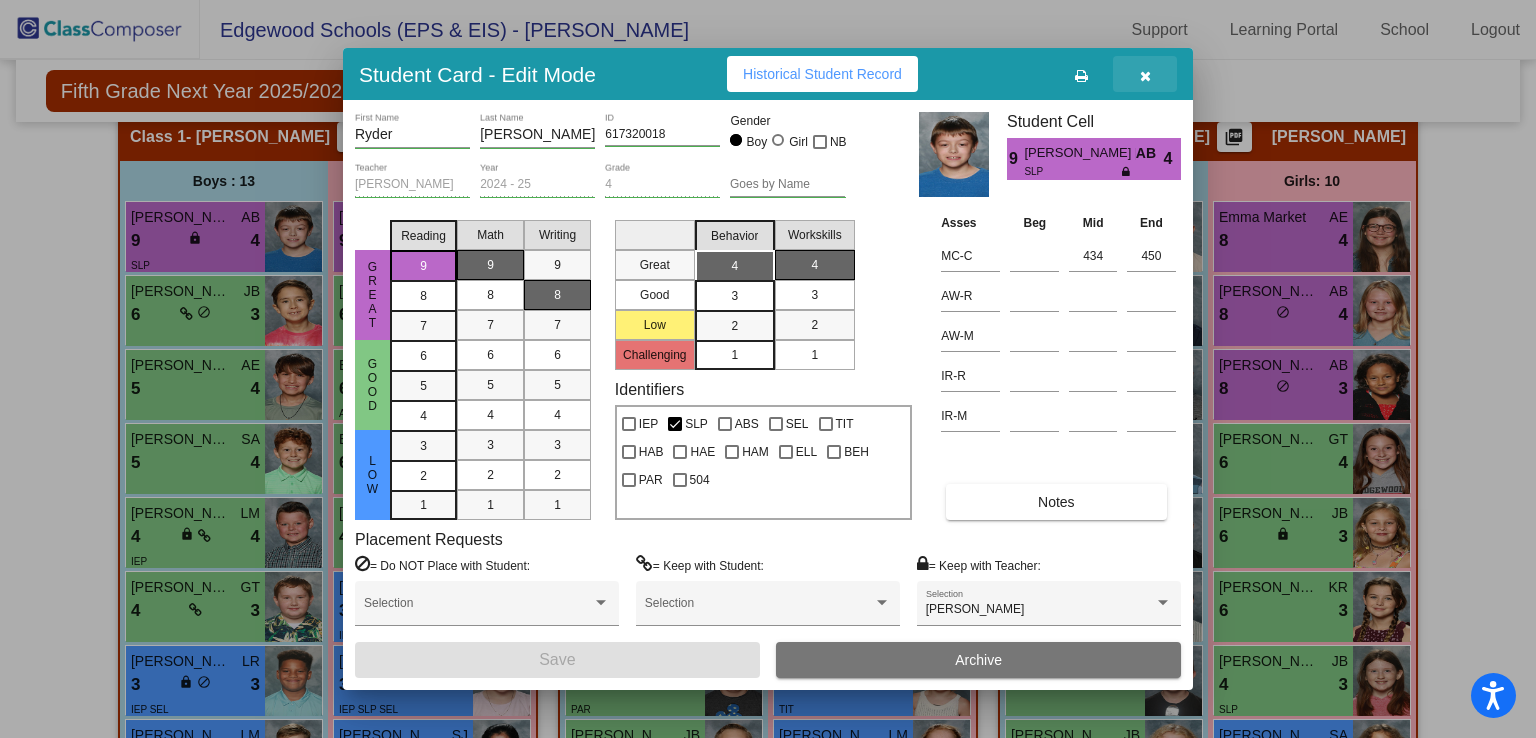 click at bounding box center (1145, 74) 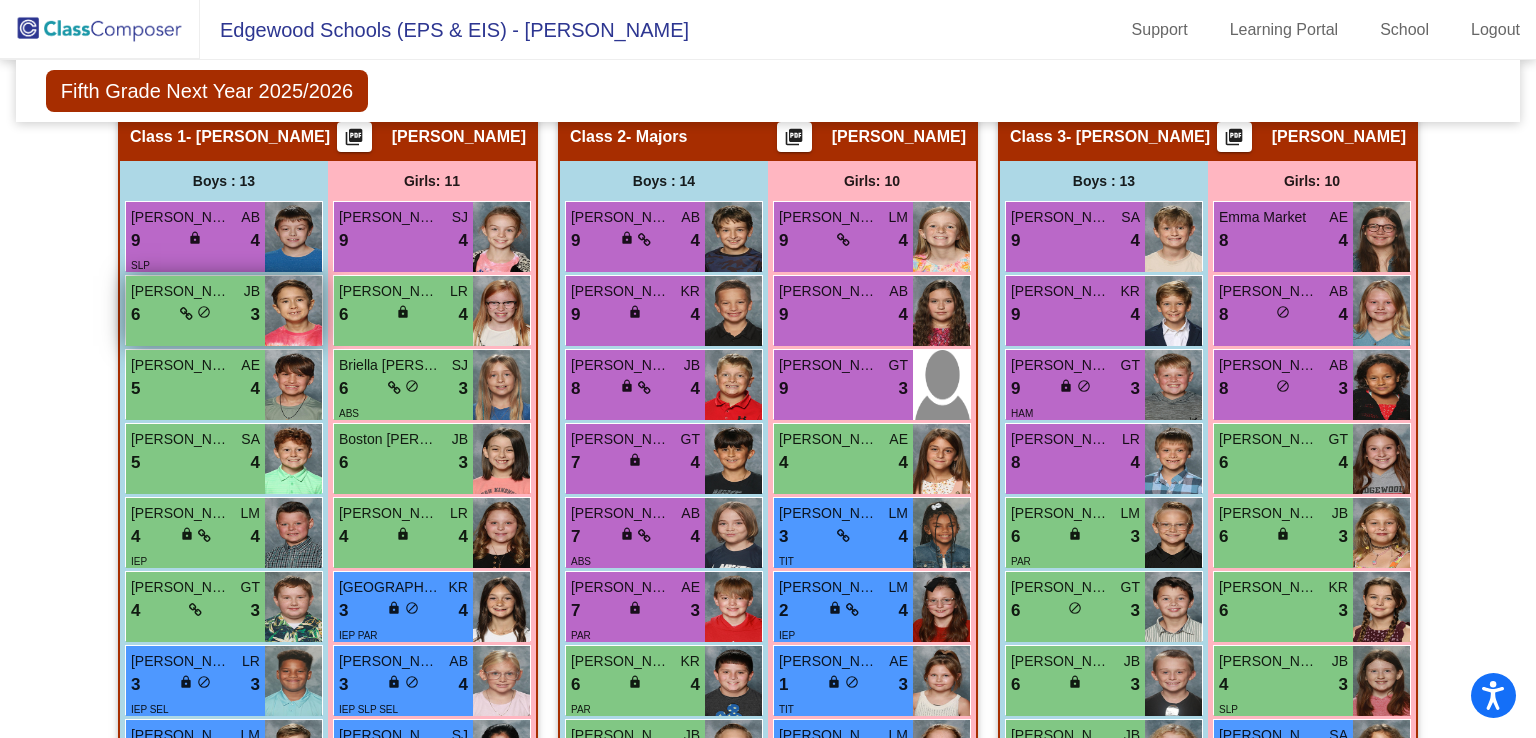 click on "[PERSON_NAME] JB 6 lock do_not_disturb_alt 3" at bounding box center (195, 311) 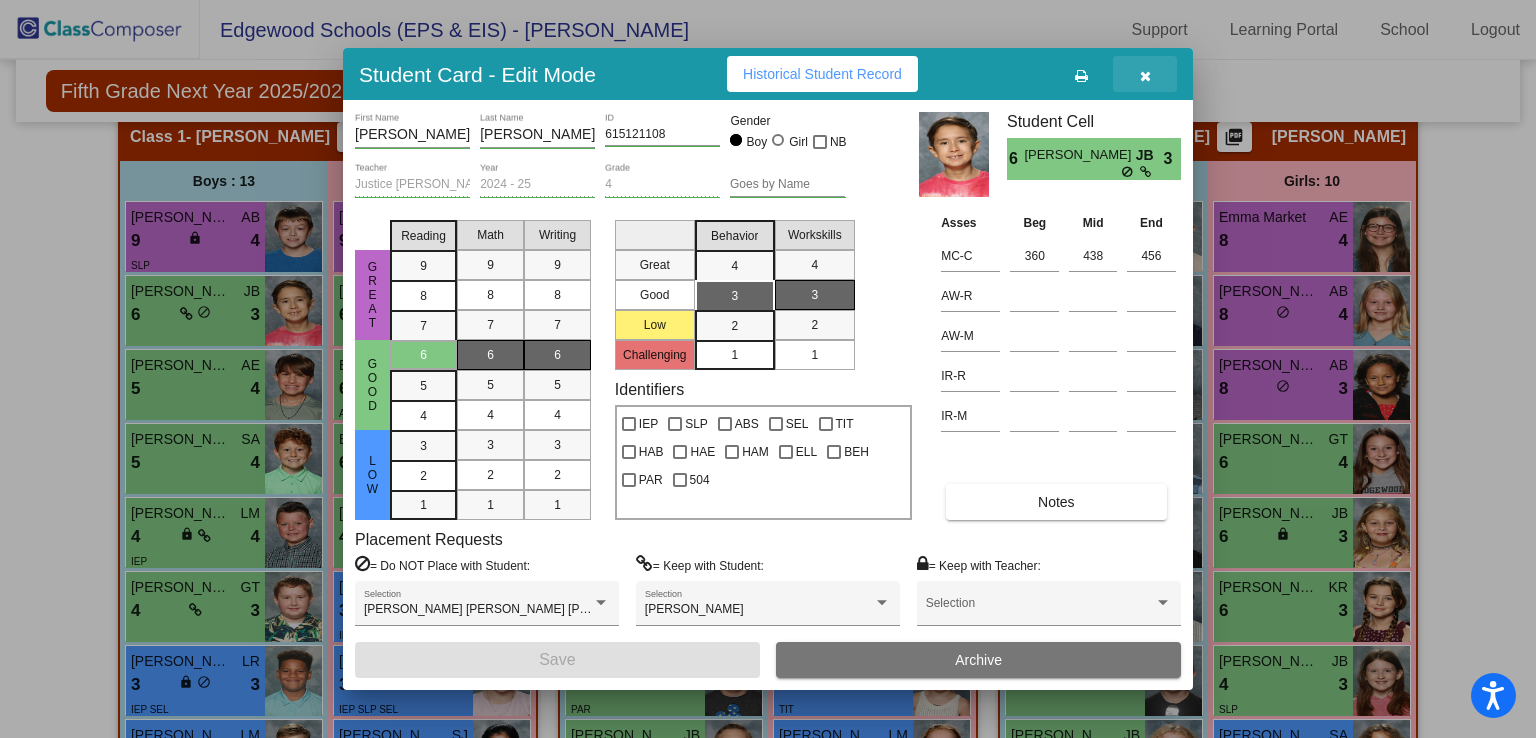 click at bounding box center (1145, 74) 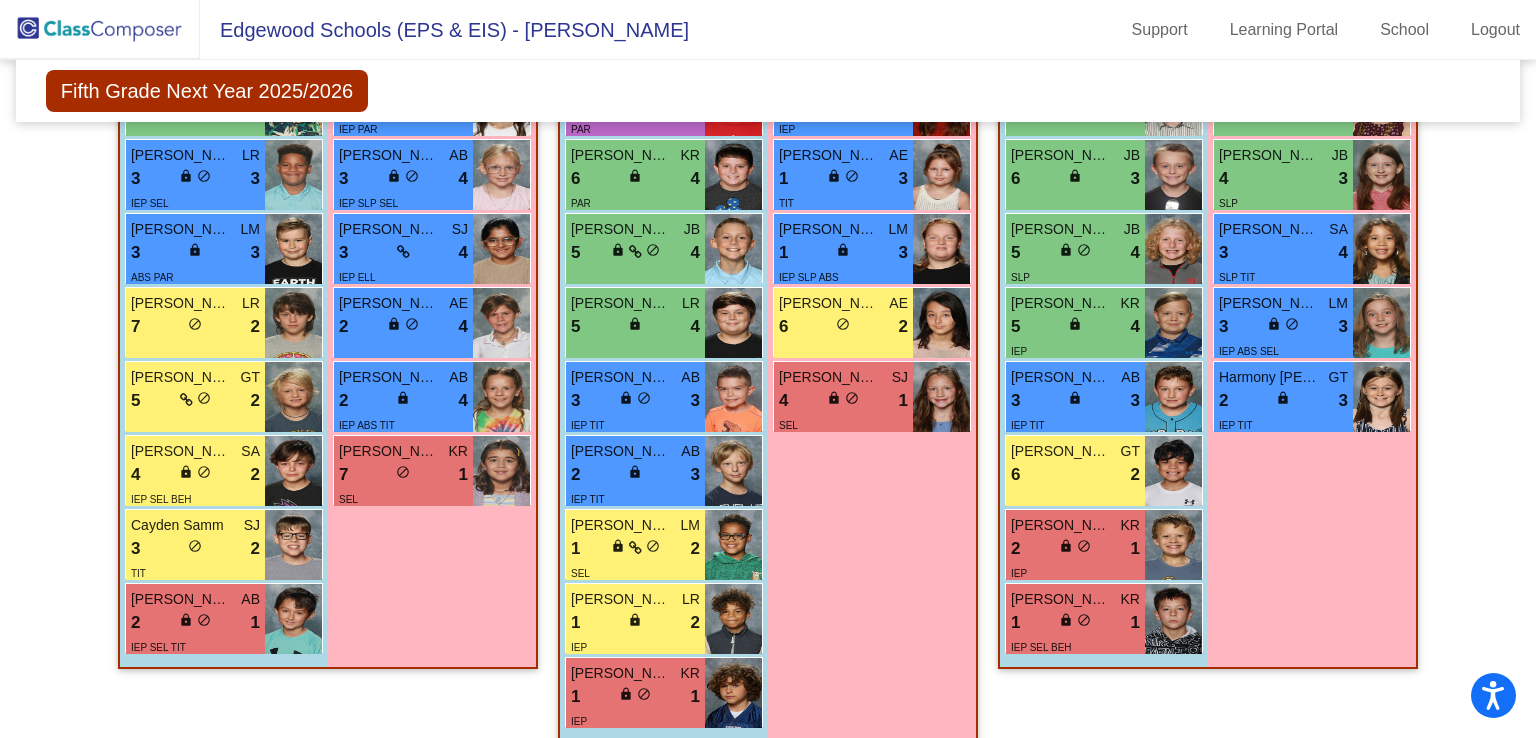 scroll, scrollTop: 1147, scrollLeft: 0, axis: vertical 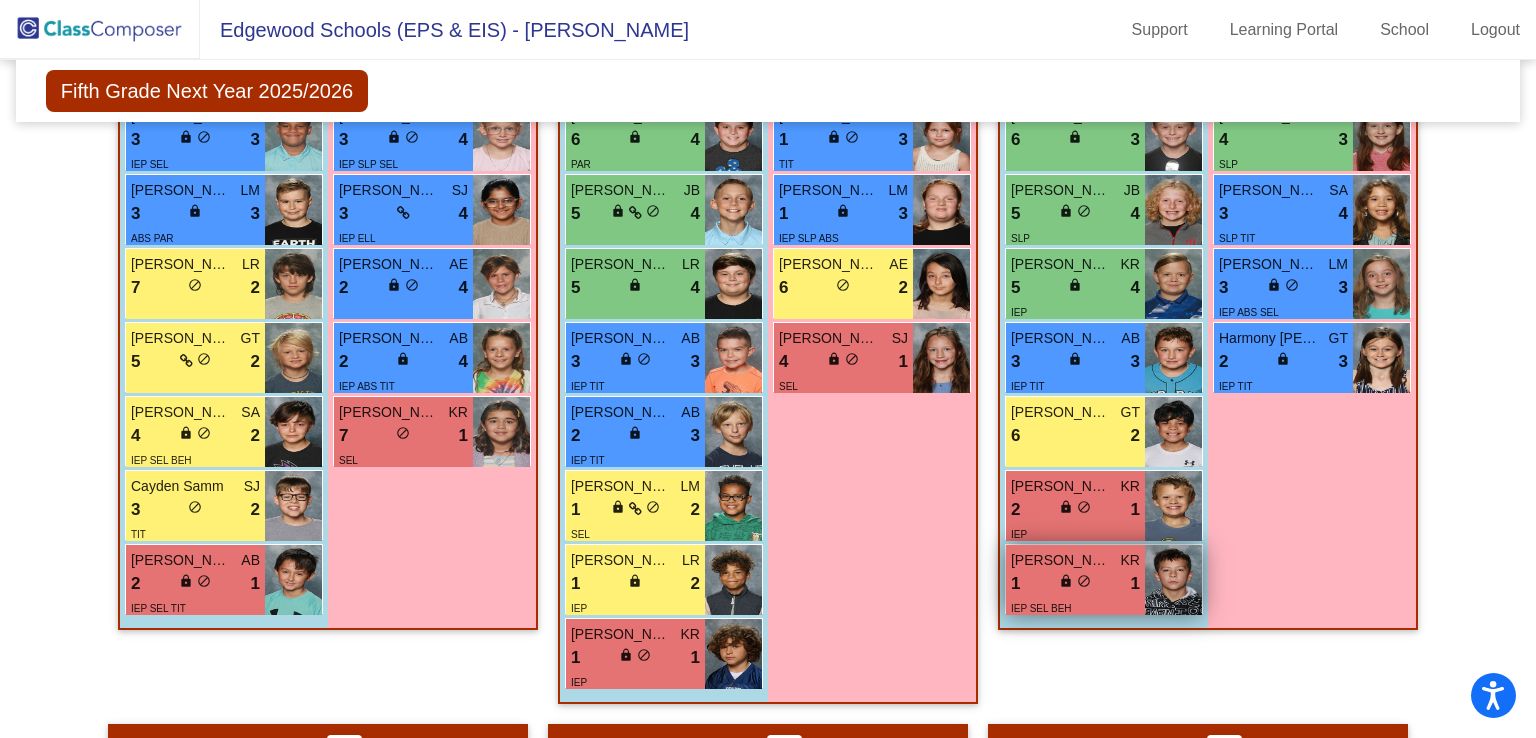 click on "[PERSON_NAME]" at bounding box center [1061, 560] 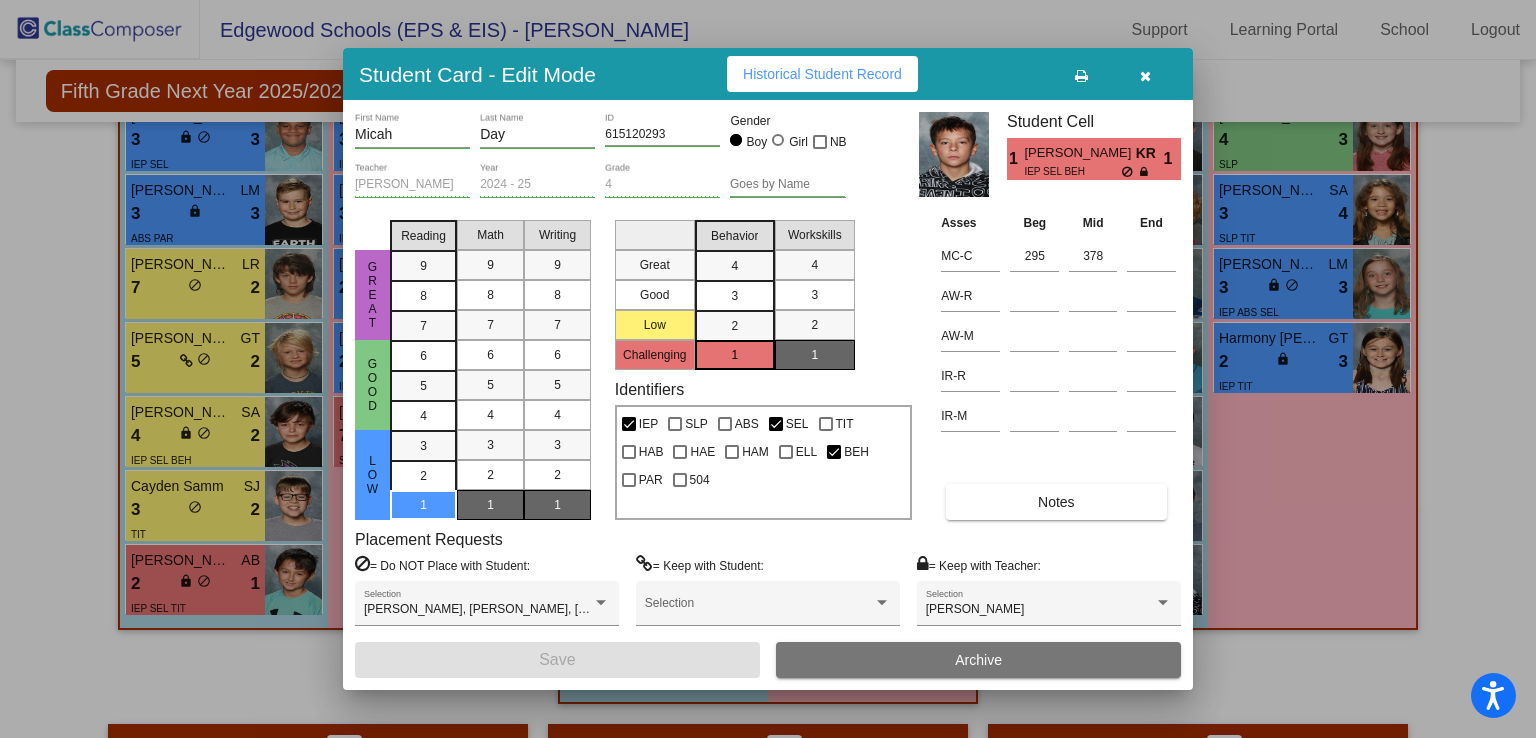 click at bounding box center (1145, 74) 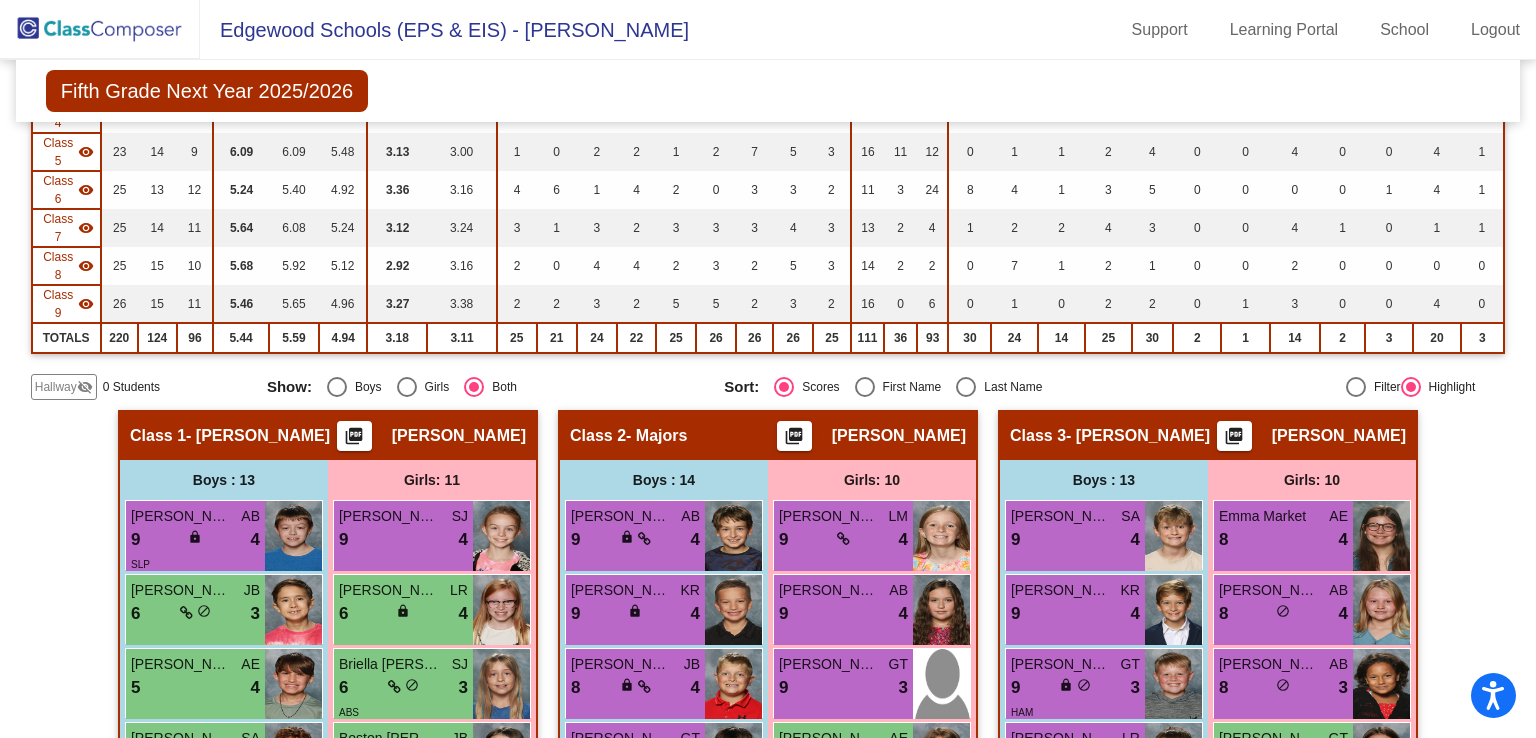 scroll, scrollTop: 304, scrollLeft: 0, axis: vertical 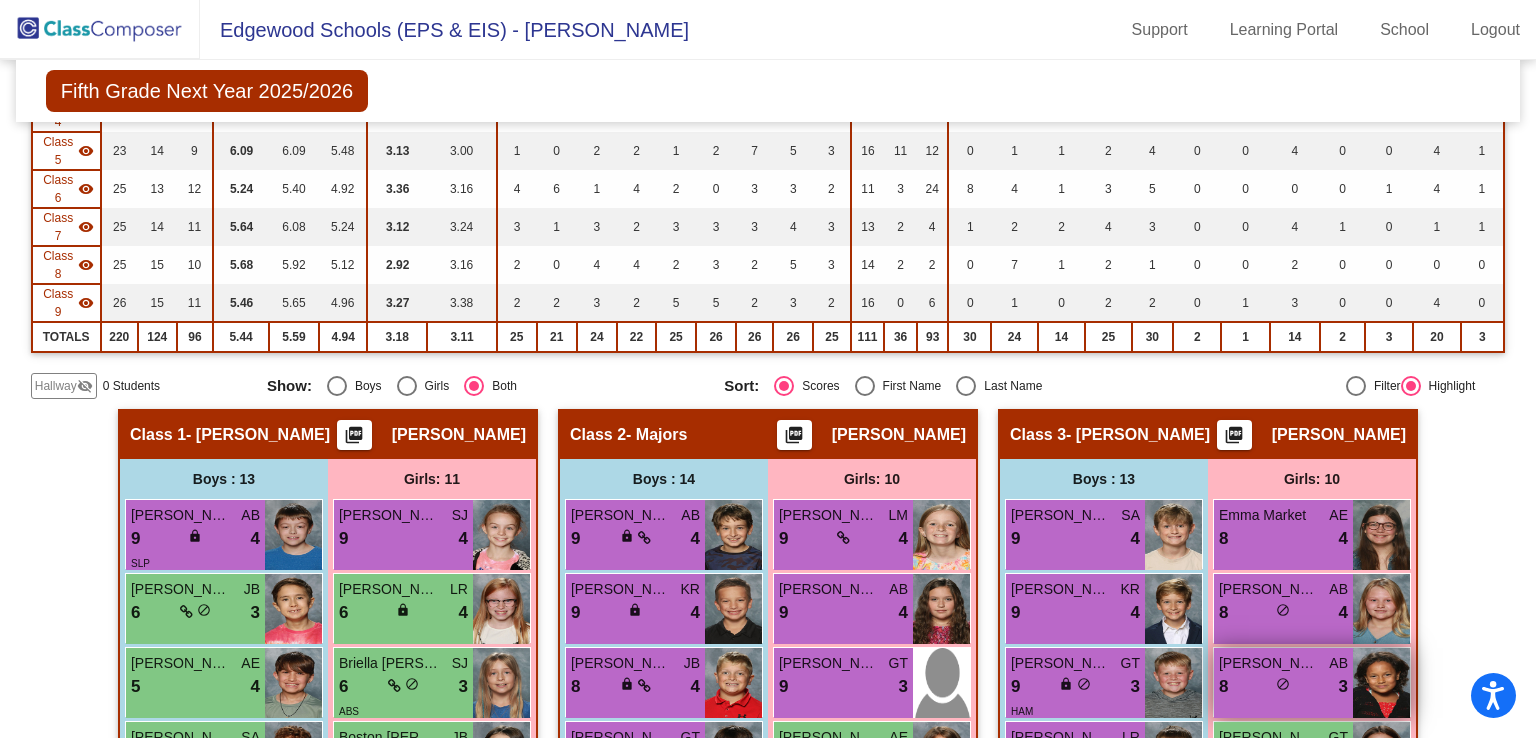 click on "[PERSON_NAME]" at bounding box center (1269, 663) 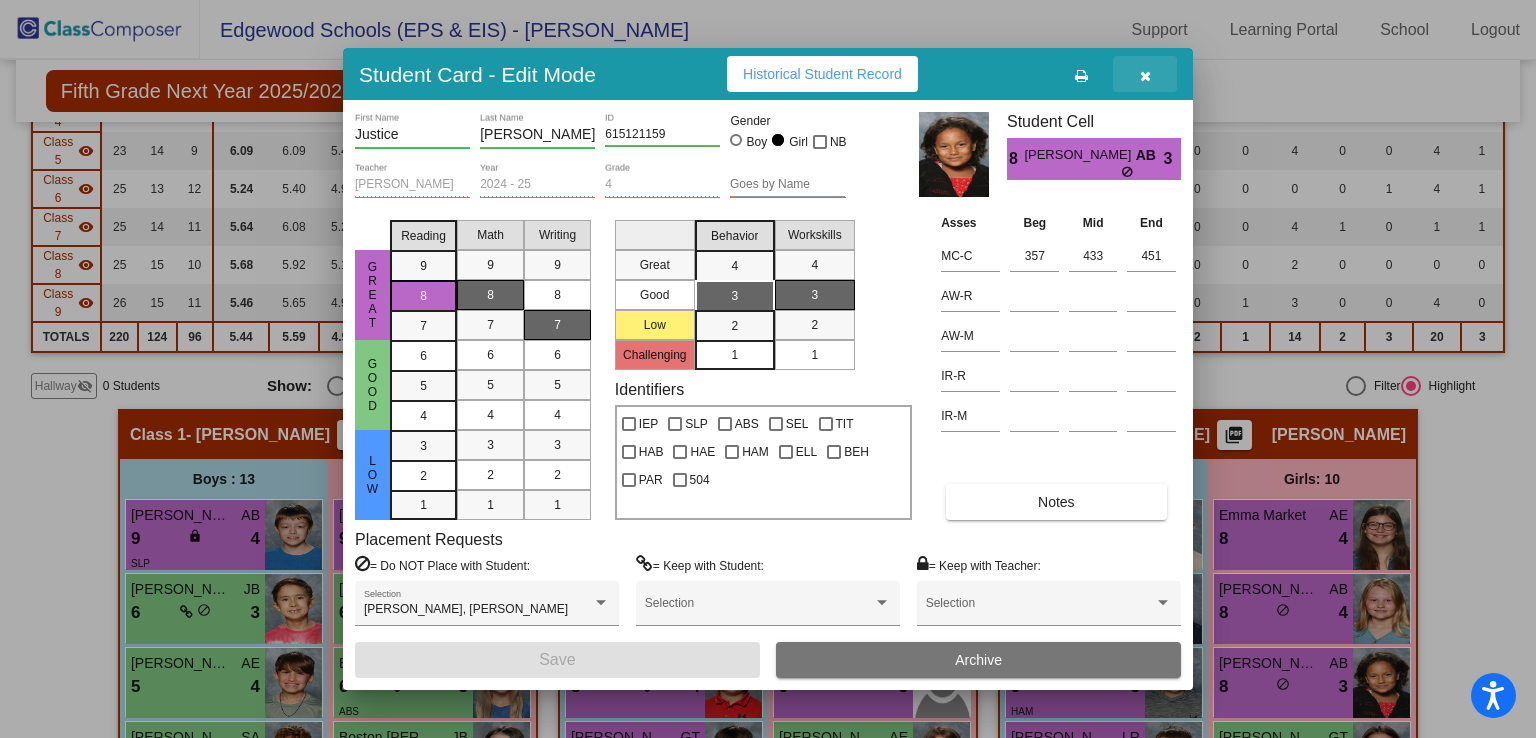 click at bounding box center [1145, 76] 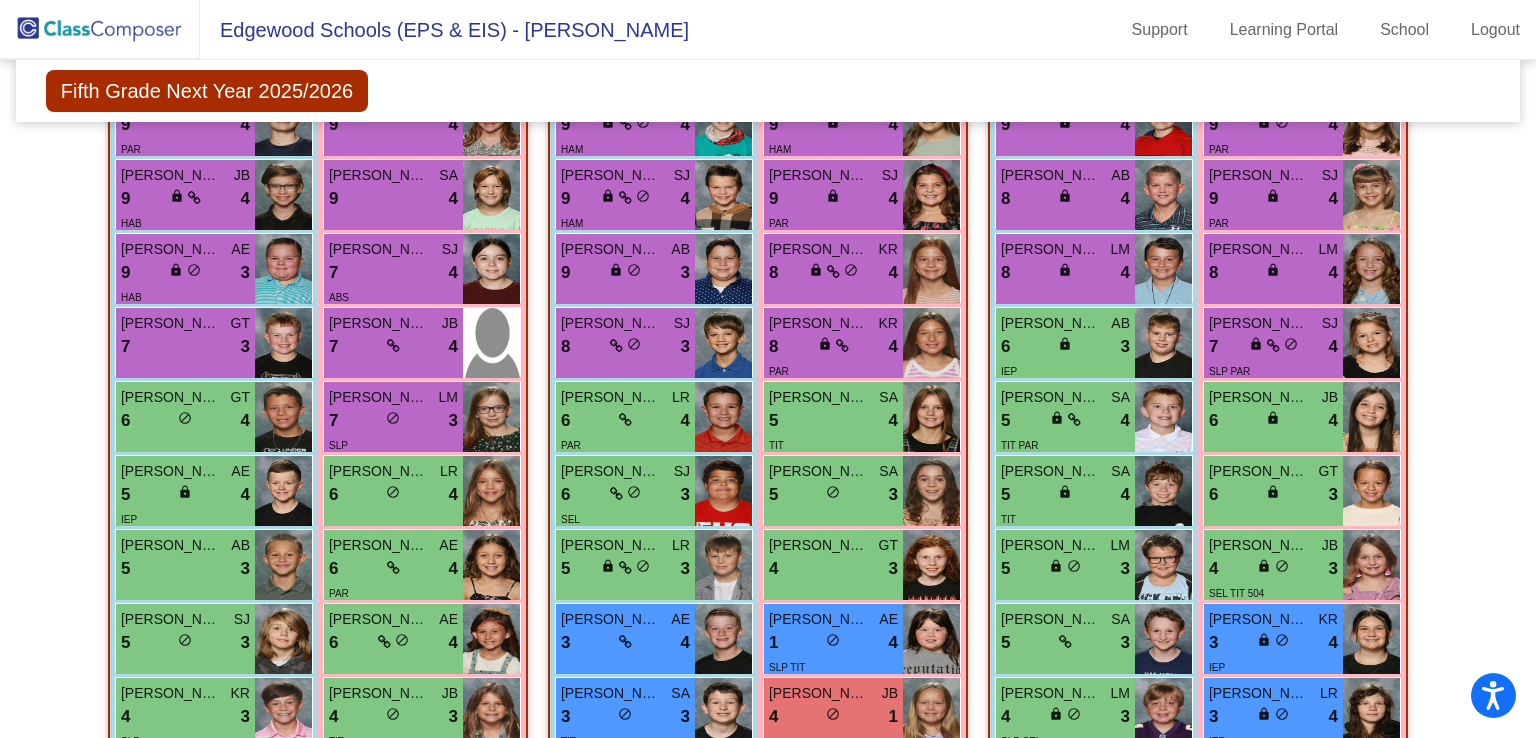 scroll, scrollTop: 1876, scrollLeft: 0, axis: vertical 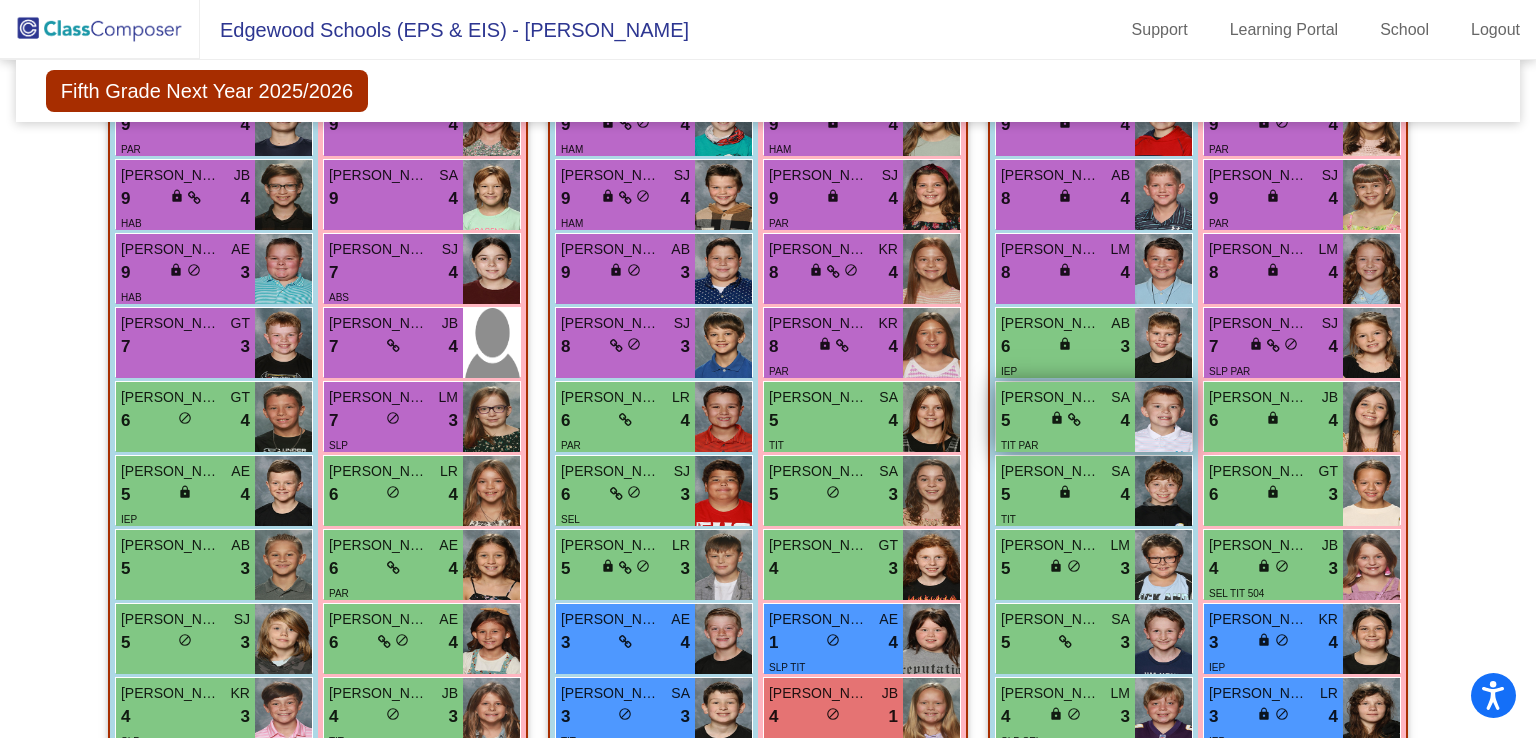 click on "TIT PAR" at bounding box center [1019, 444] 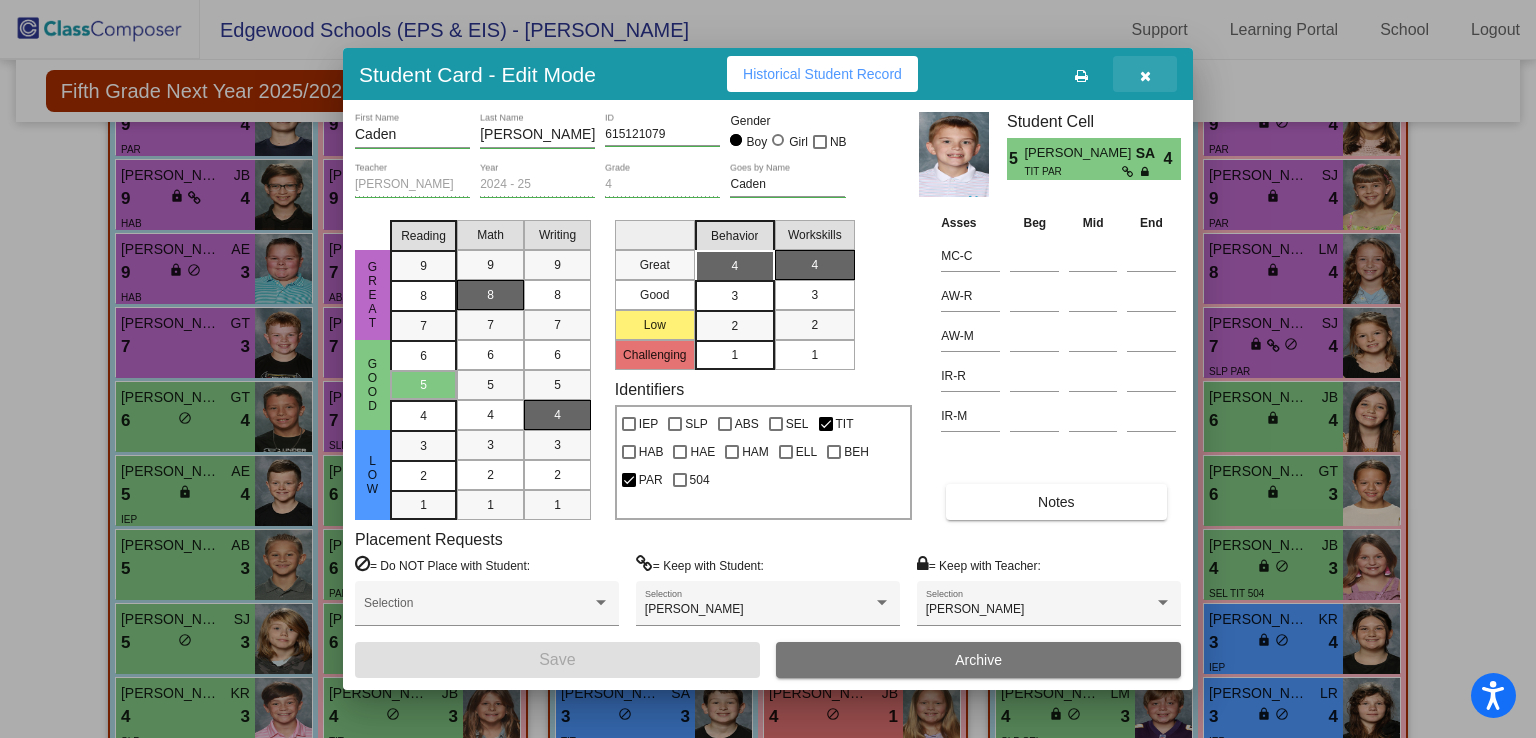 click at bounding box center [1145, 76] 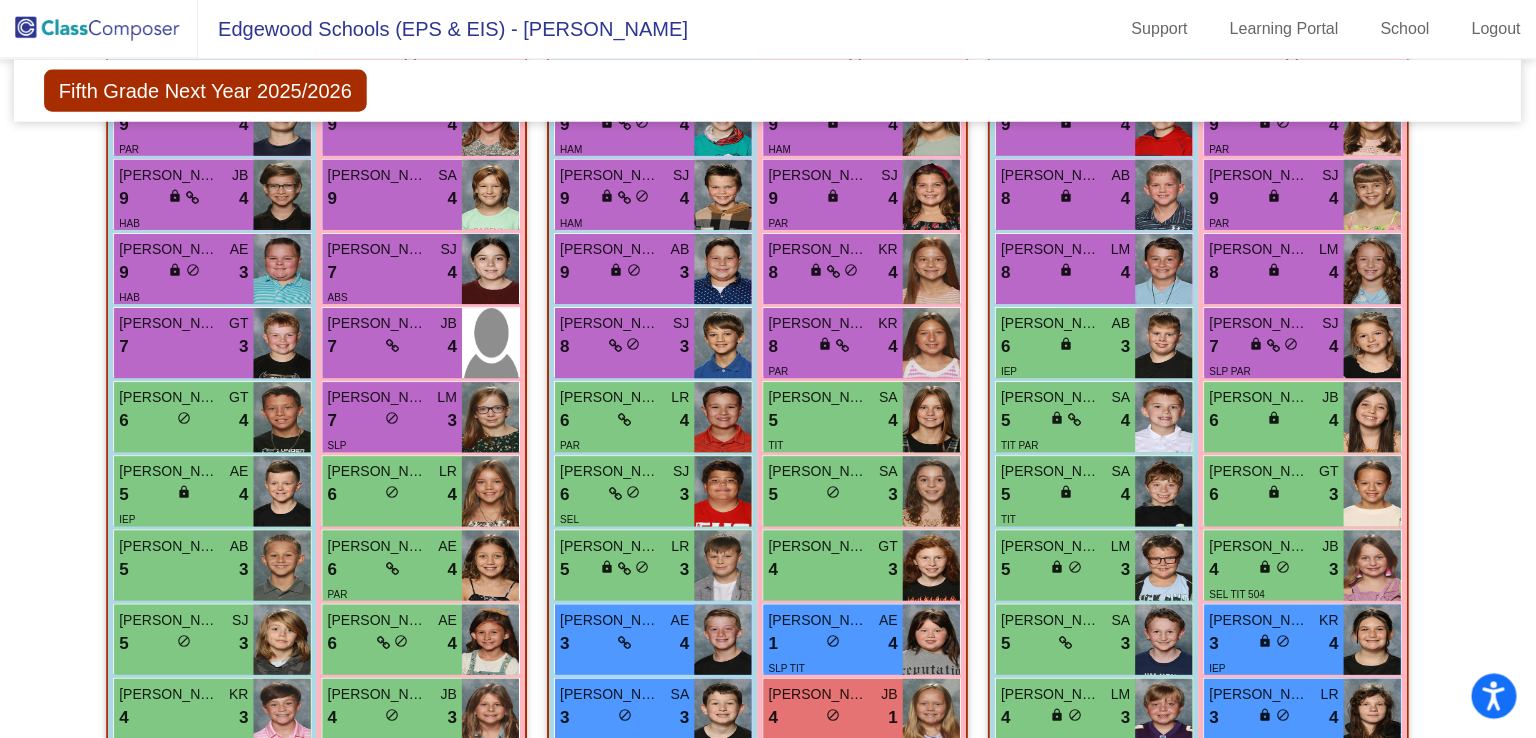 scroll, scrollTop: 0, scrollLeft: 0, axis: both 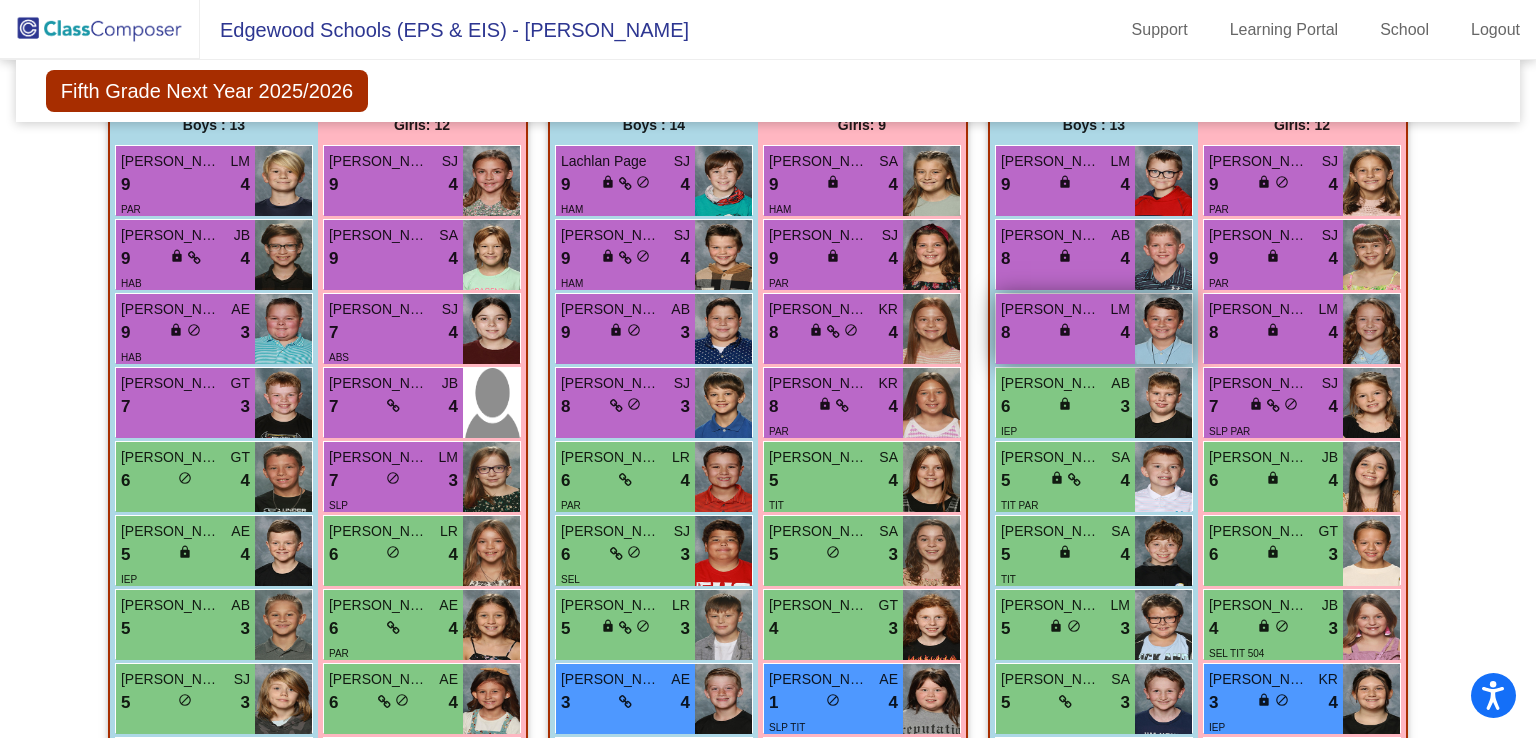 click on "8 lock do_not_disturb_alt 4" at bounding box center [1065, 333] 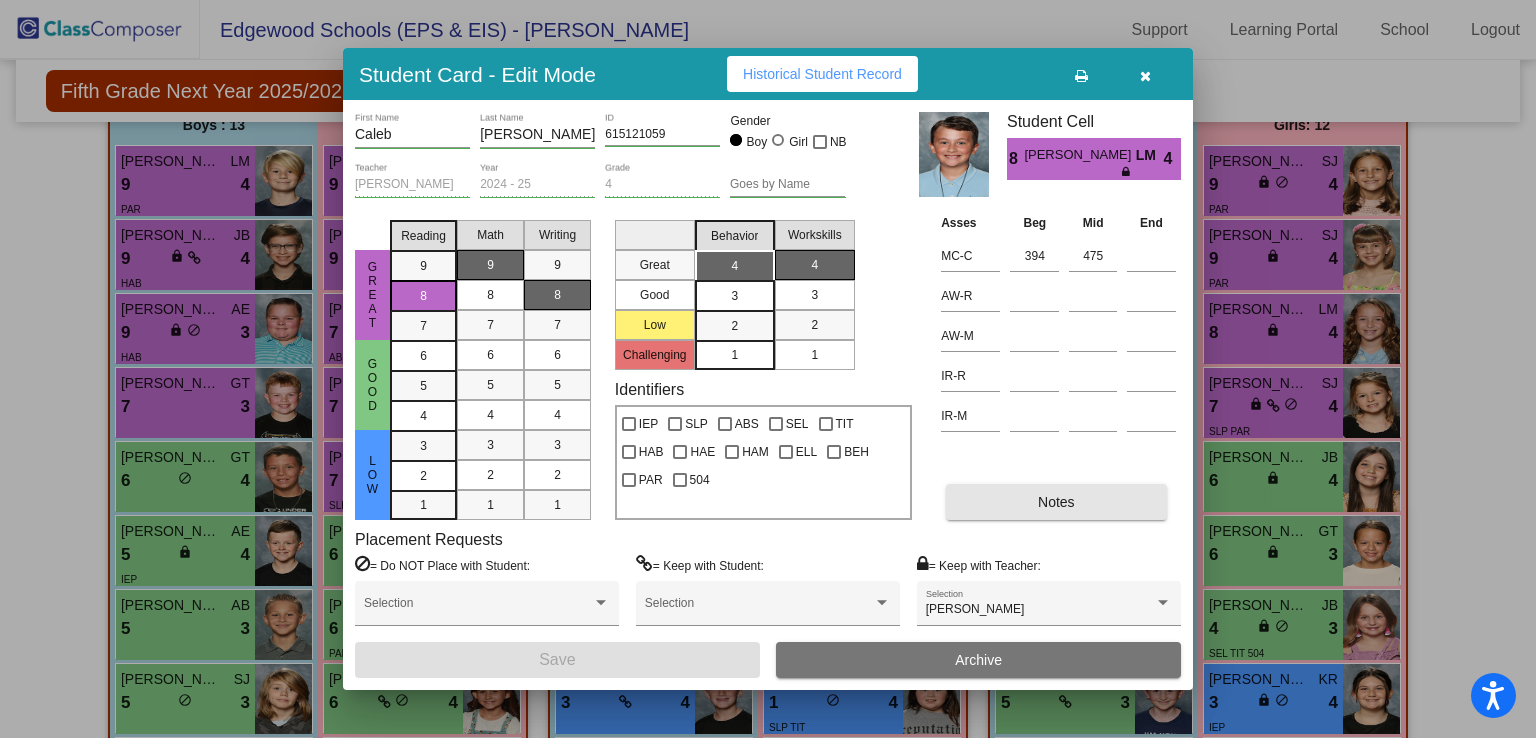 click on "Notes" at bounding box center [1056, 502] 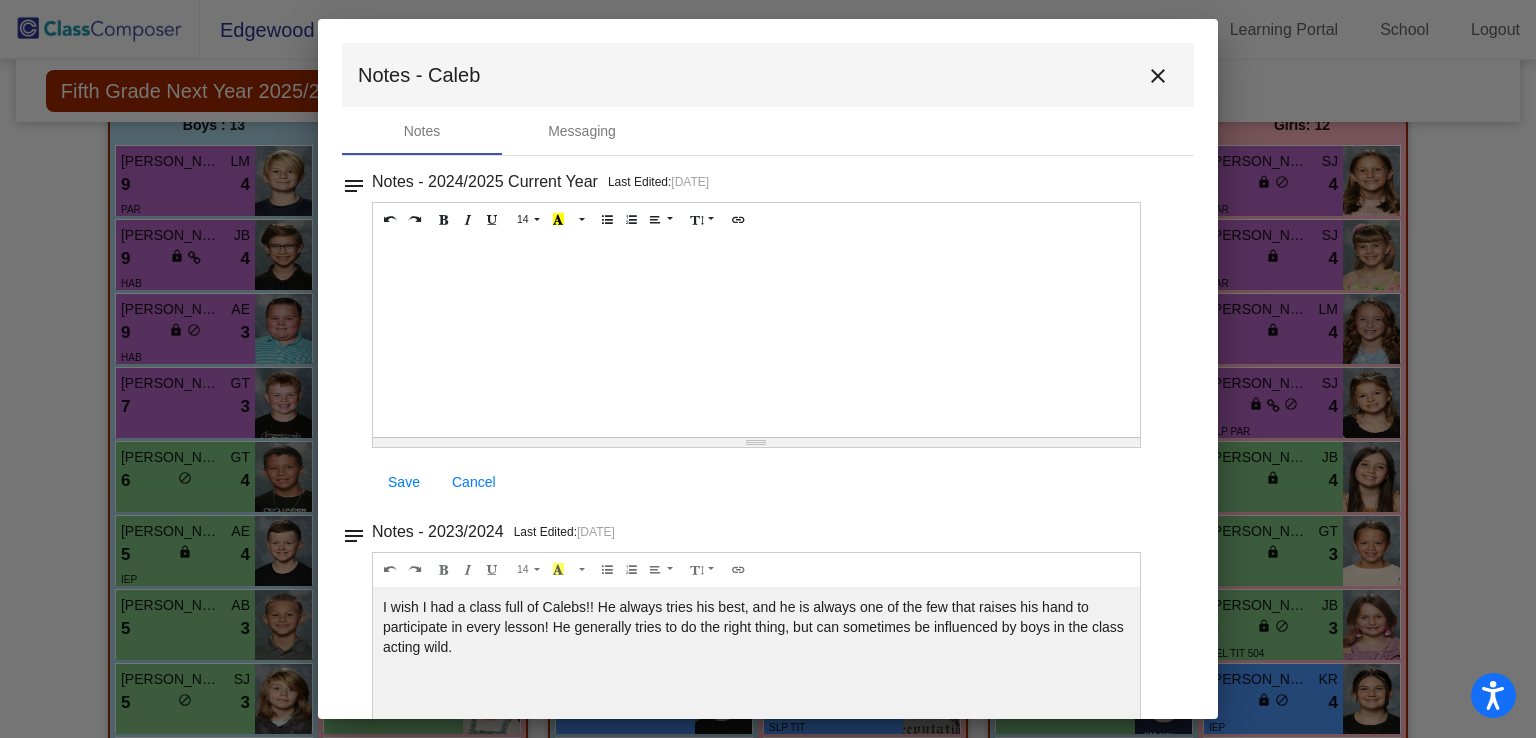click on "close" at bounding box center [1158, 75] 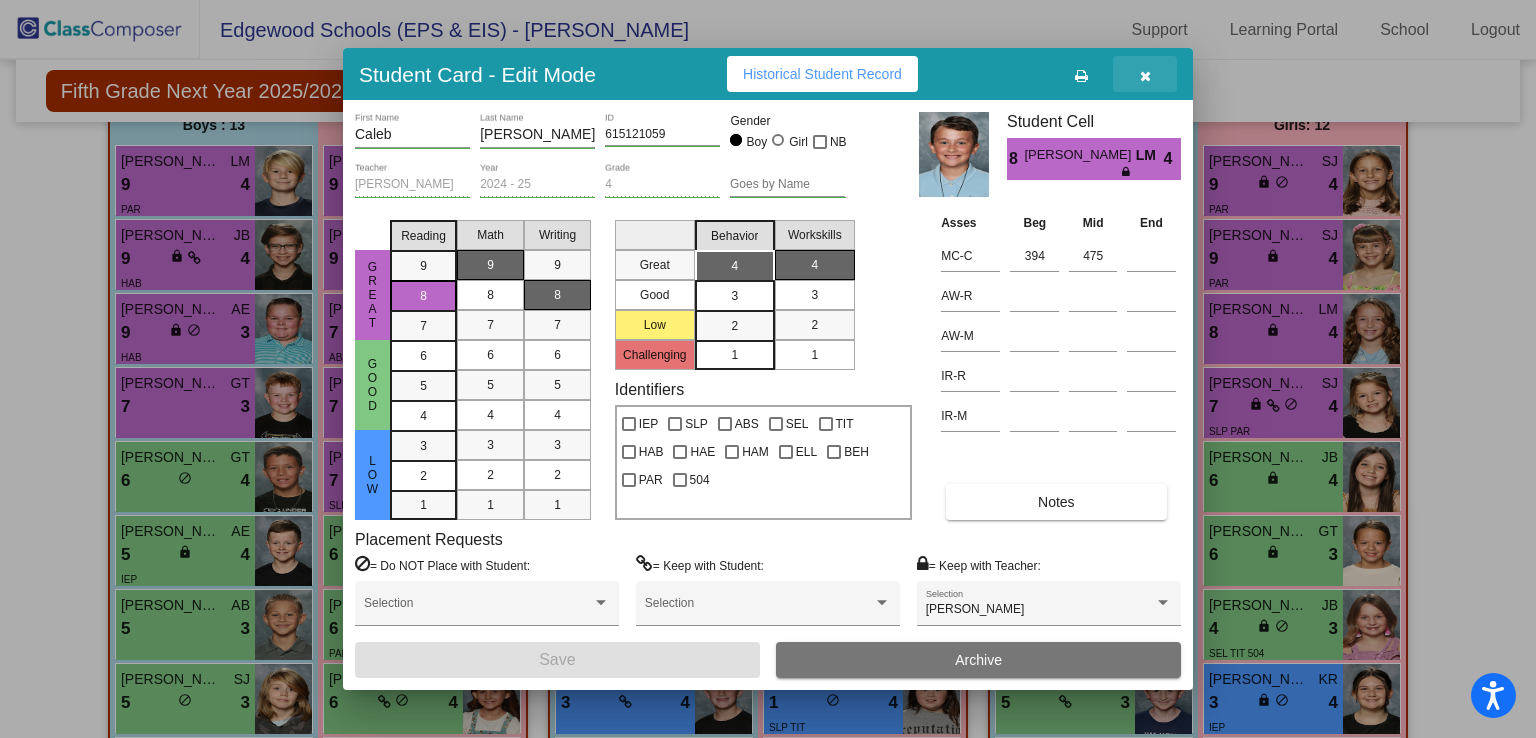 click at bounding box center (1145, 74) 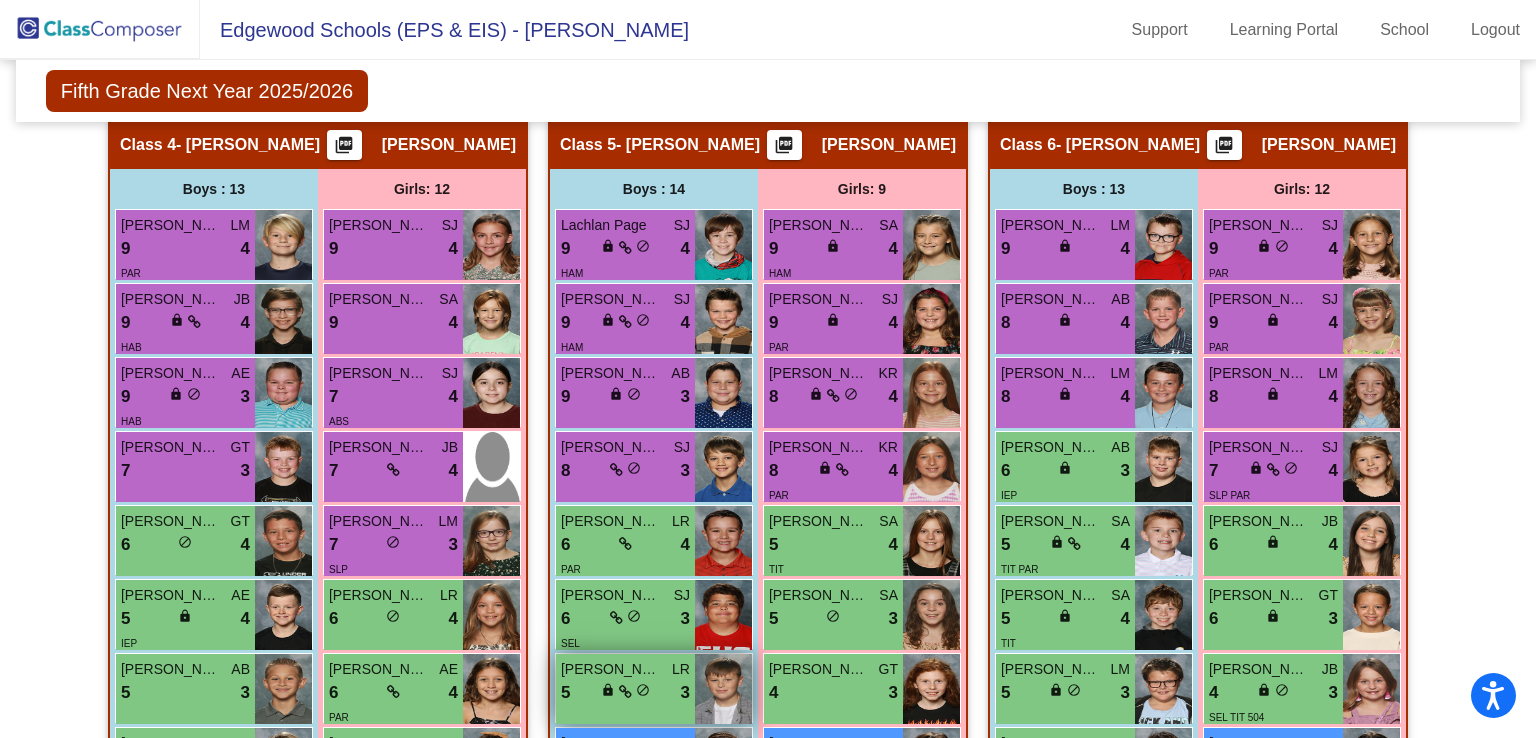 scroll, scrollTop: 1751, scrollLeft: 0, axis: vertical 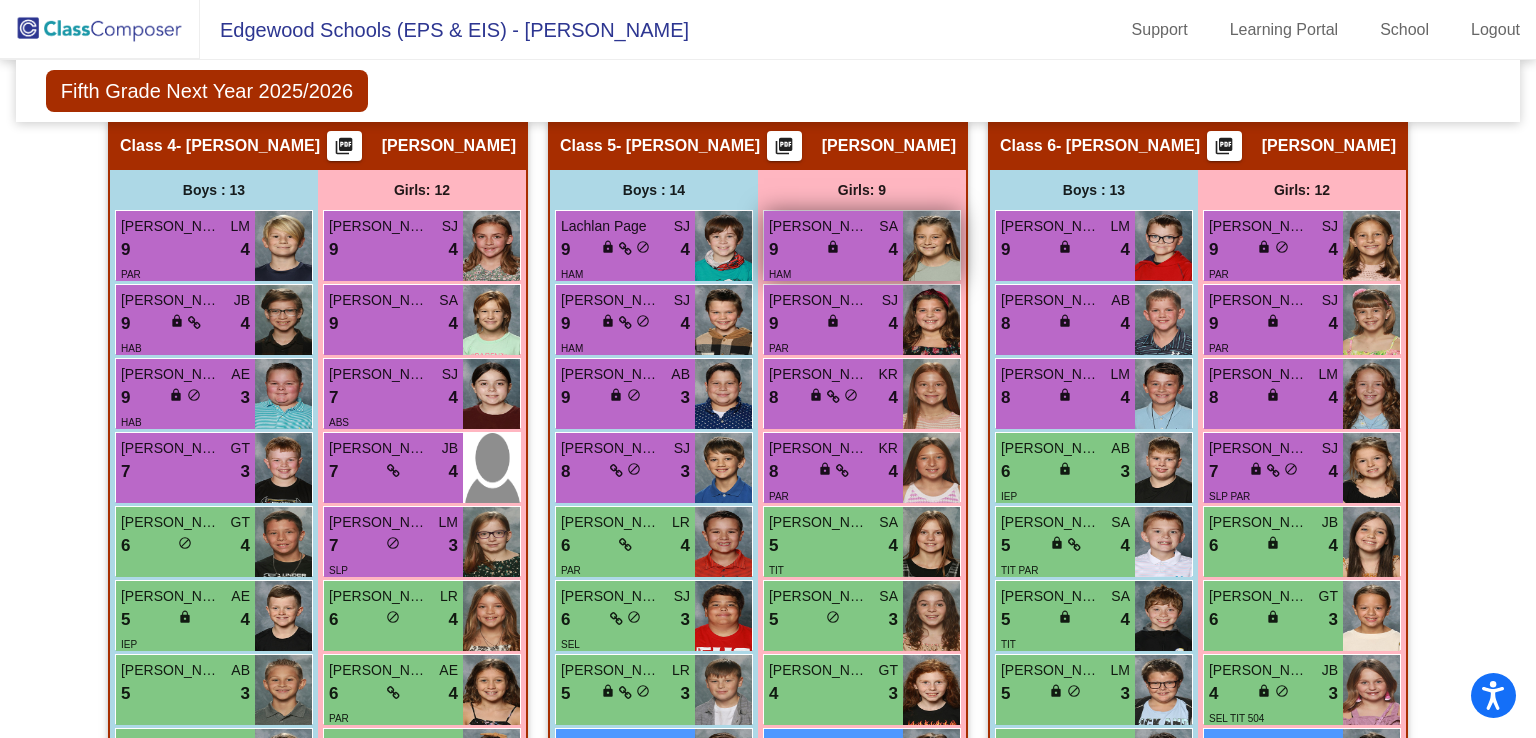 click on "[PERSON_NAME]" at bounding box center (819, 226) 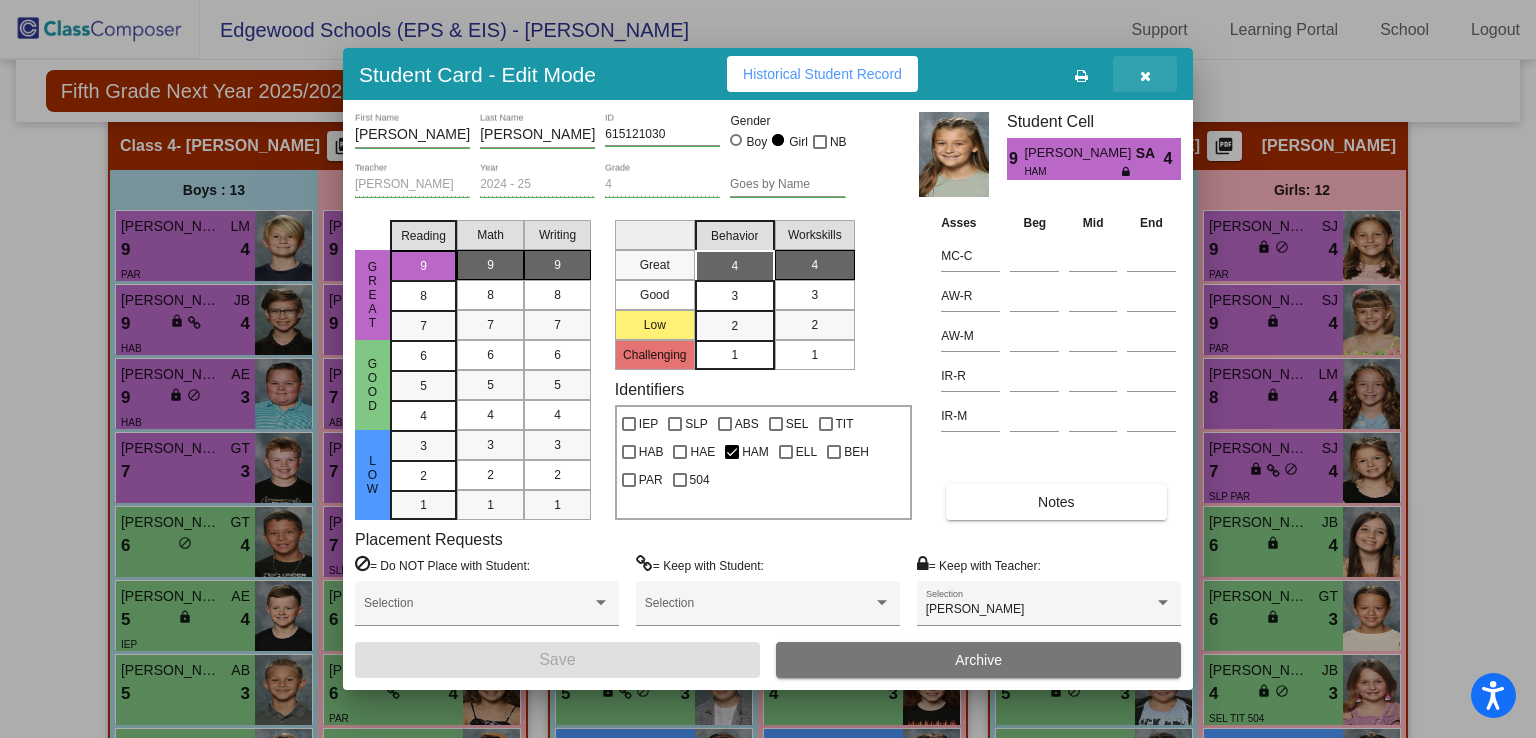 click at bounding box center [1145, 76] 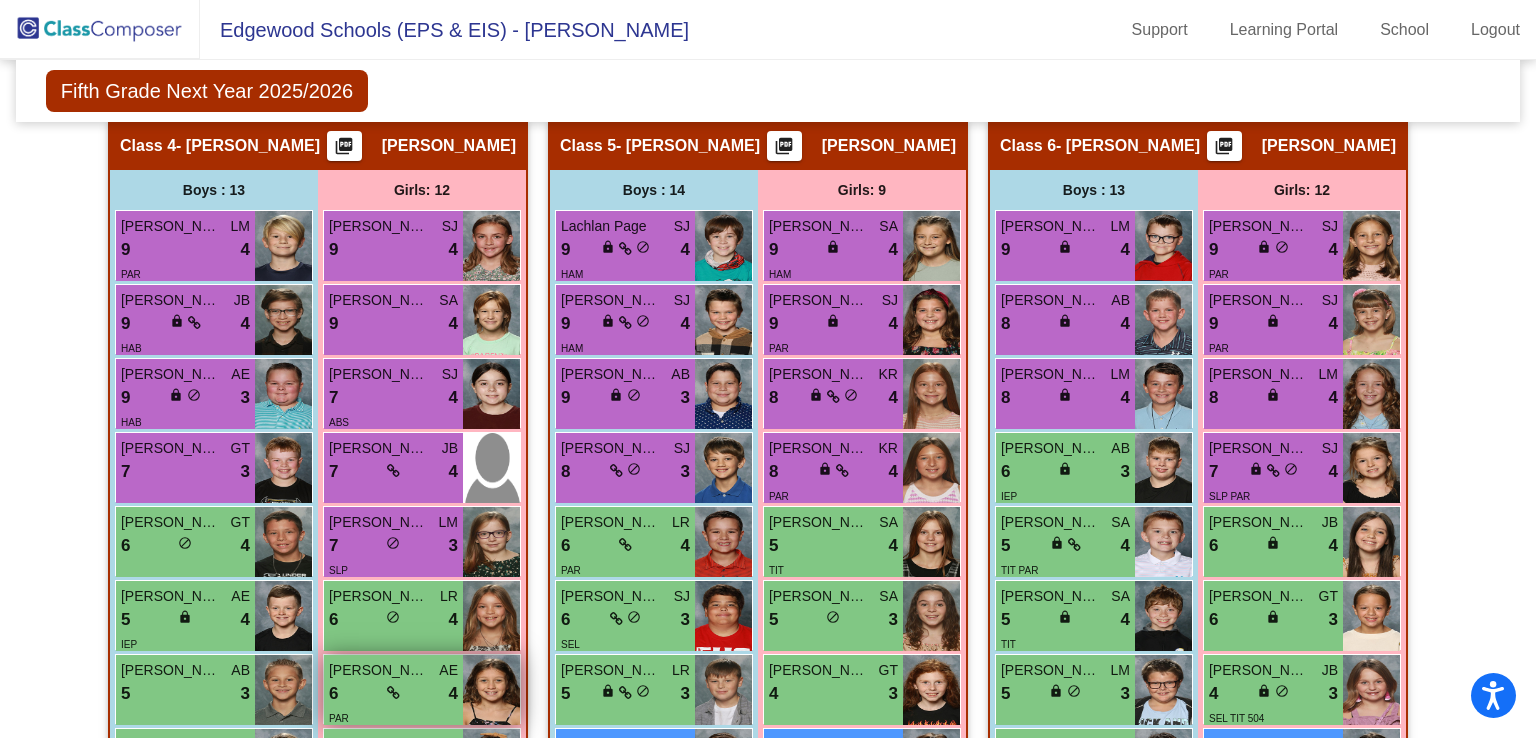 click on "[PERSON_NAME]" at bounding box center [379, 670] 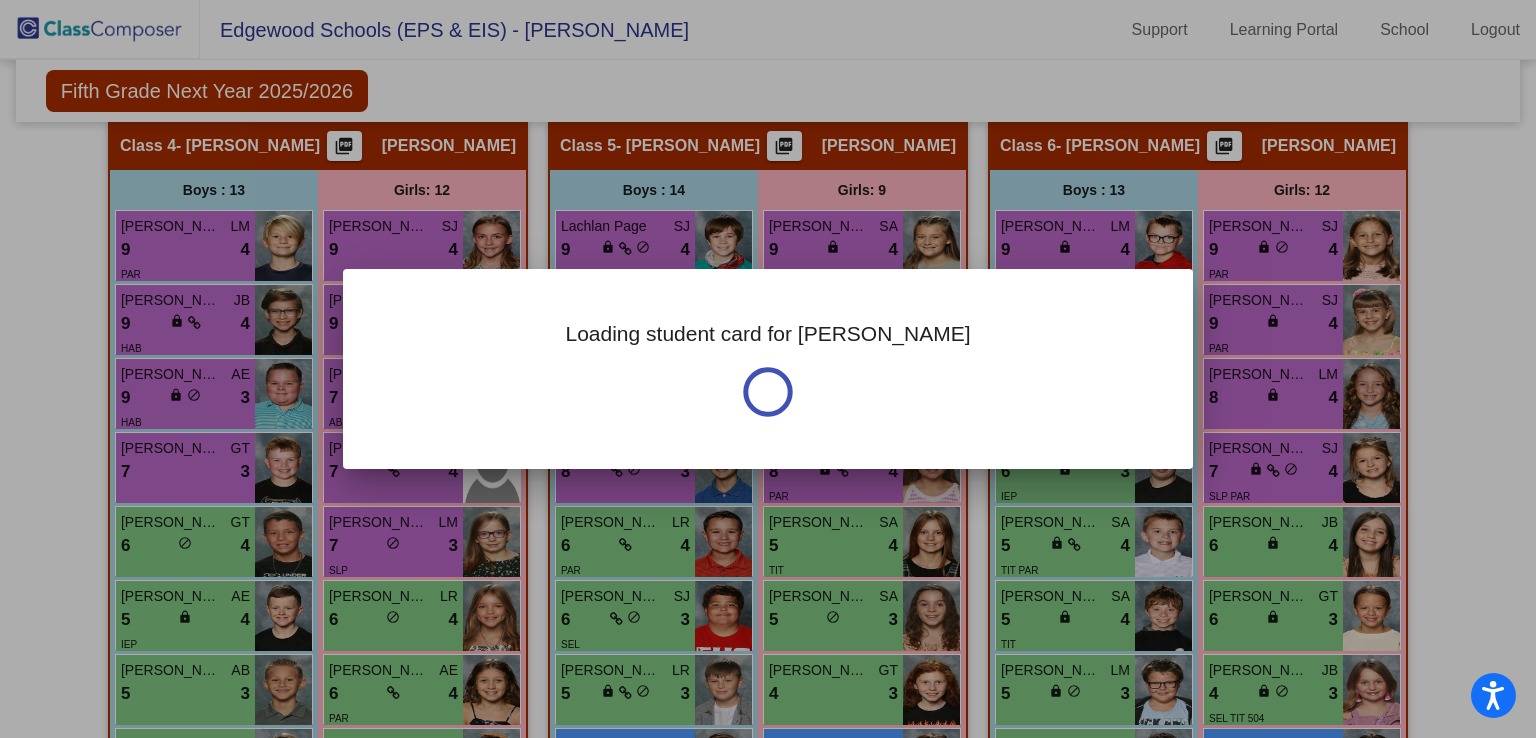 click at bounding box center [768, 369] 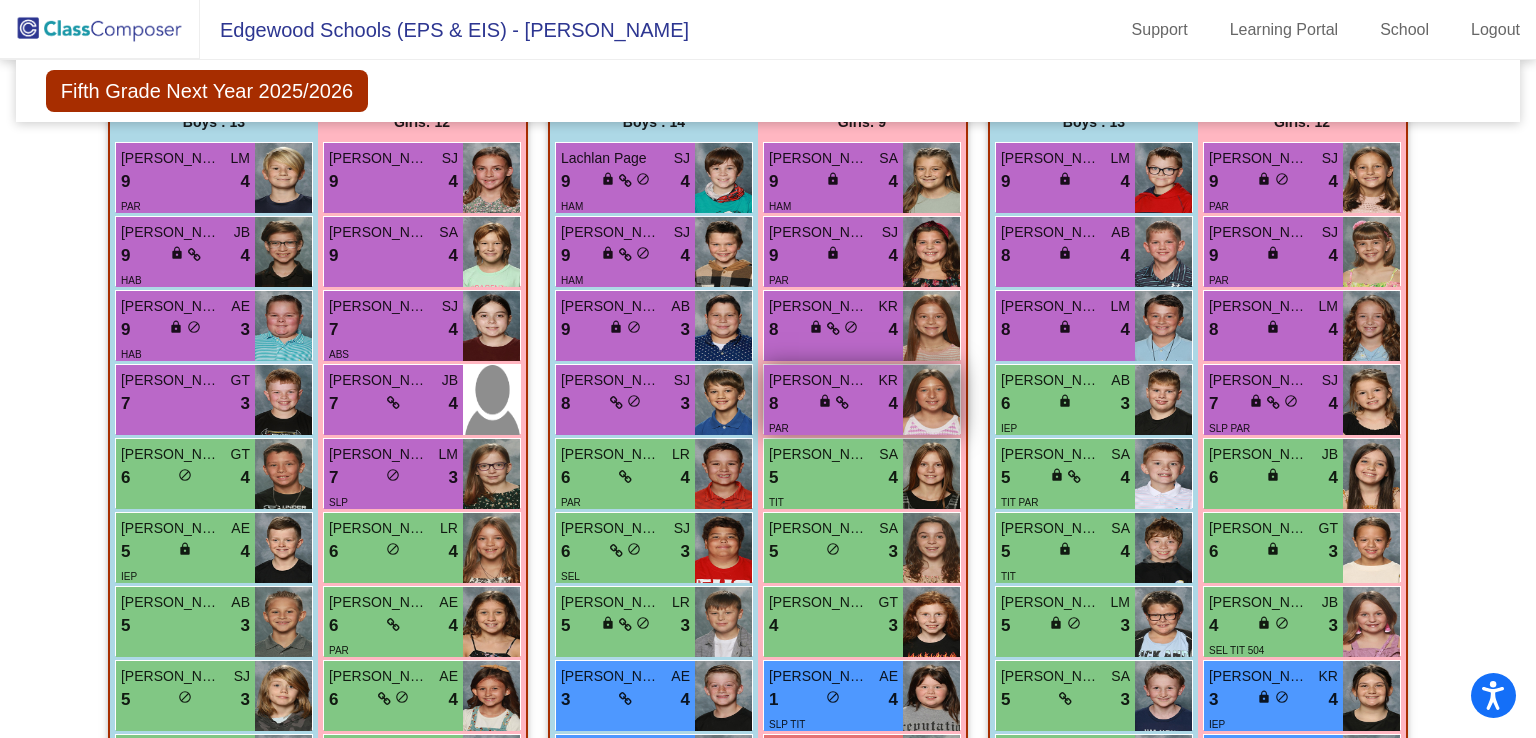 scroll, scrollTop: 1818, scrollLeft: 0, axis: vertical 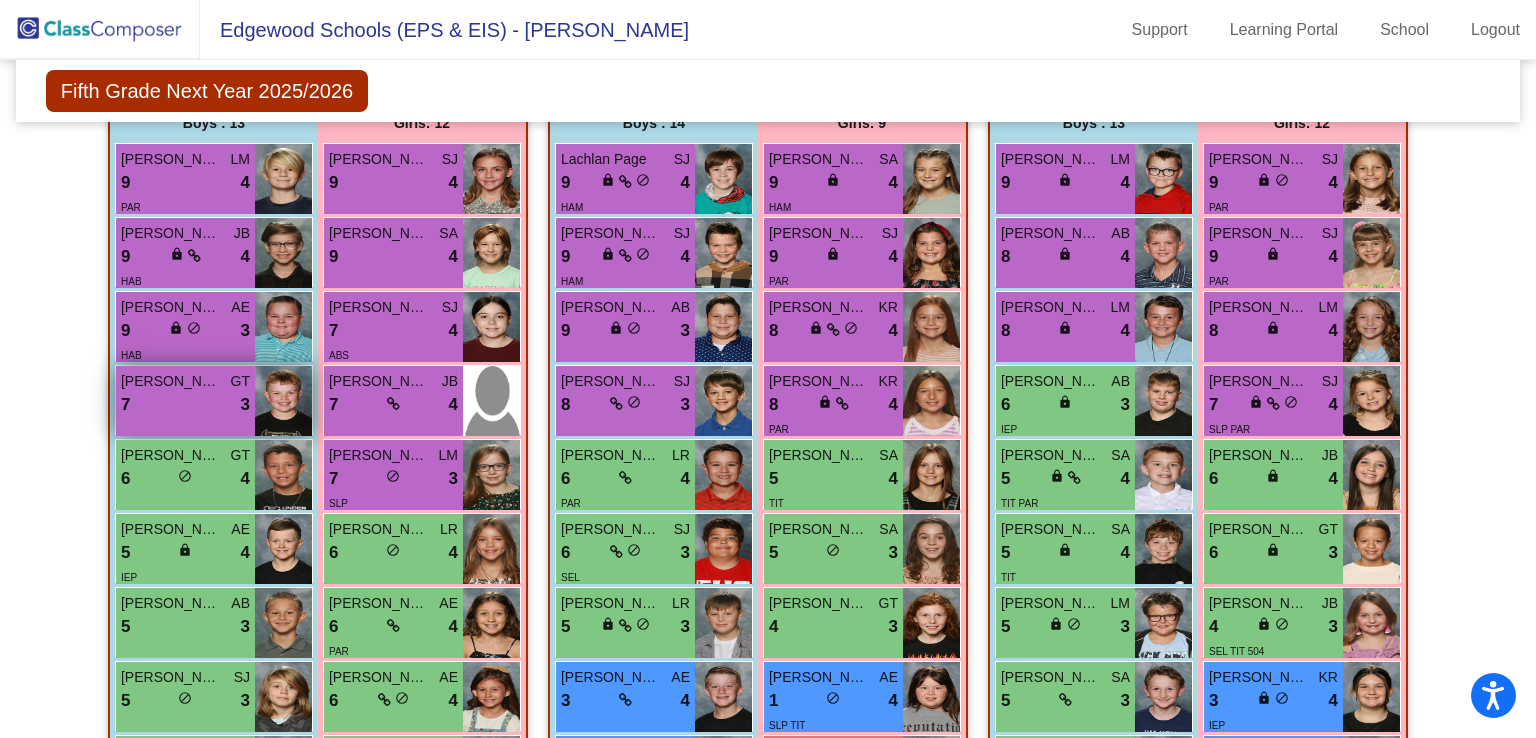 click on "[PERSON_NAME]" at bounding box center [171, 381] 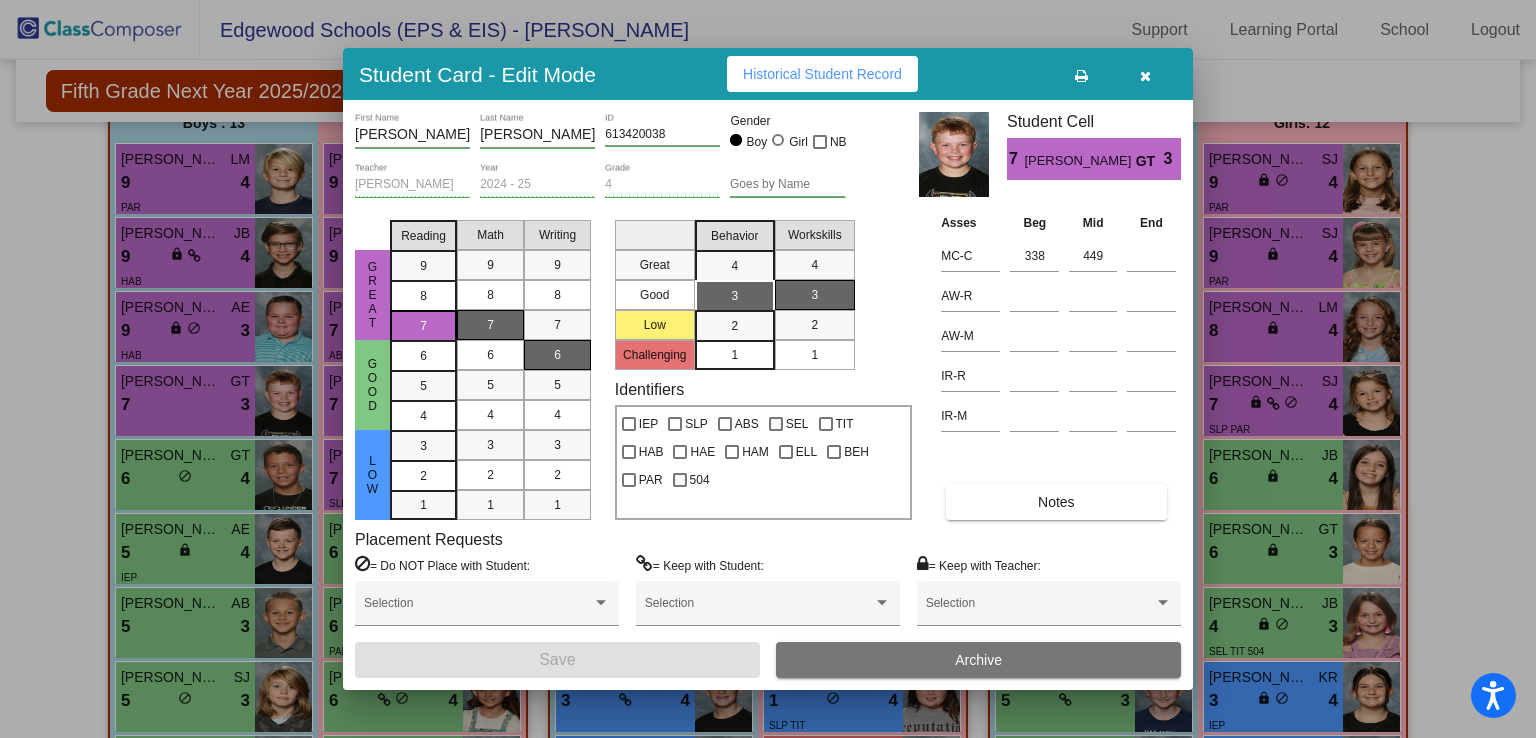 click on "Notes" at bounding box center (1056, 502) 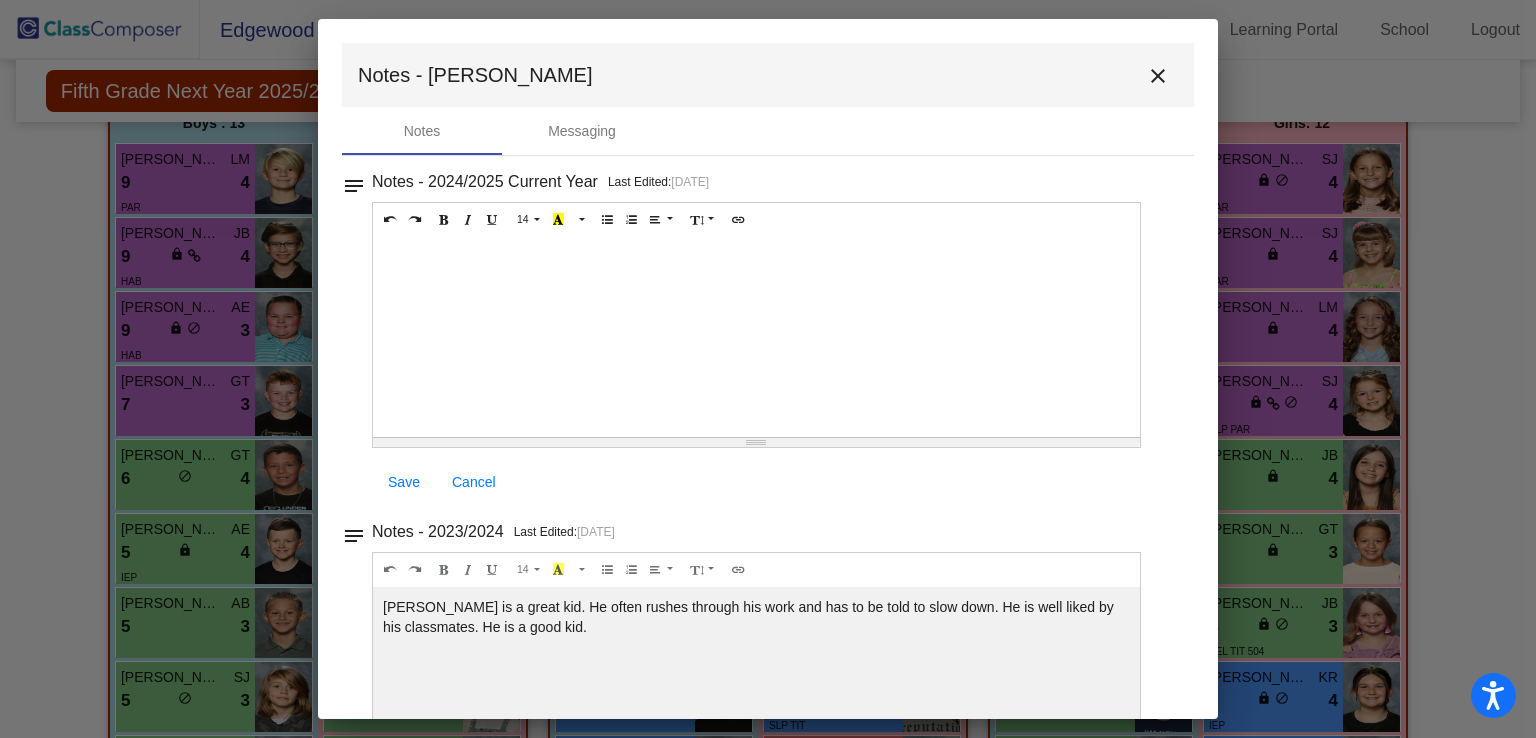 click on "close" at bounding box center (1158, 76) 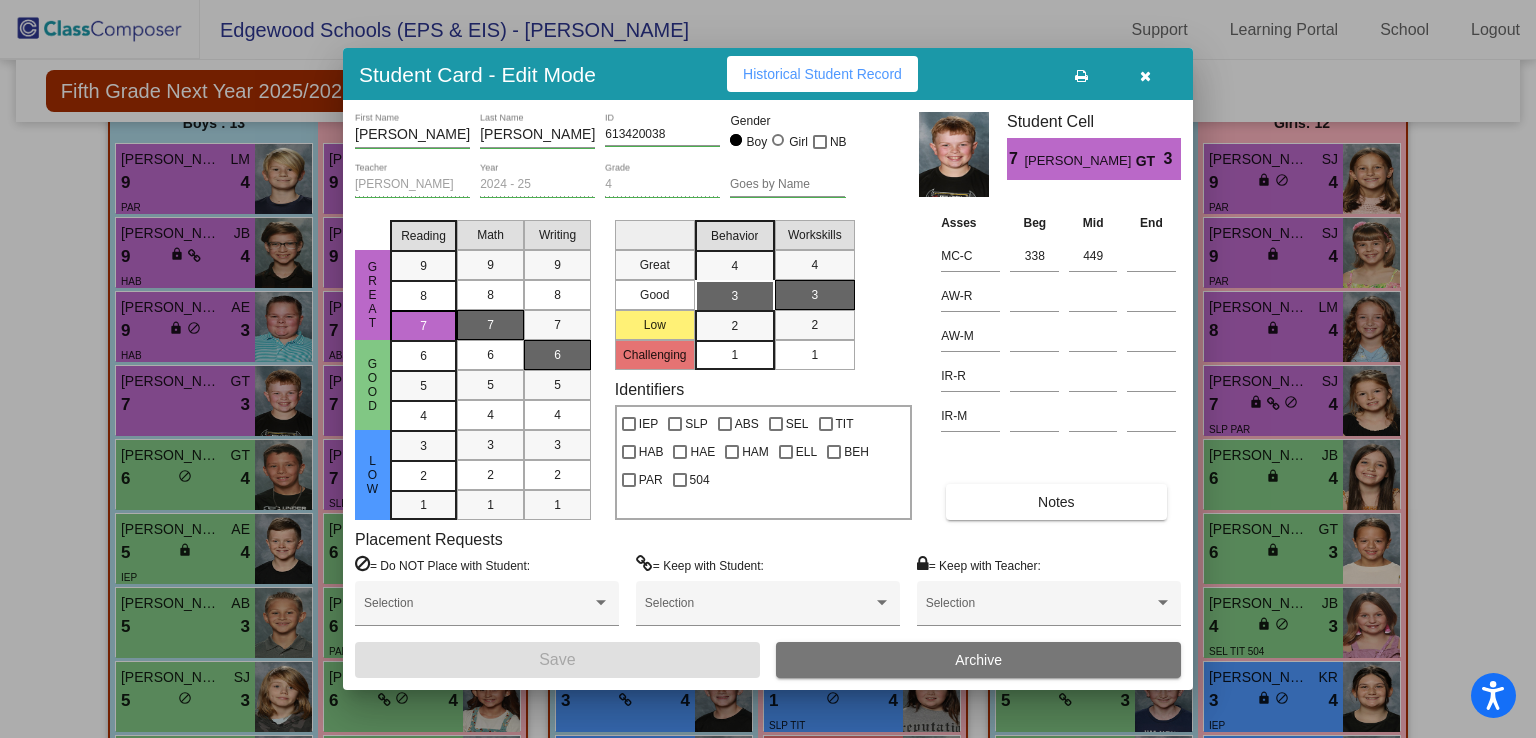 click at bounding box center [1145, 76] 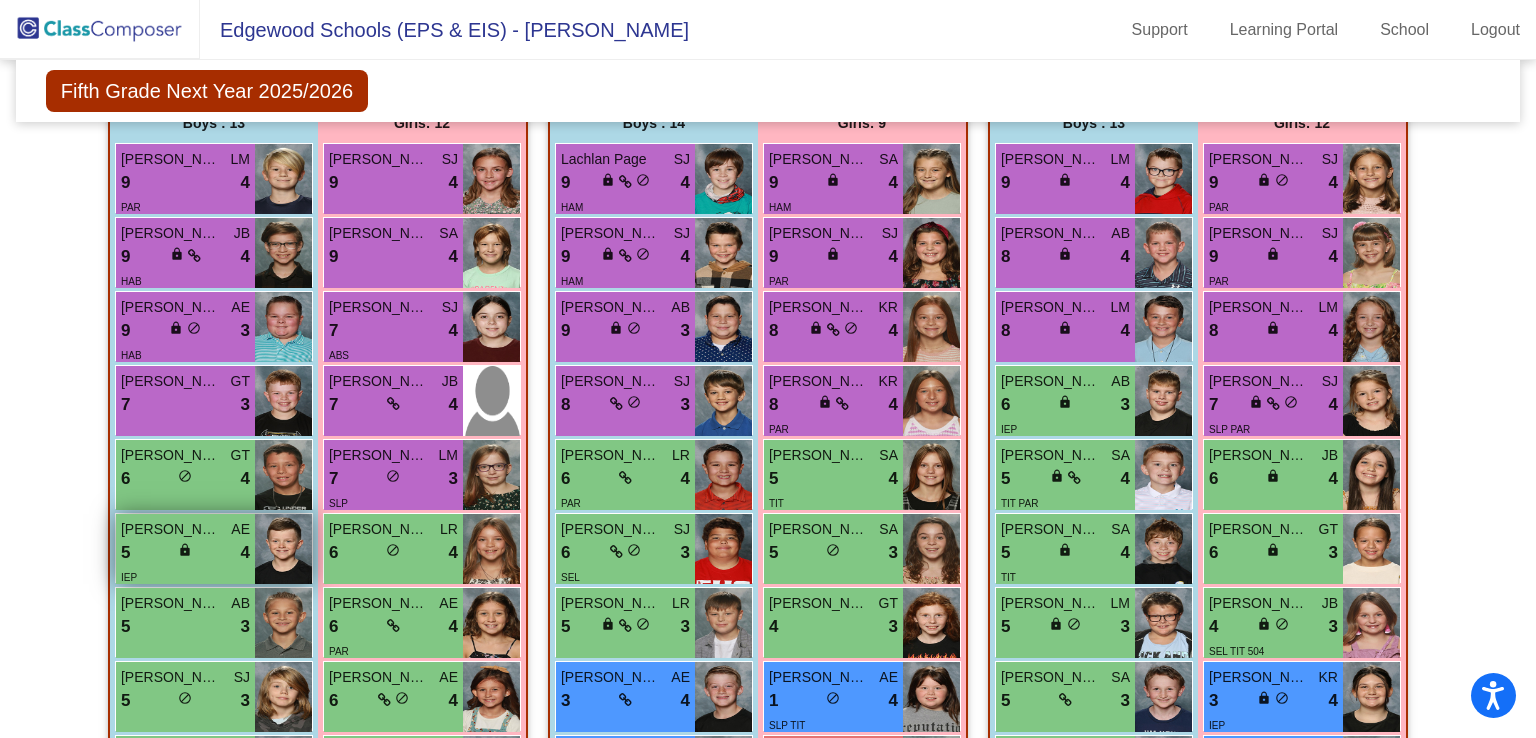 click on "[PERSON_NAME]" at bounding box center [171, 529] 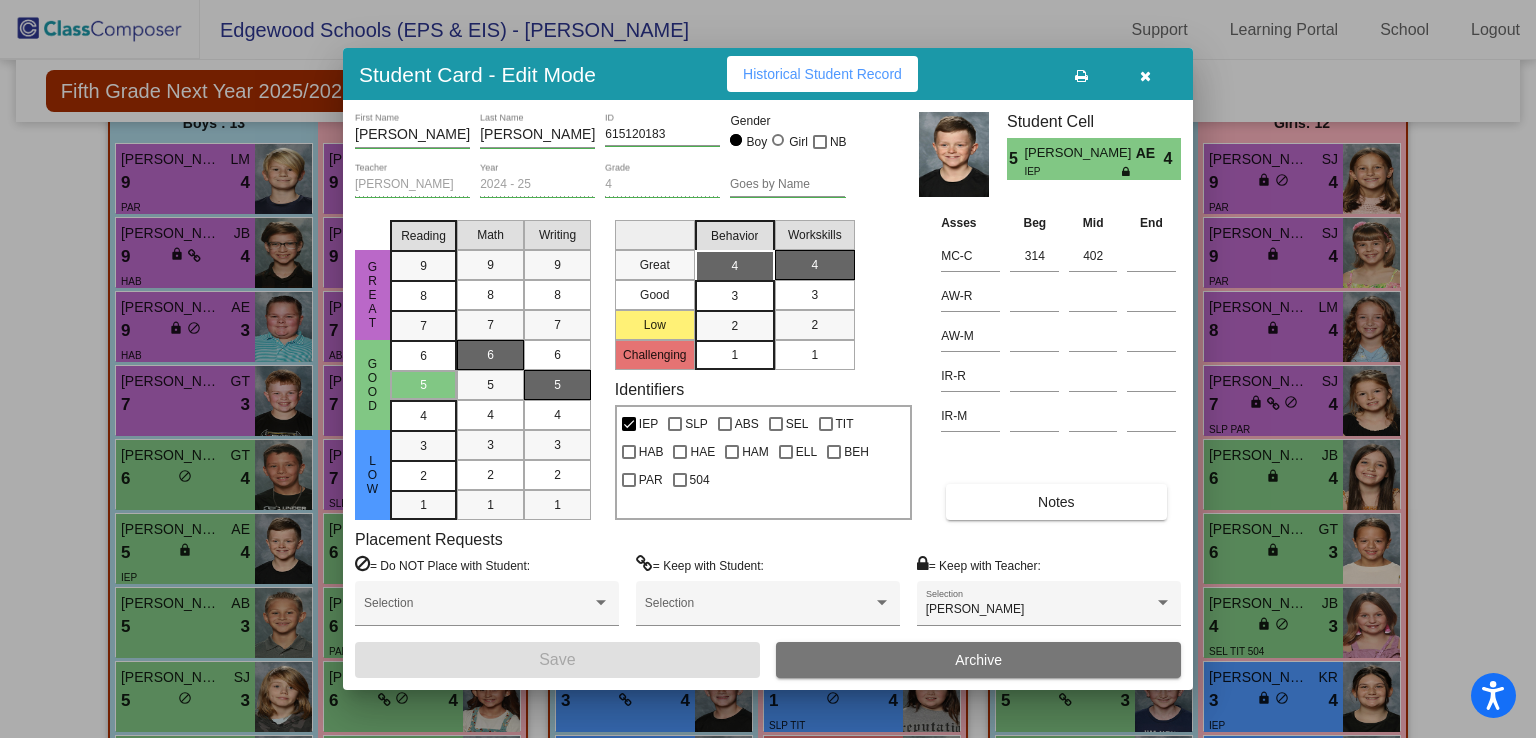 click on "Notes" at bounding box center (1056, 502) 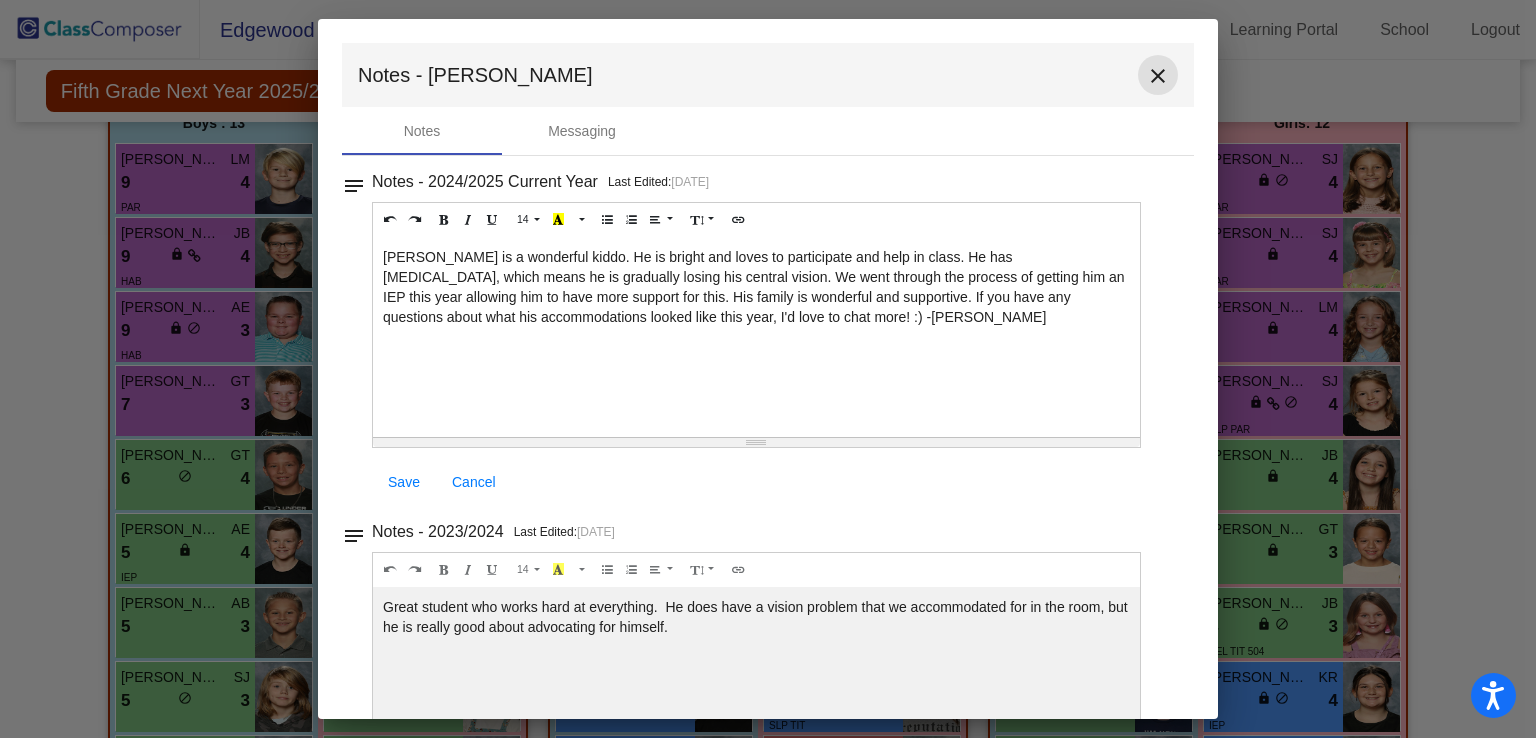 click on "close" at bounding box center (1158, 76) 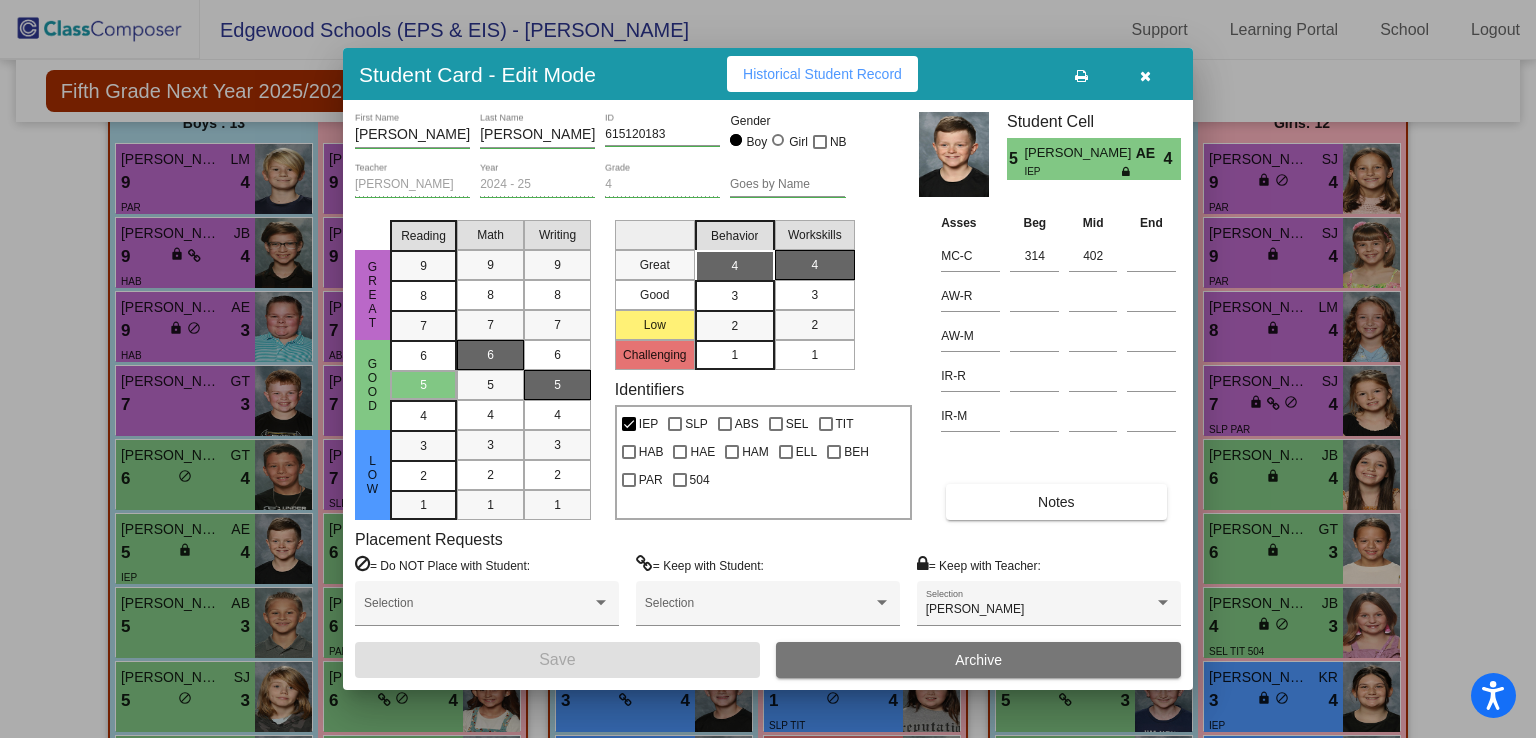 click at bounding box center [1145, 76] 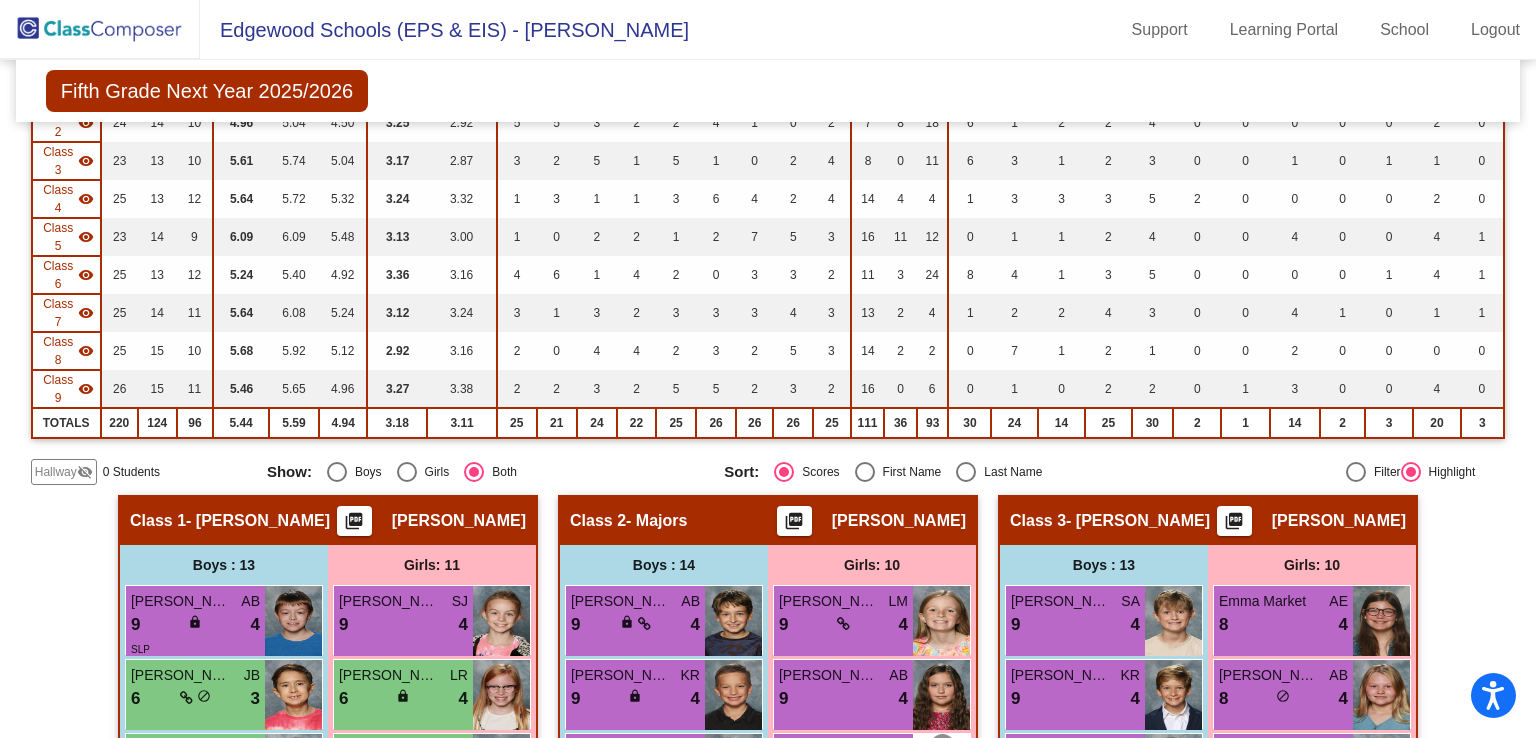 scroll, scrollTop: 0, scrollLeft: 0, axis: both 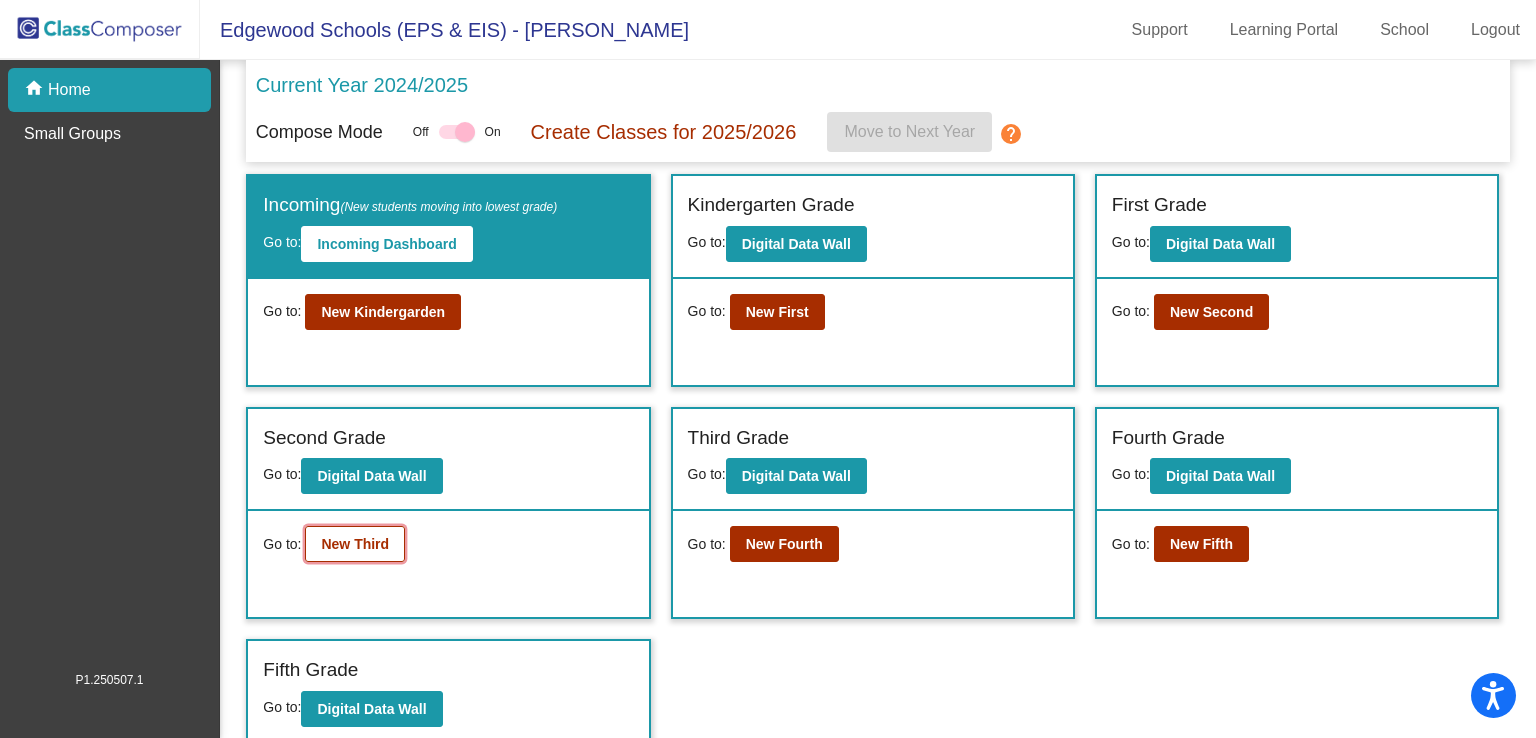 click on "New Third" 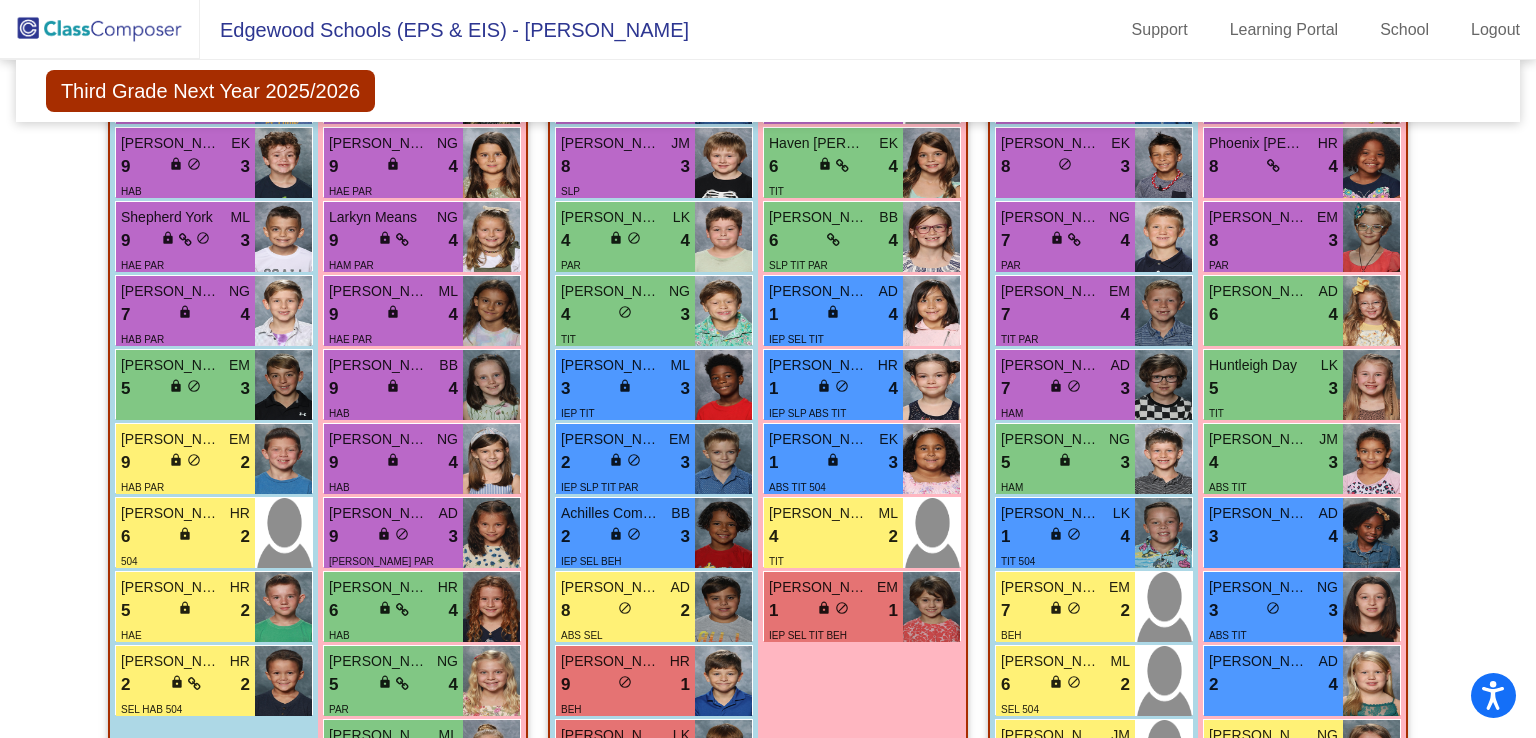 scroll, scrollTop: 1760, scrollLeft: 0, axis: vertical 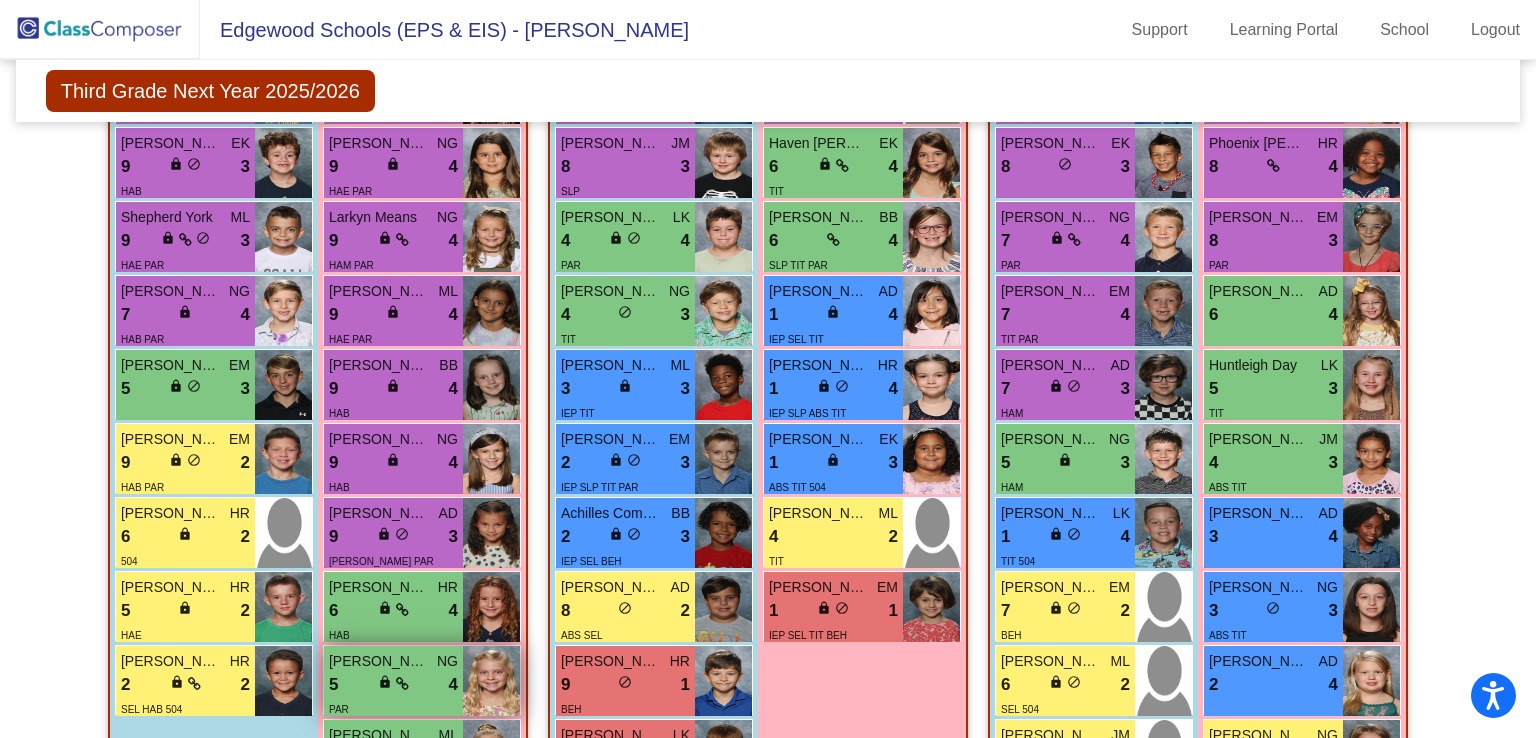 click on "[PERSON_NAME]" at bounding box center (379, 661) 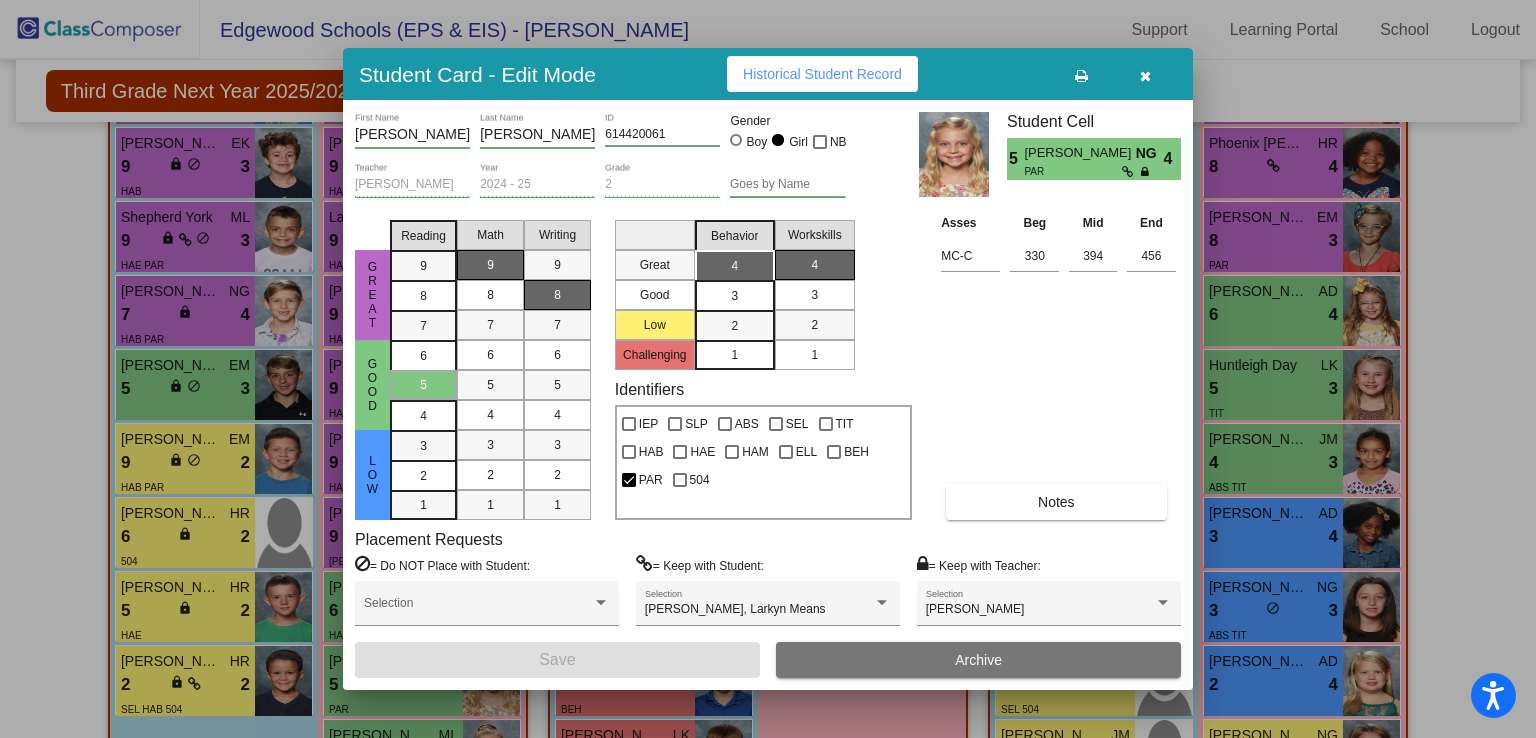click at bounding box center (1145, 74) 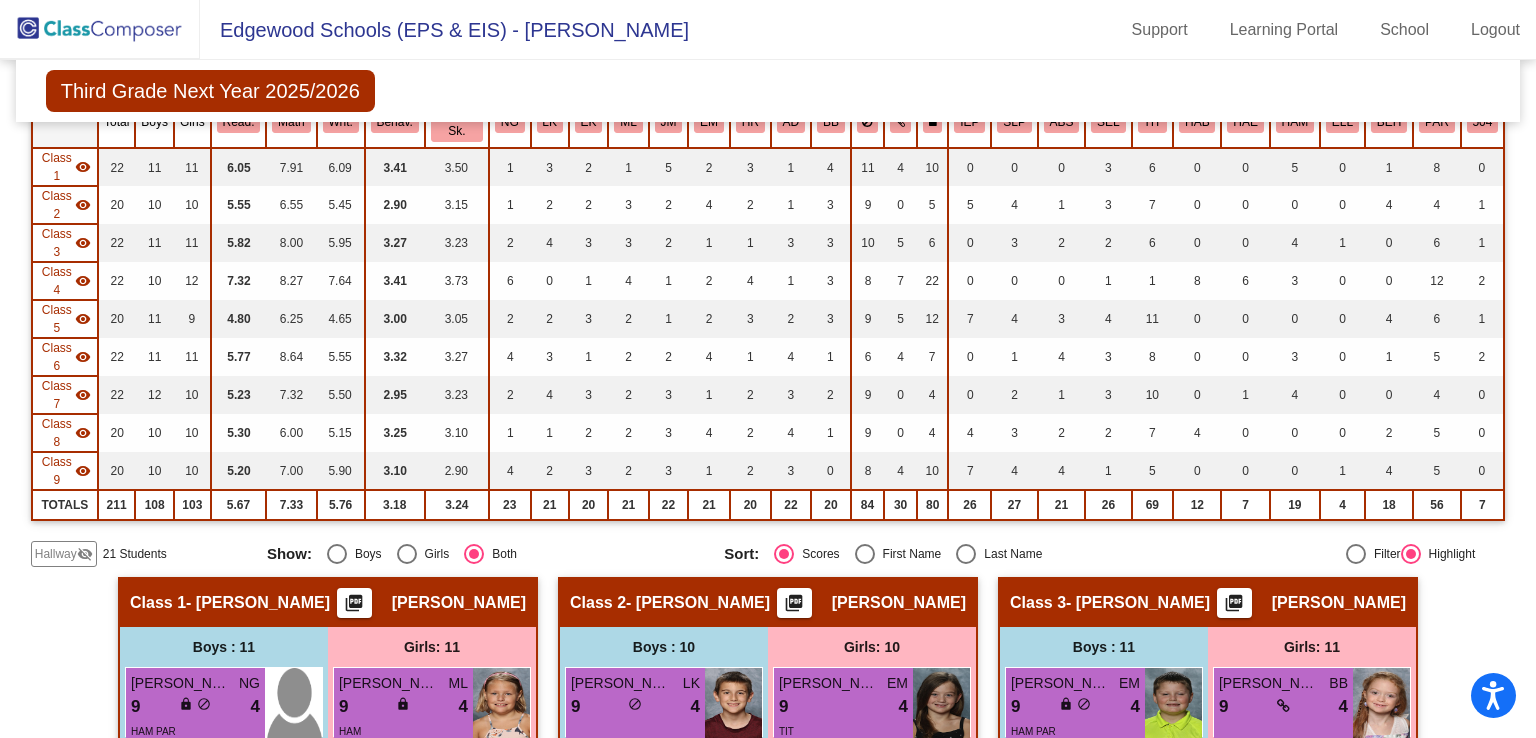 scroll, scrollTop: 0, scrollLeft: 0, axis: both 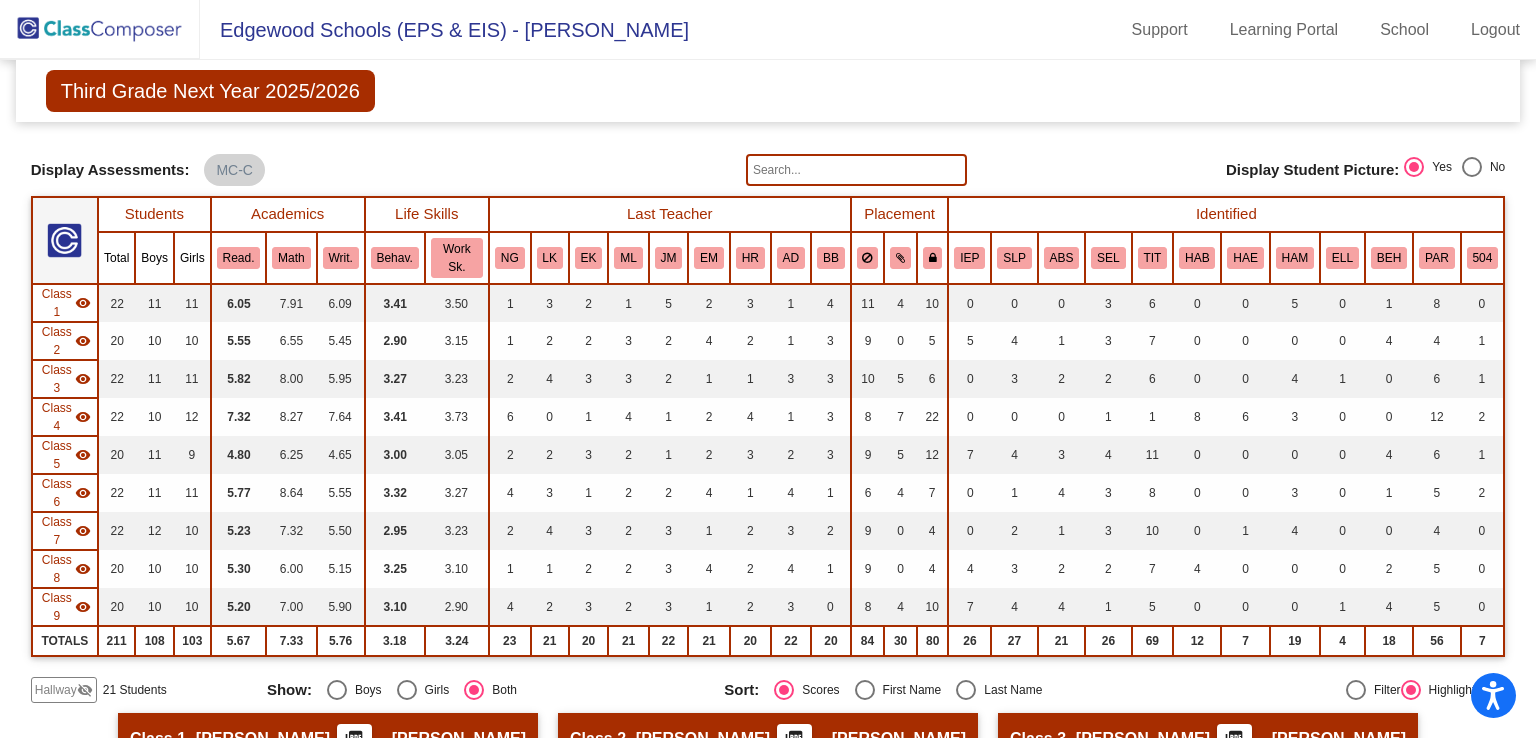 click 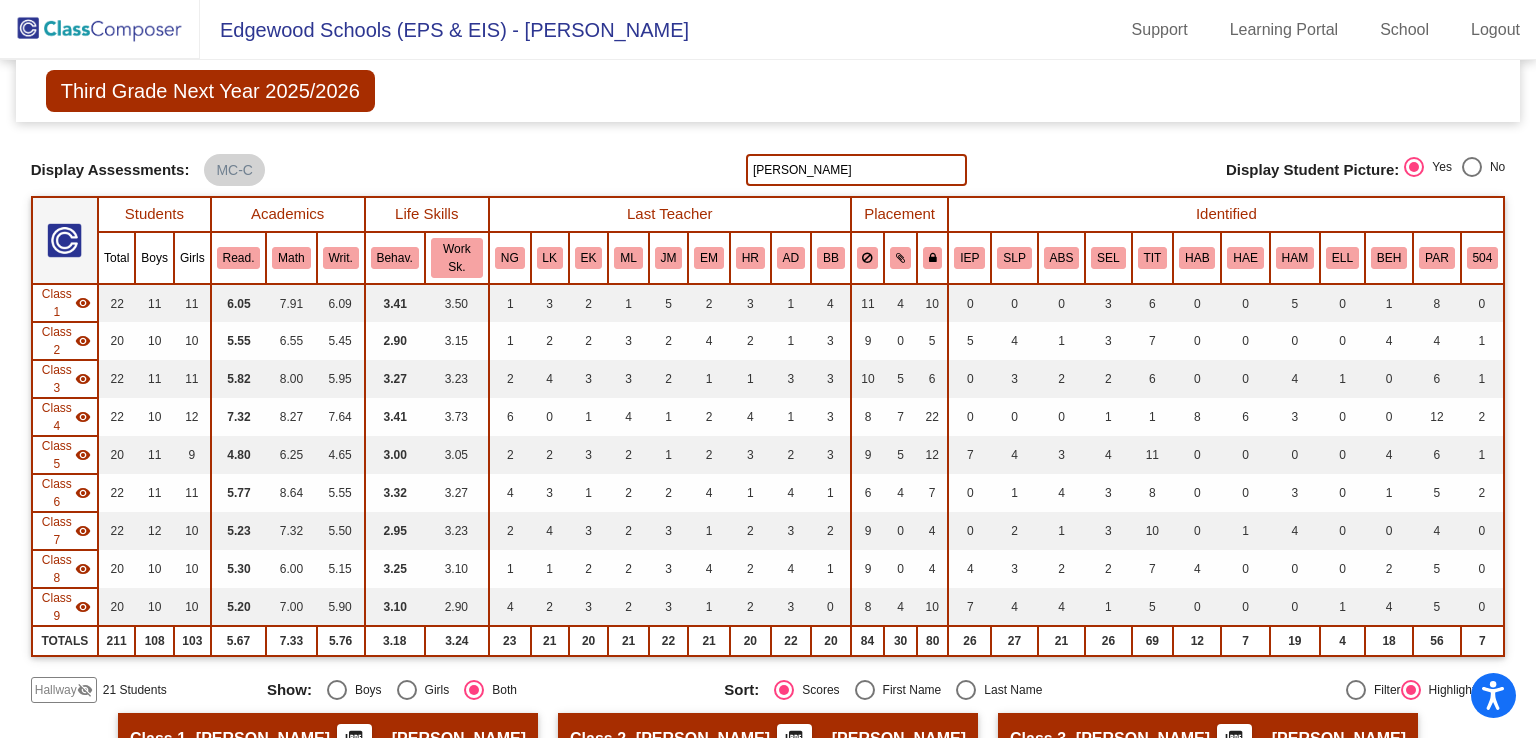 type on "[PERSON_NAME]" 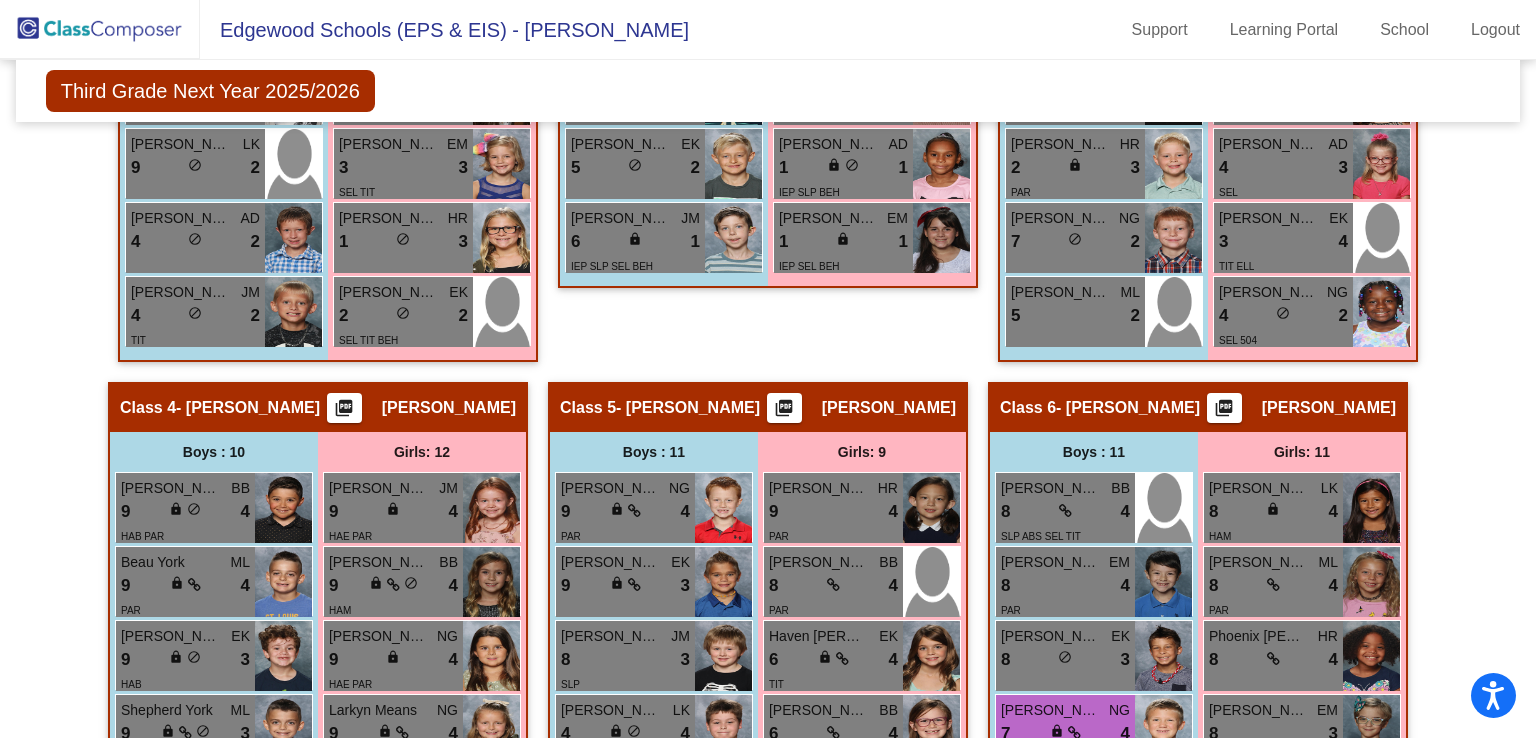 scroll, scrollTop: 1266, scrollLeft: 0, axis: vertical 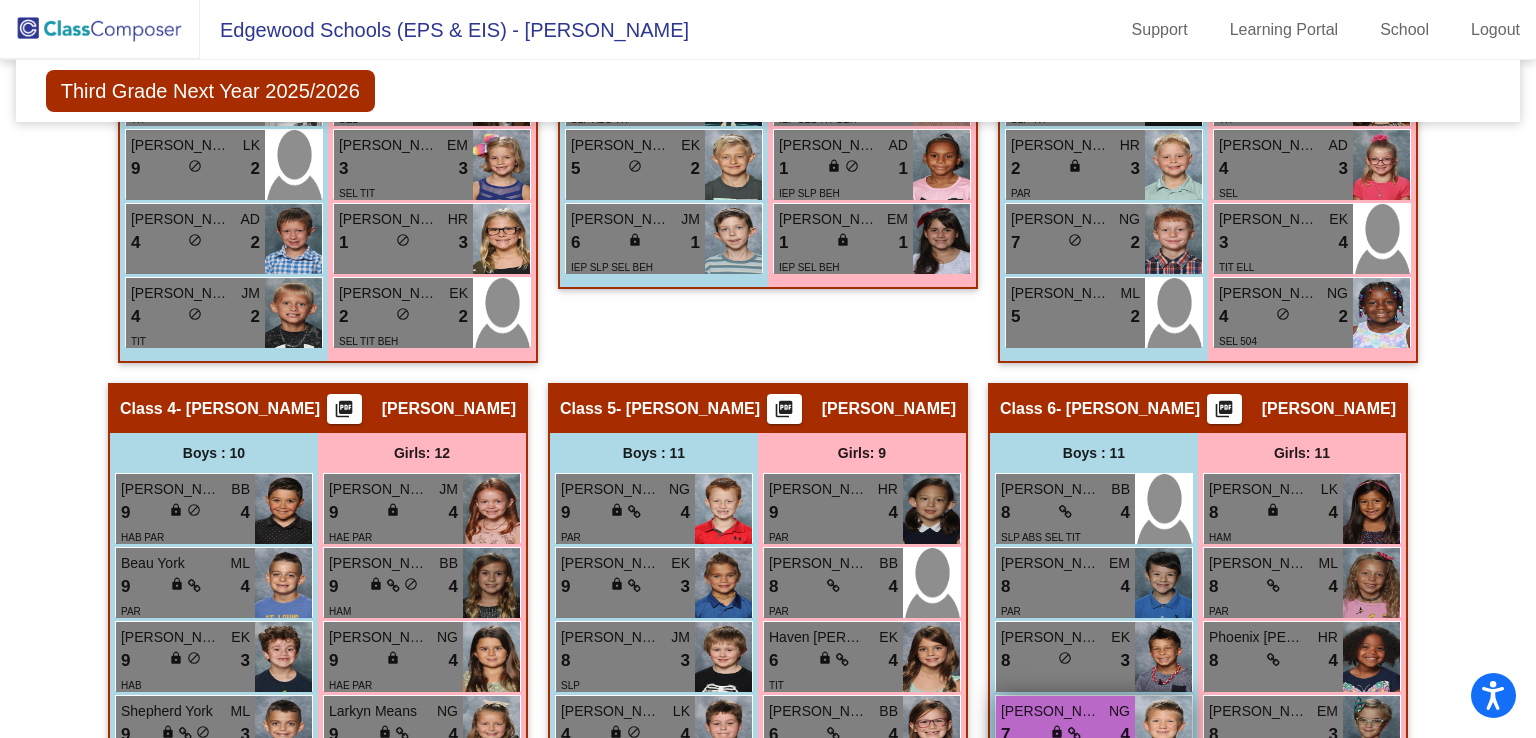 click on "7 lock do_not_disturb_alt 4" at bounding box center (1065, 735) 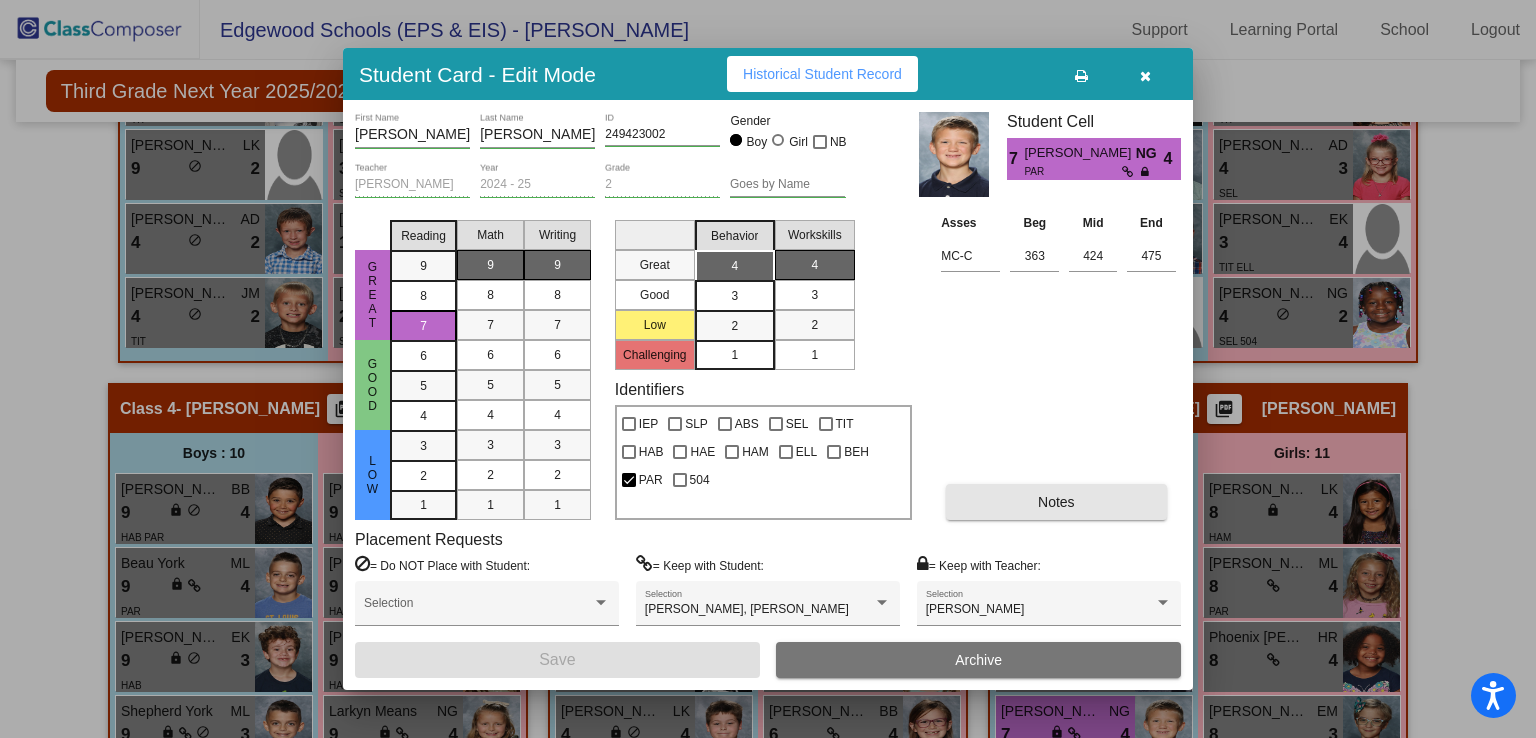click on "Notes" at bounding box center [1056, 502] 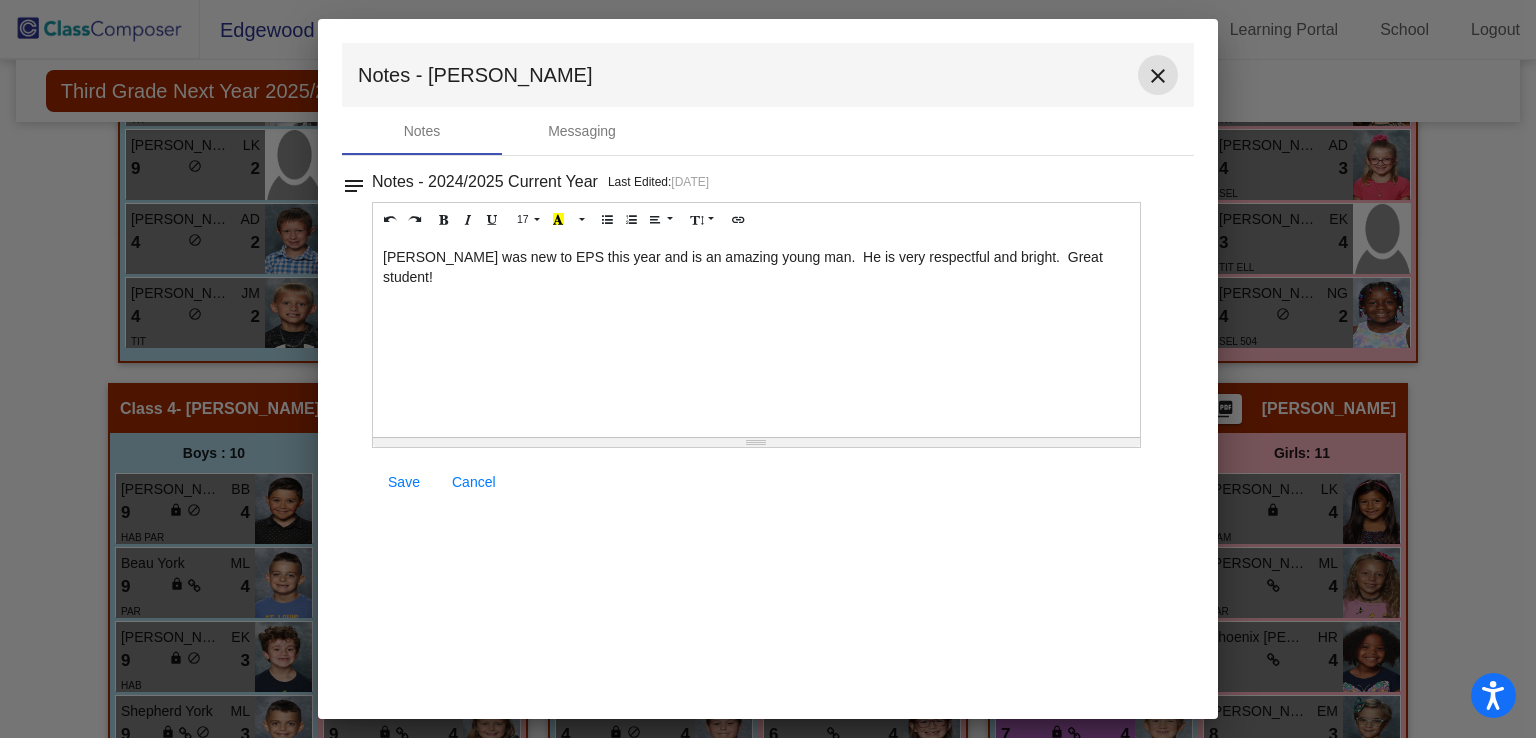 click on "close" at bounding box center [1158, 76] 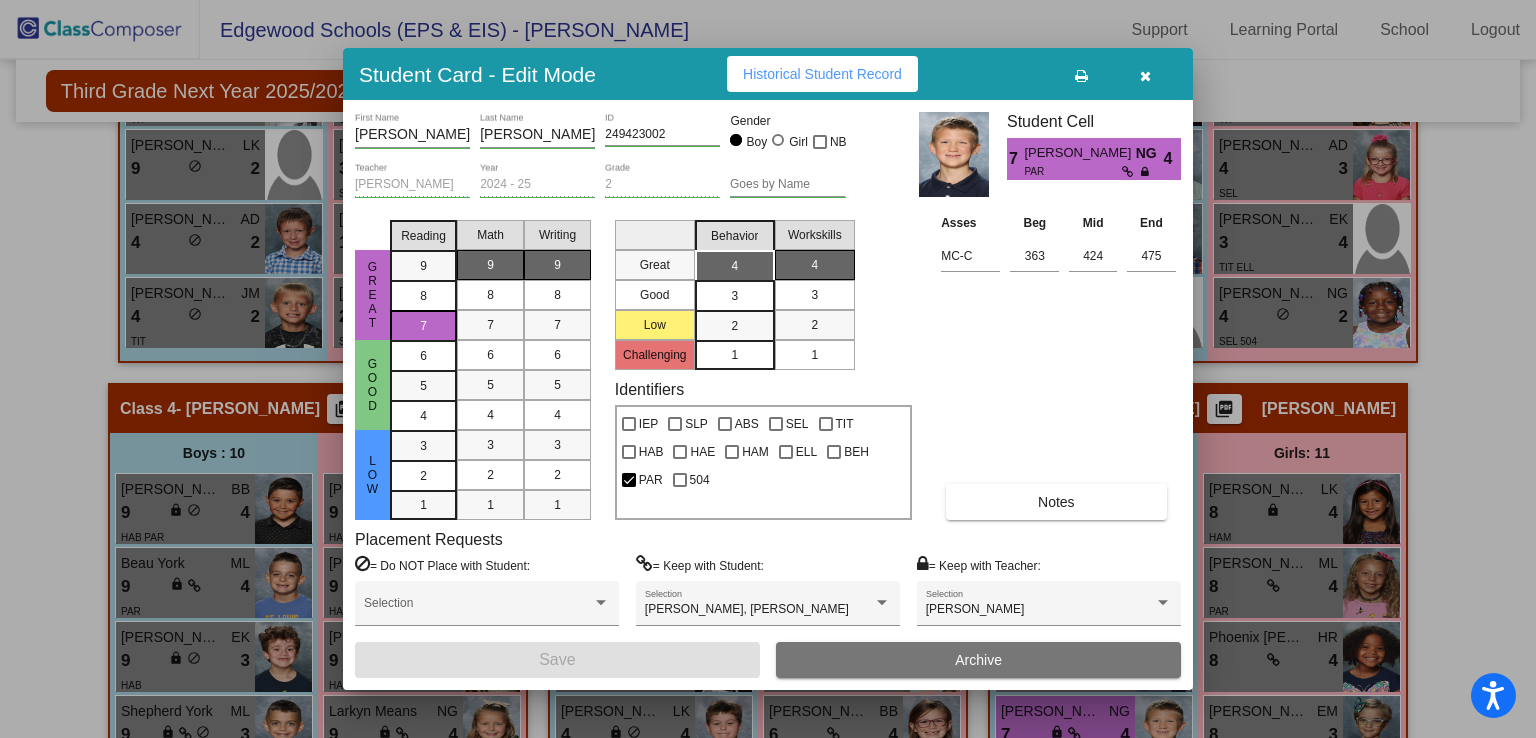 click at bounding box center [1145, 76] 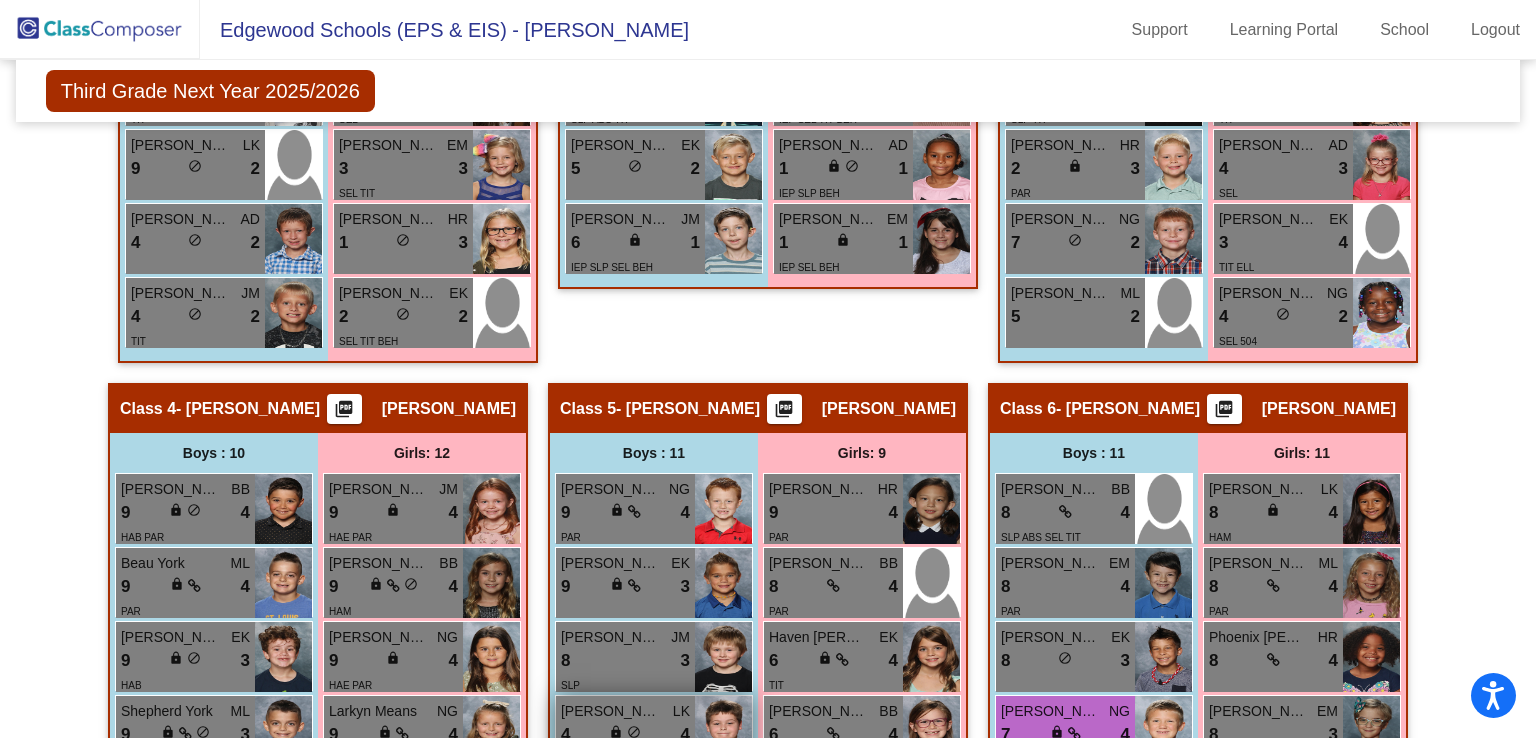 click on "[PERSON_NAME]" at bounding box center (611, 711) 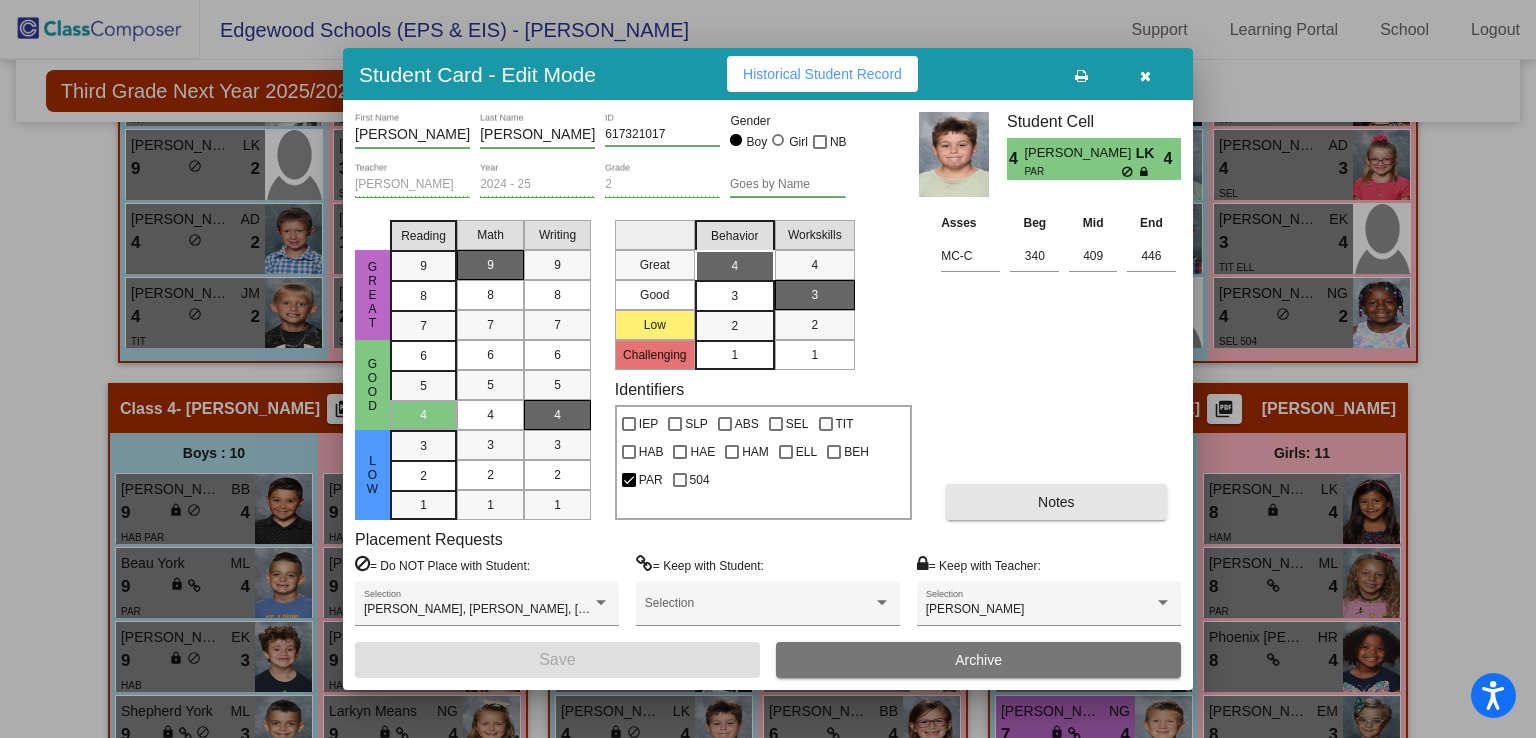 click on "Notes" at bounding box center [1056, 502] 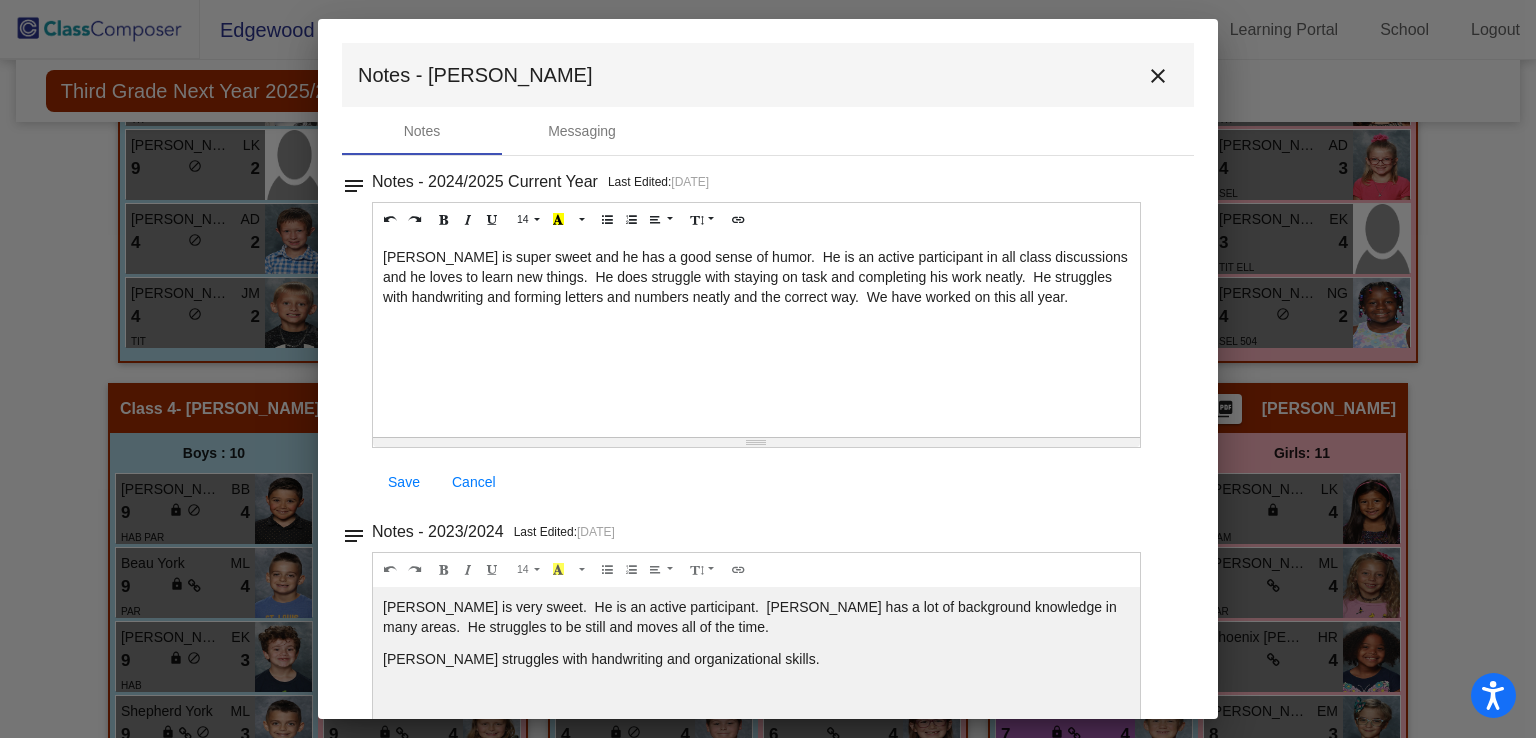 click on "close" at bounding box center (1158, 76) 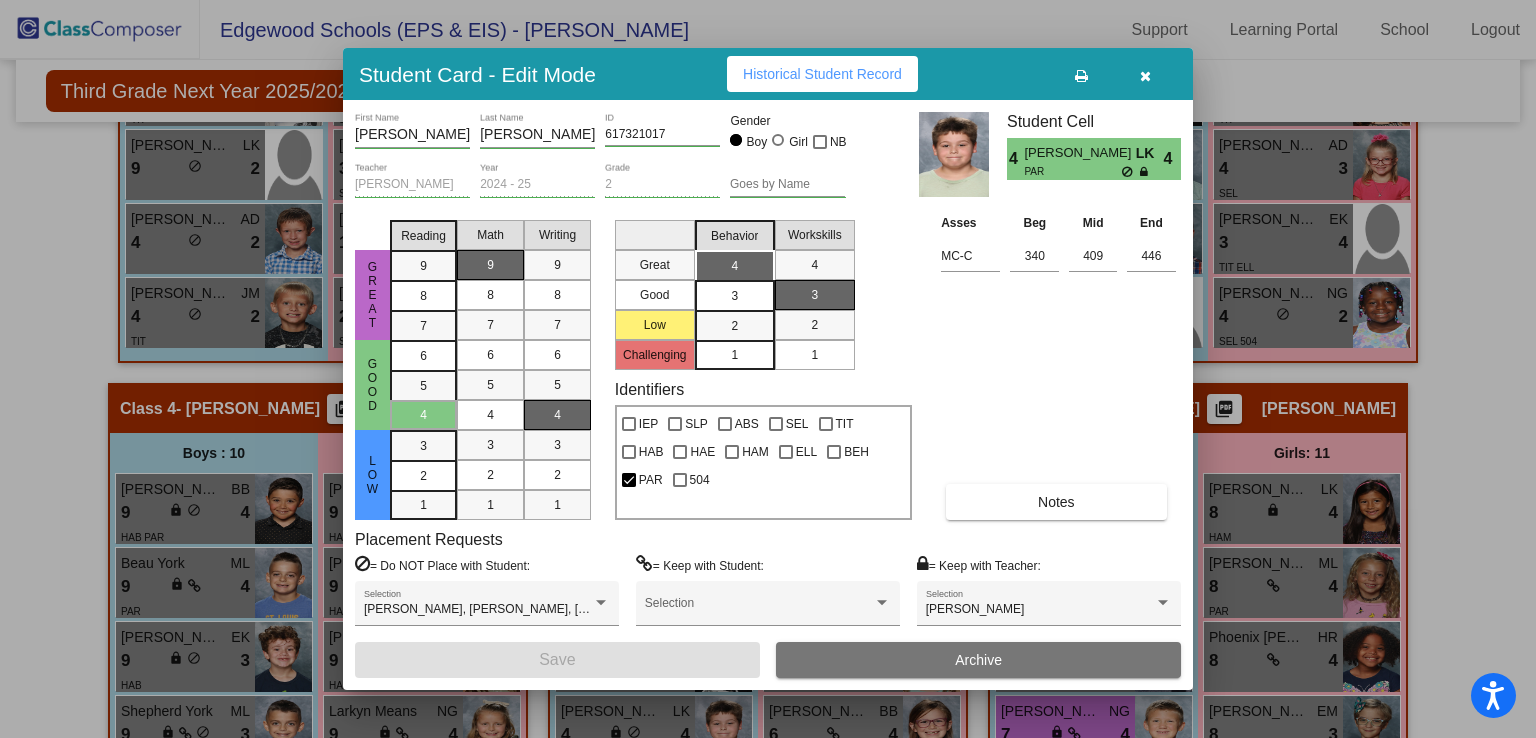 click at bounding box center (1145, 76) 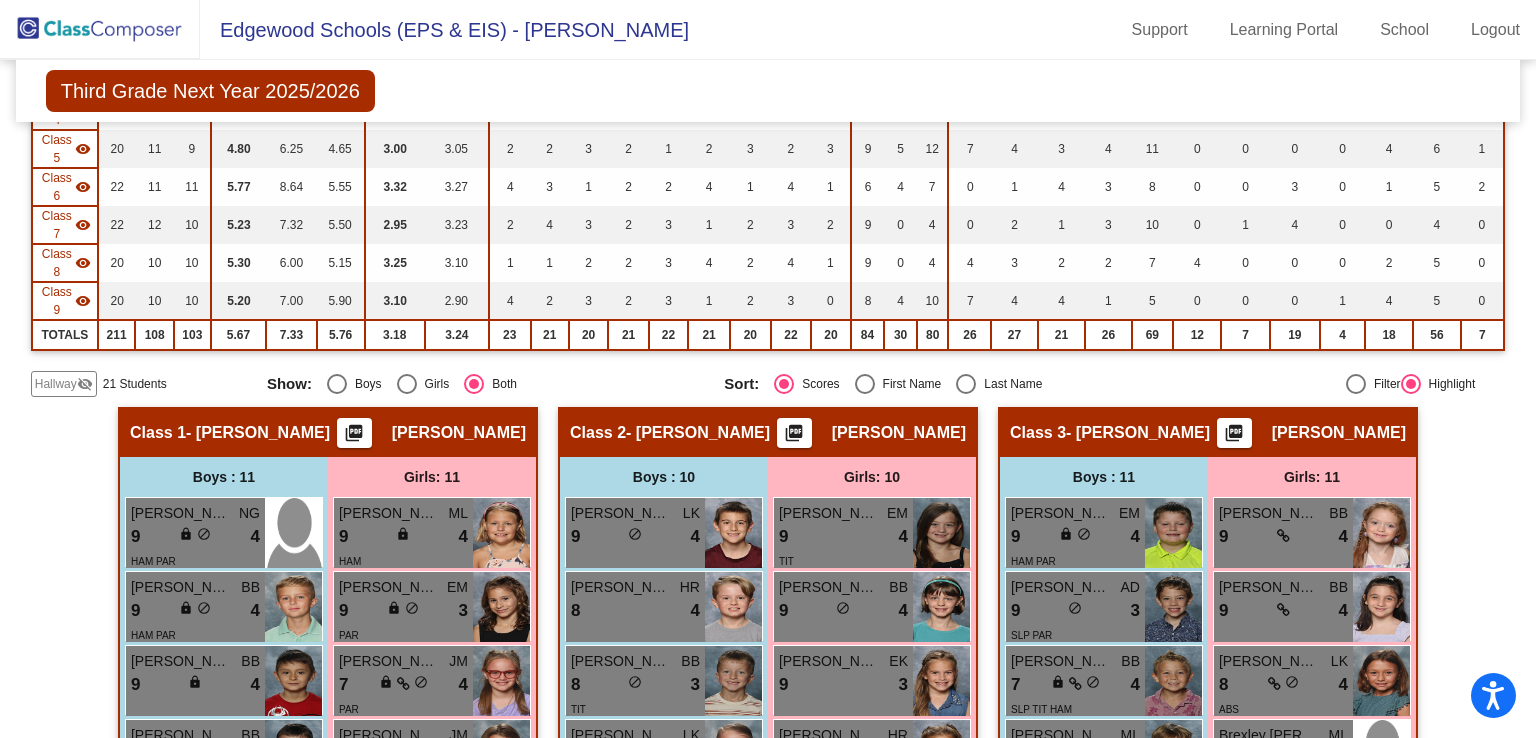 scroll, scrollTop: 0, scrollLeft: 0, axis: both 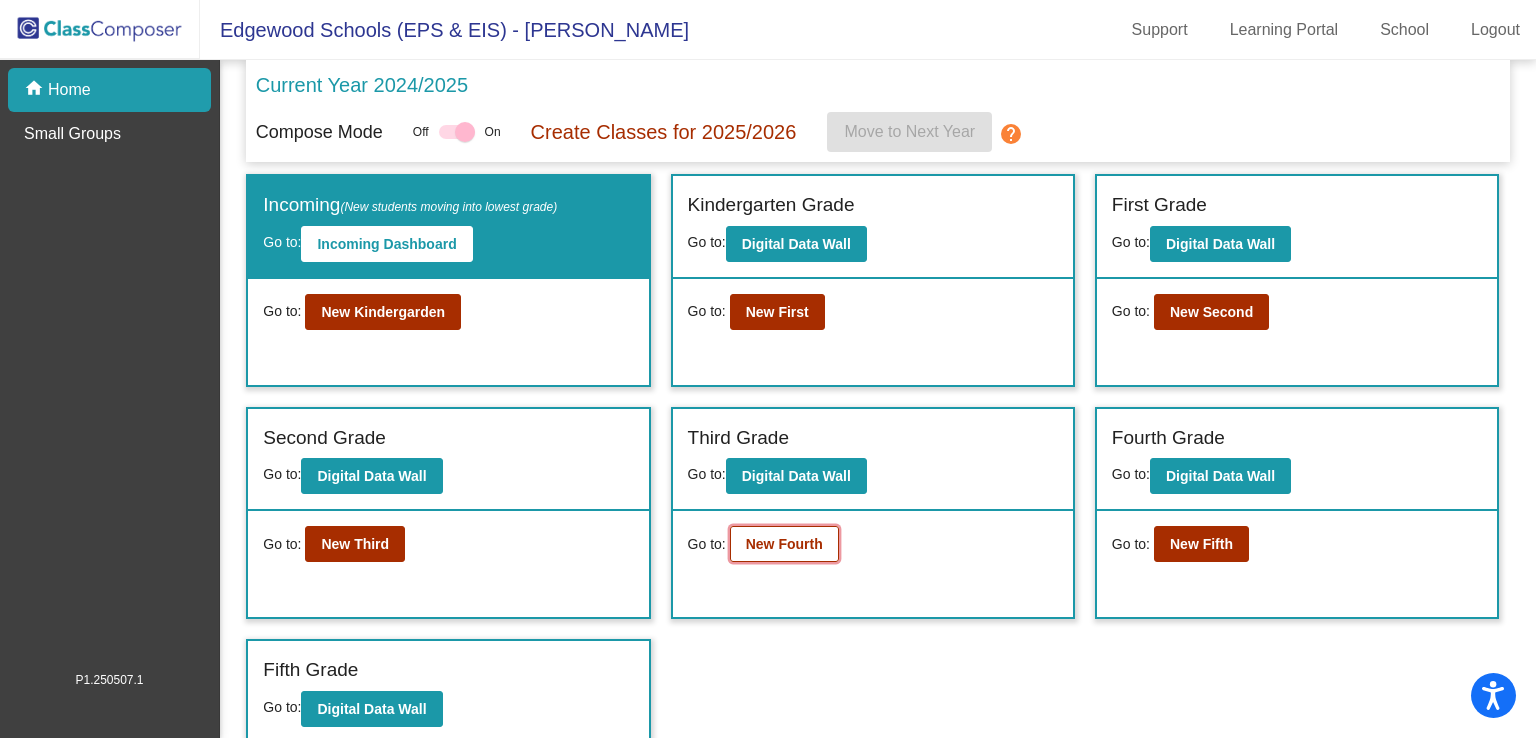 click on "New Fourth" 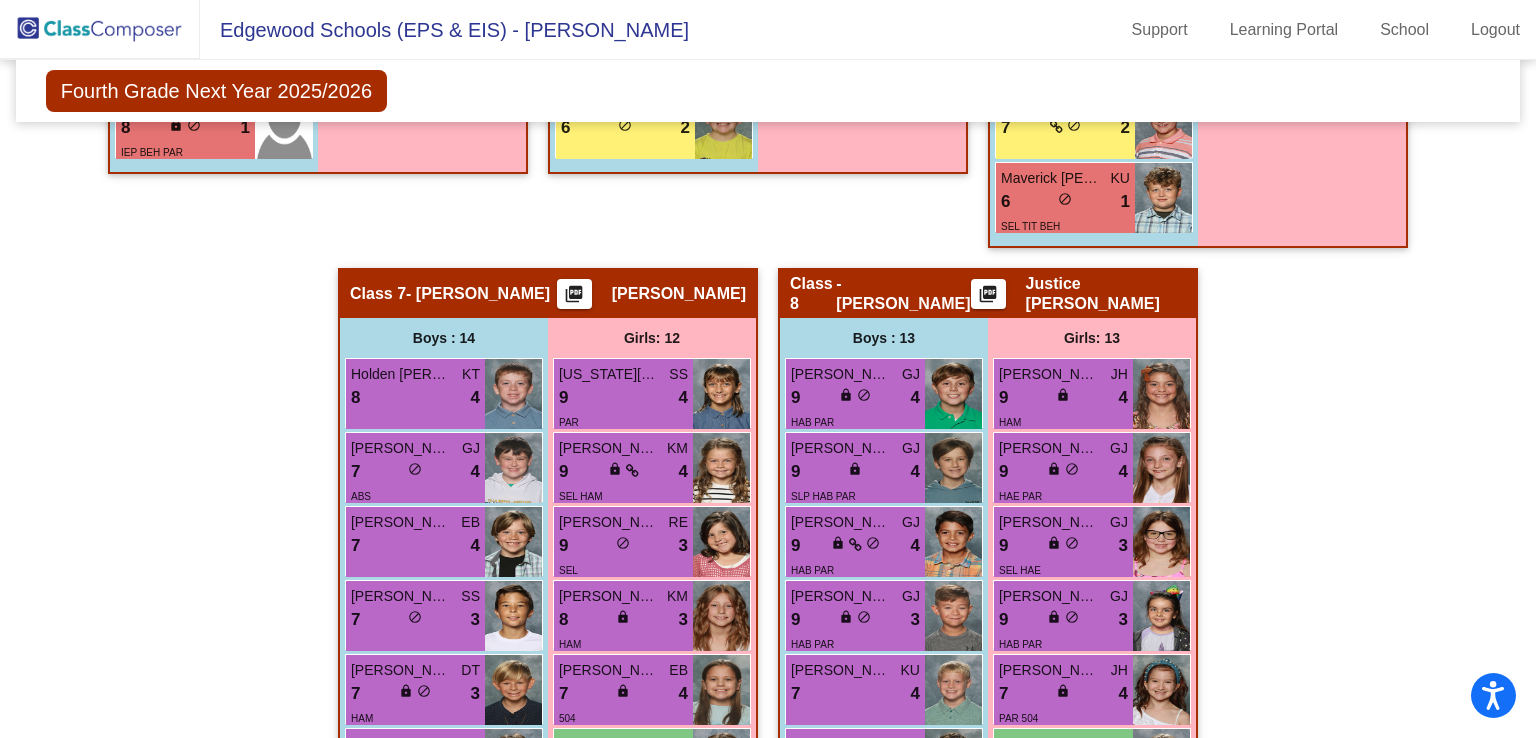 scroll, scrollTop: 2722, scrollLeft: 0, axis: vertical 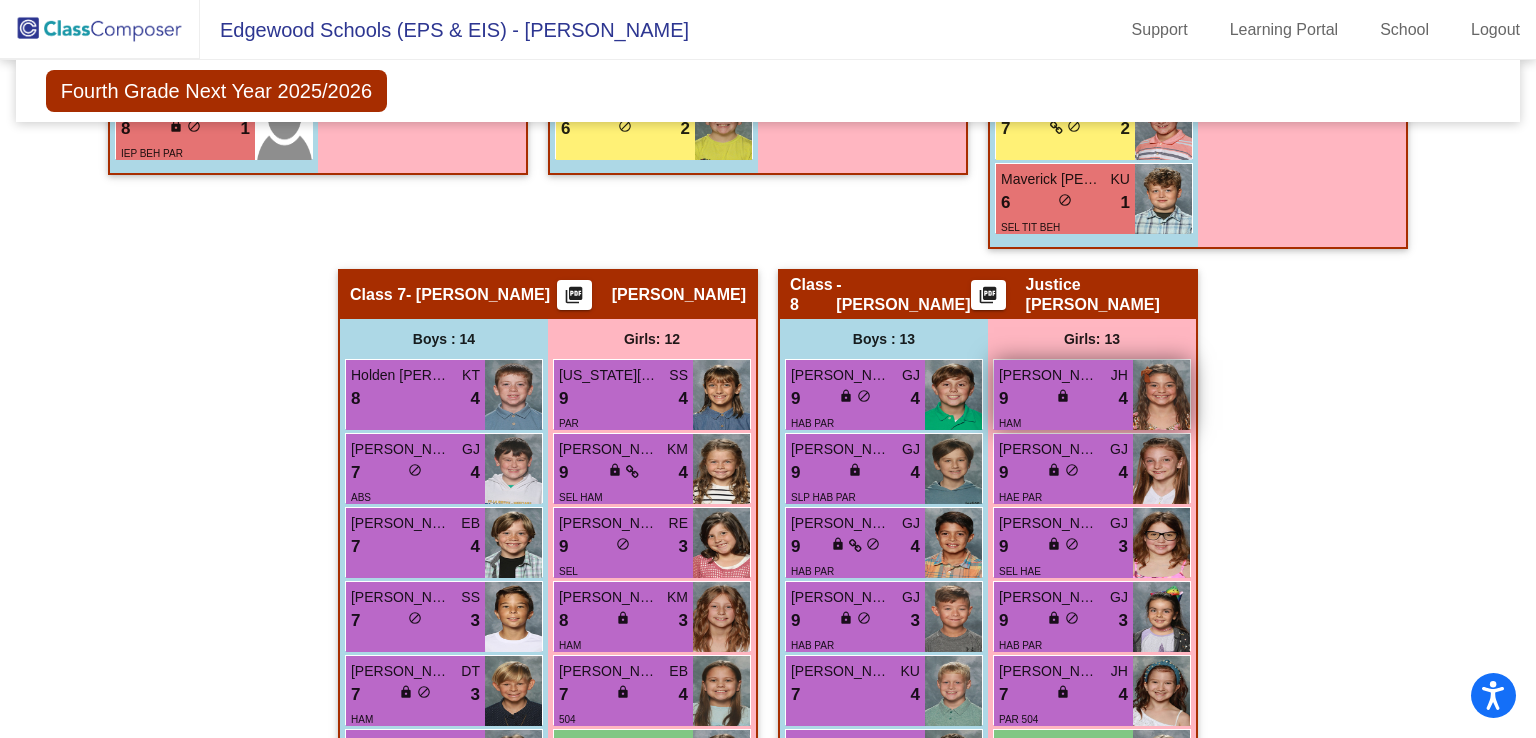 click on "9 lock do_not_disturb_alt 4" at bounding box center (1063, 399) 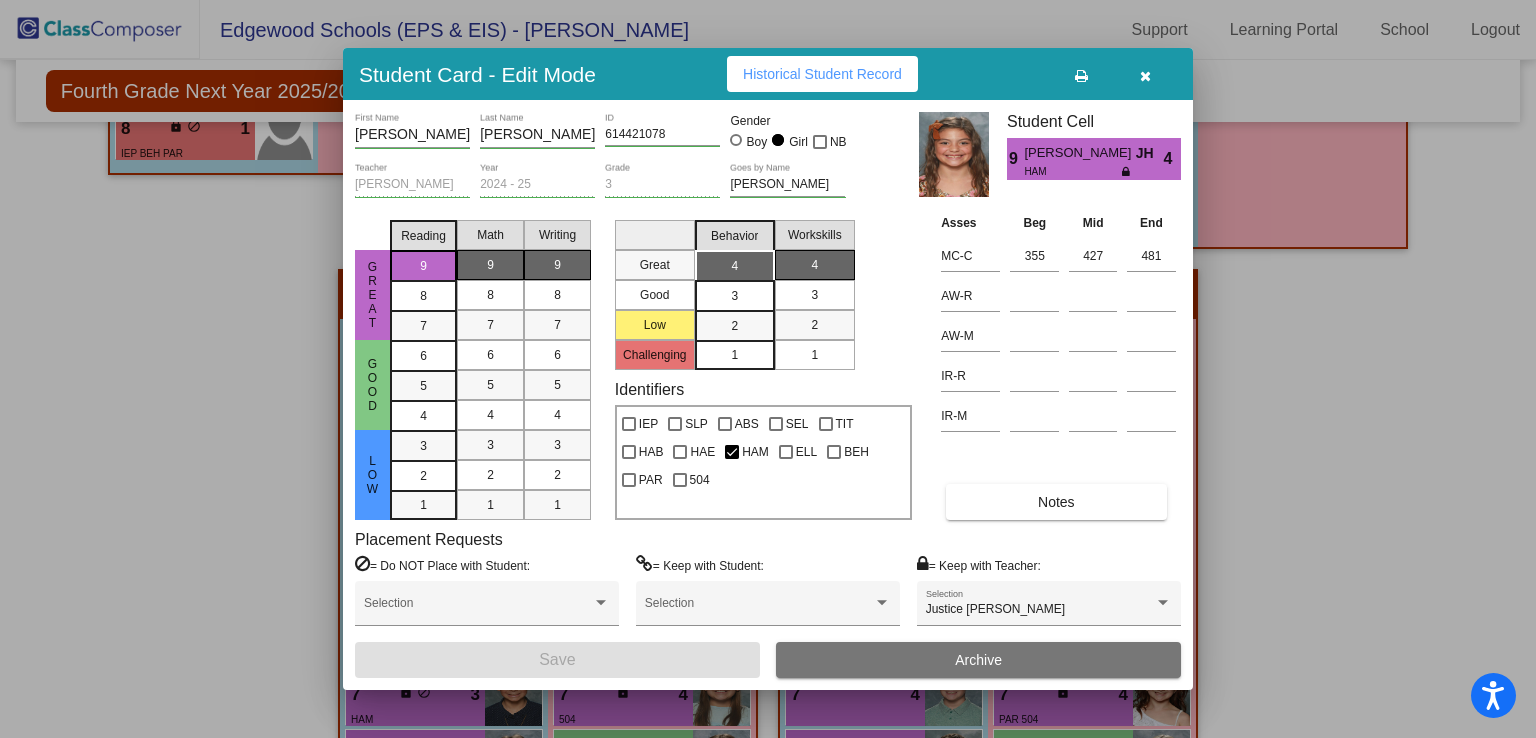 click on "Notes" at bounding box center (1056, 502) 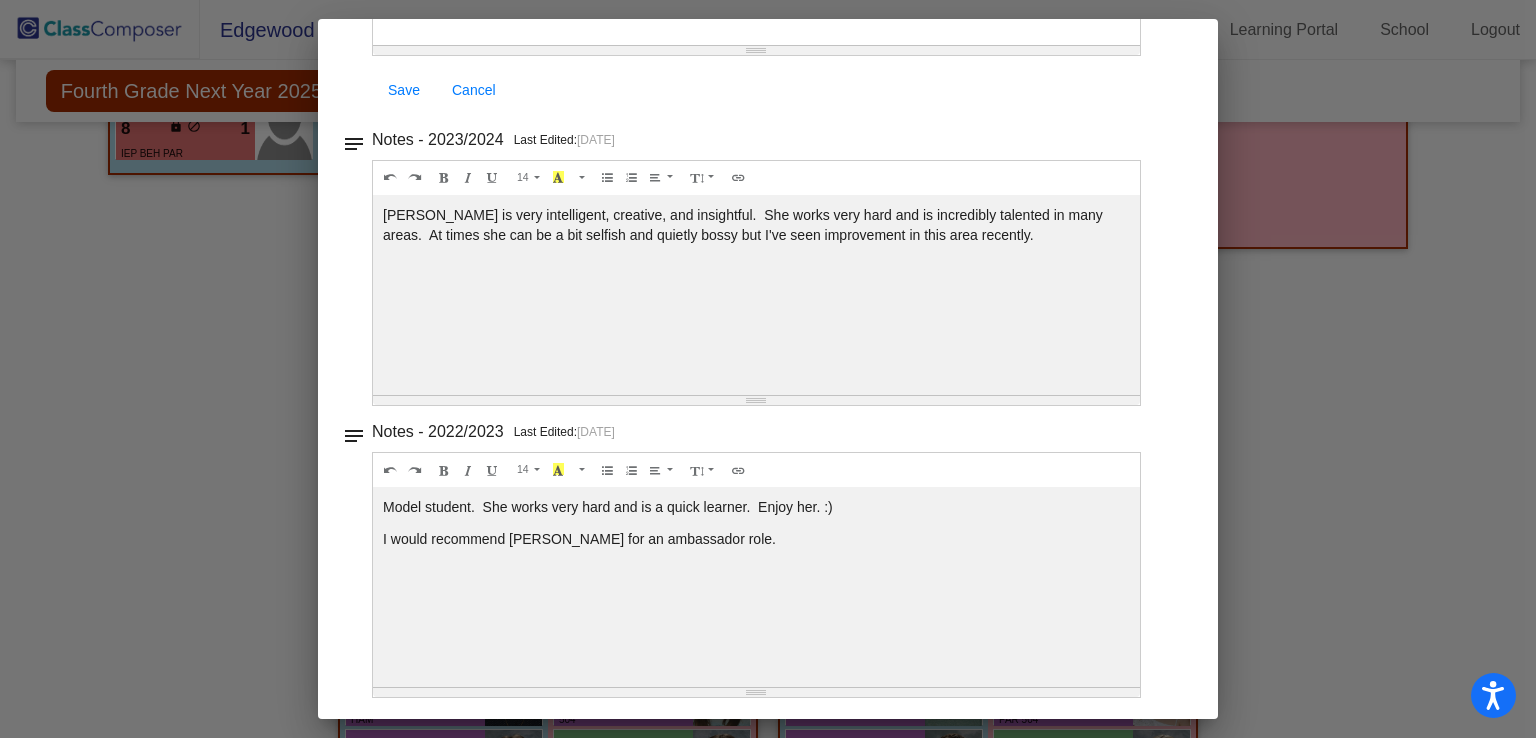 scroll, scrollTop: 0, scrollLeft: 0, axis: both 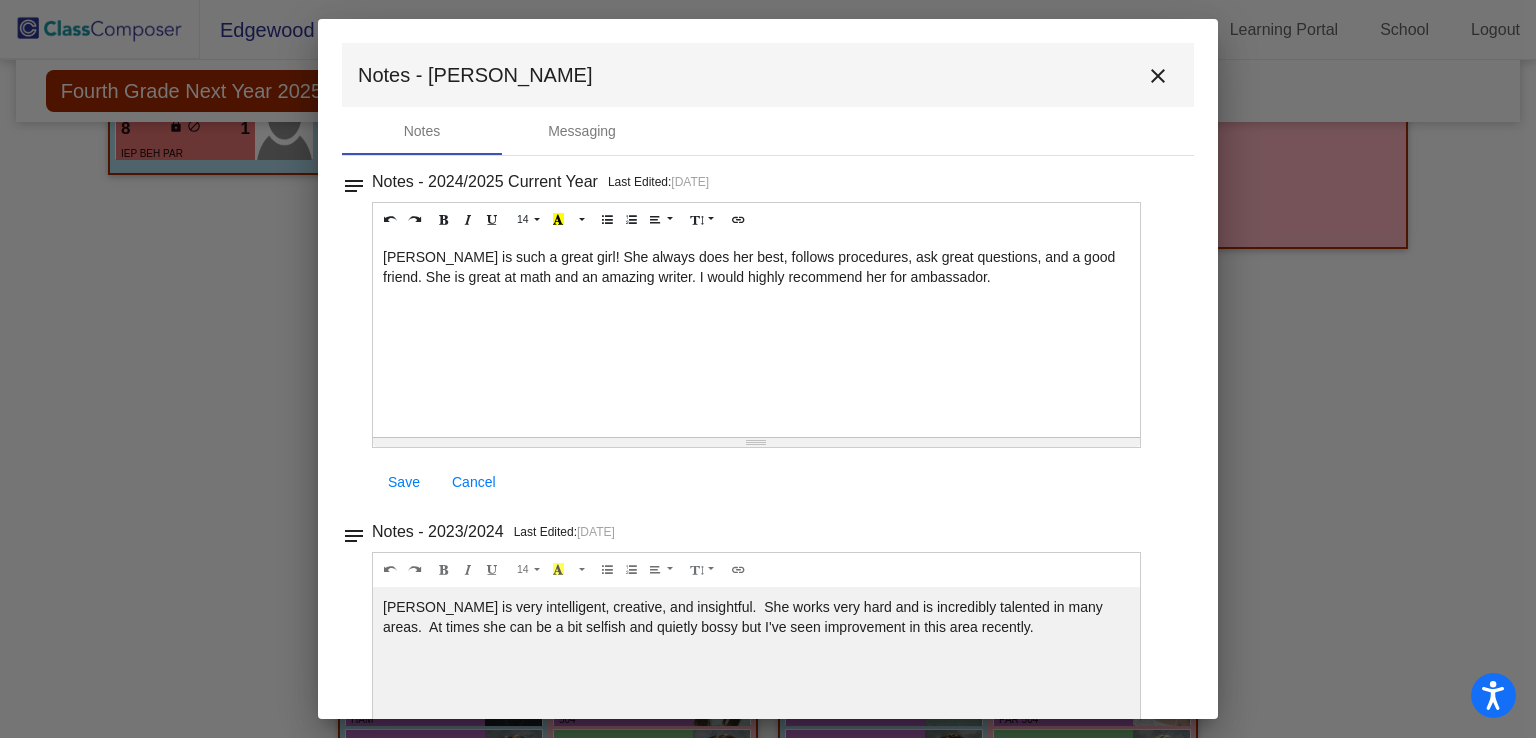 click on "close" at bounding box center (1158, 76) 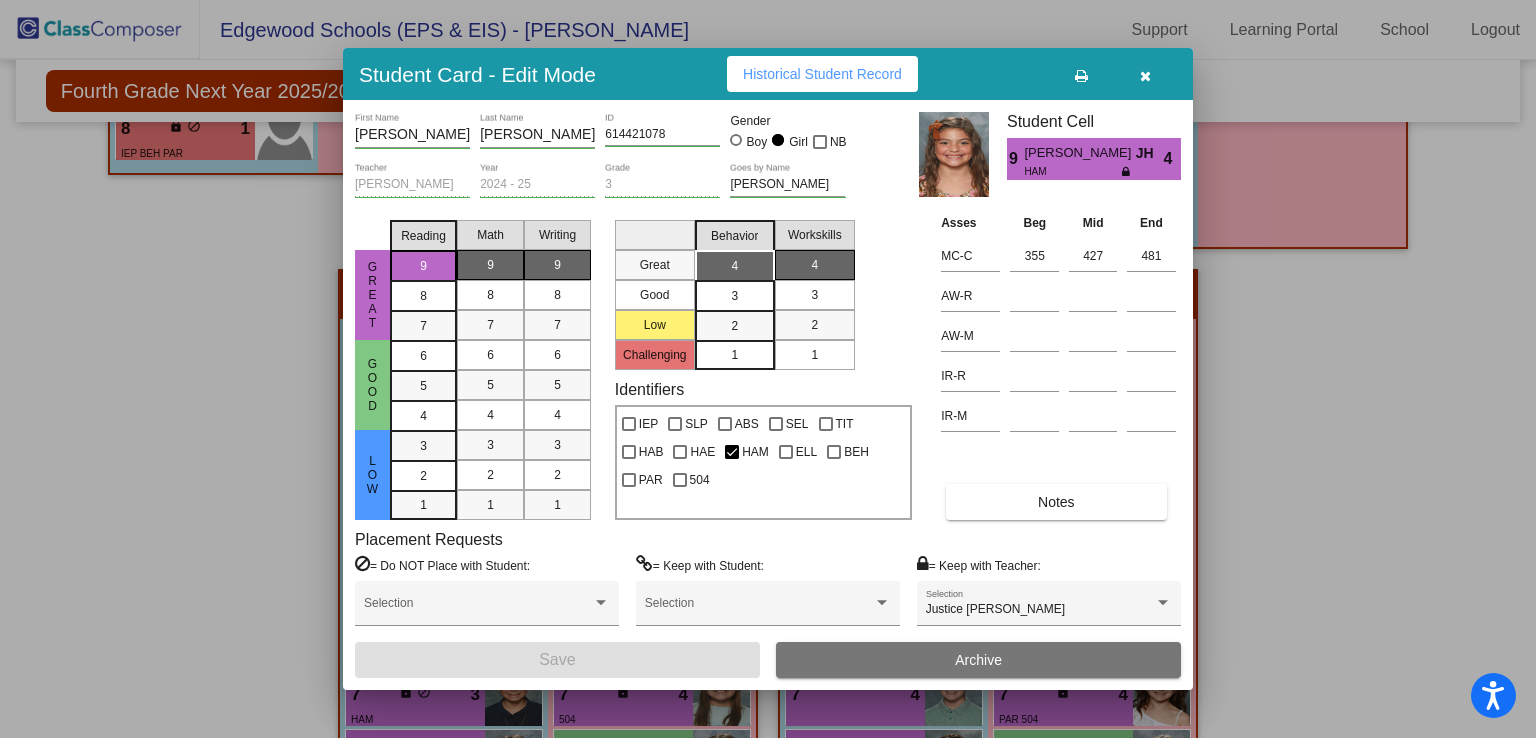 click at bounding box center [1145, 76] 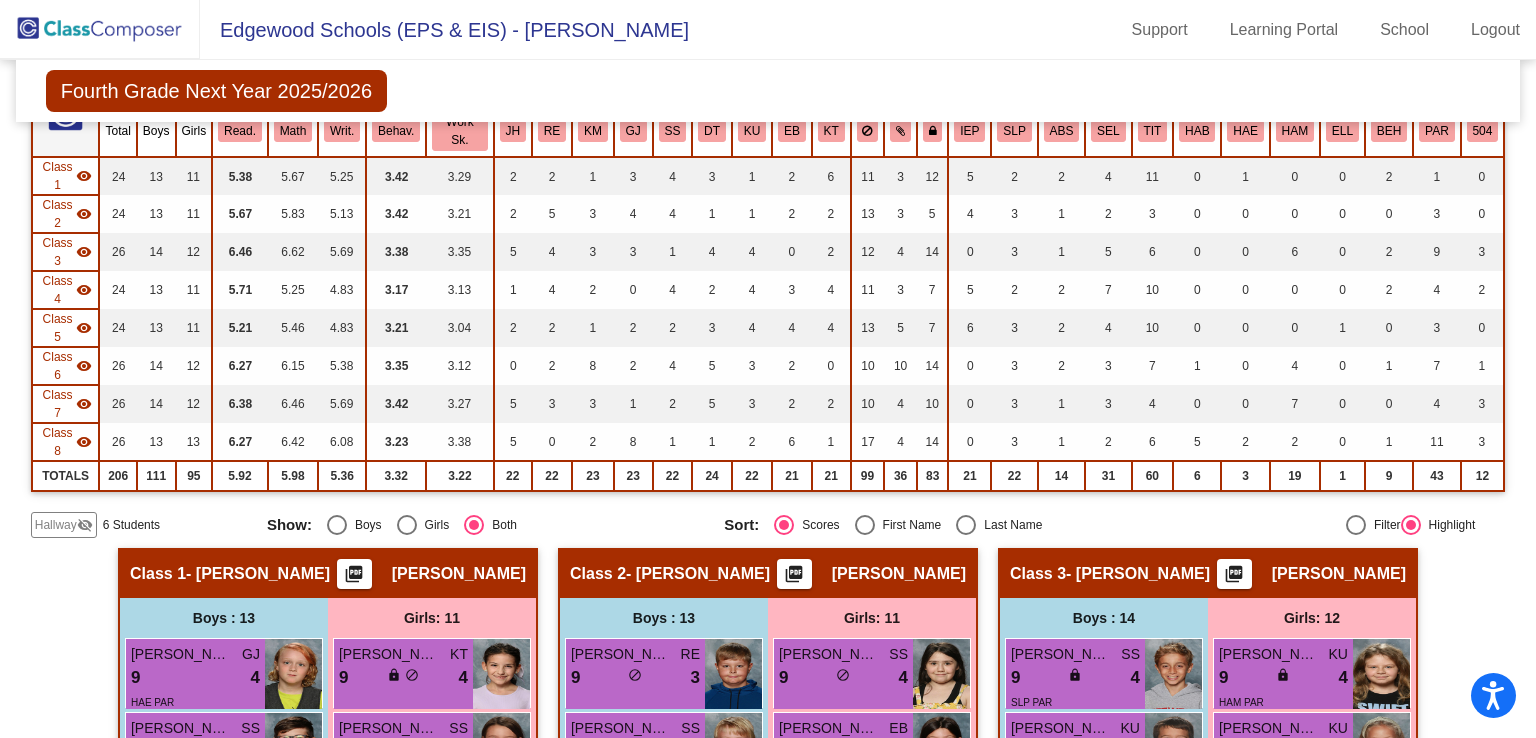 scroll, scrollTop: 0, scrollLeft: 0, axis: both 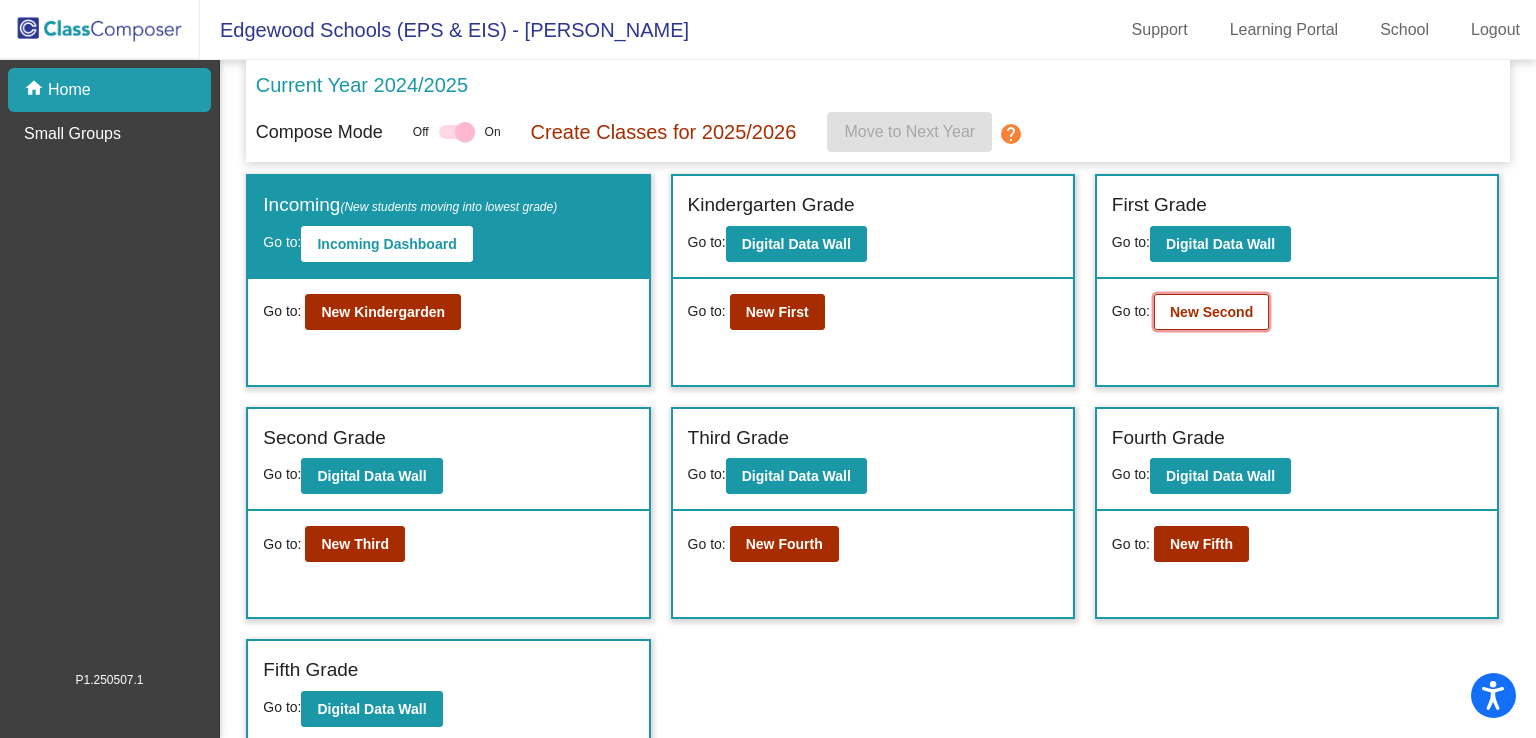 click on "New Second" 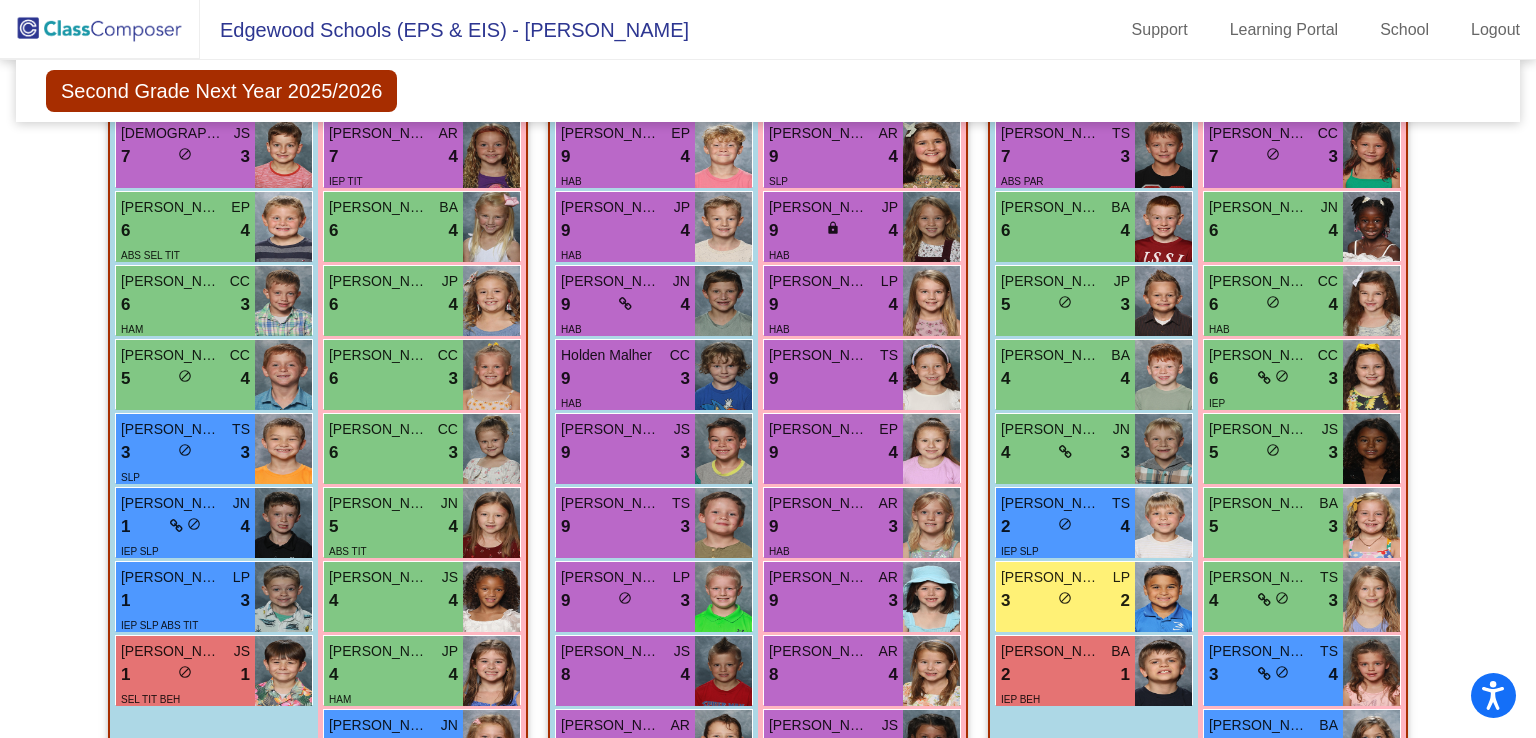 scroll, scrollTop: 1919, scrollLeft: 0, axis: vertical 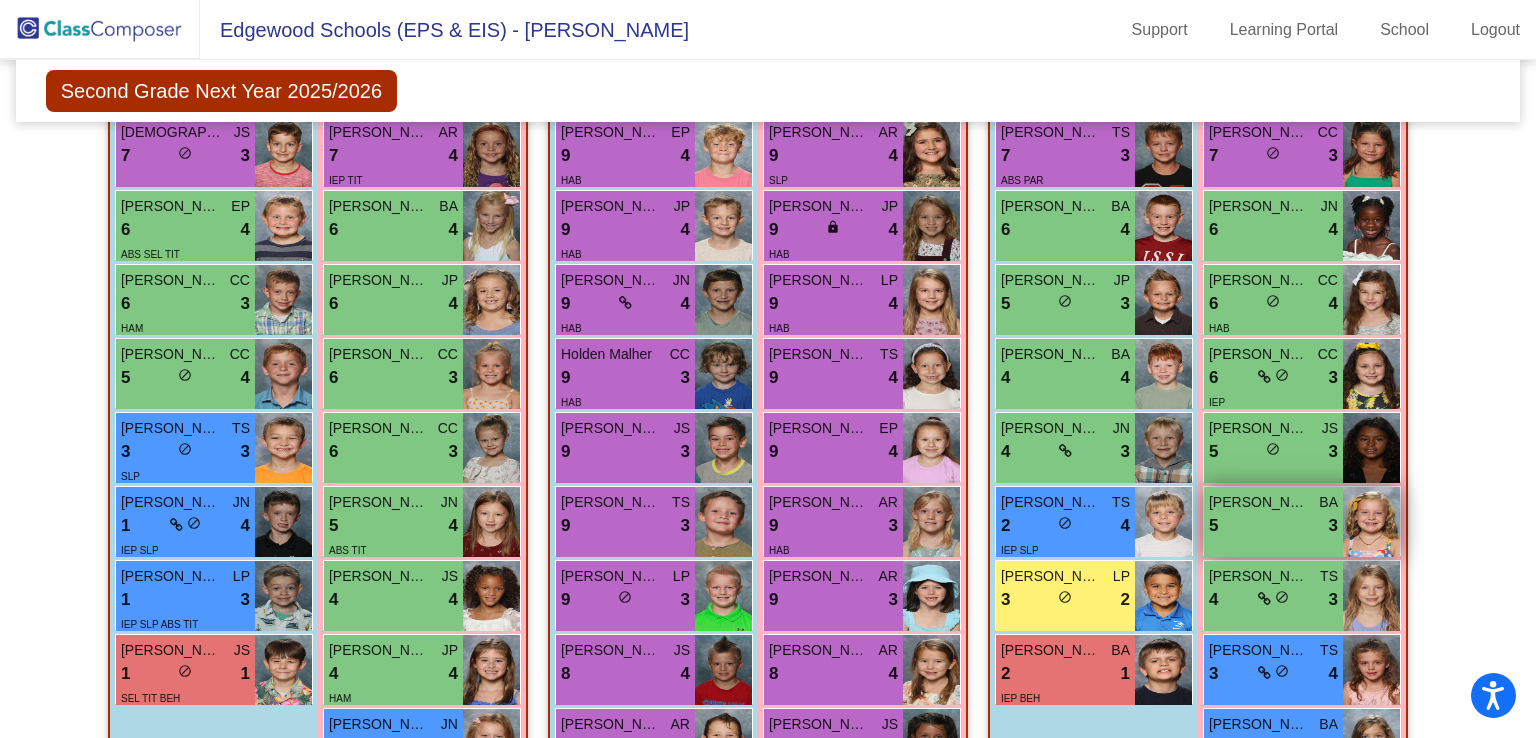 click on "5 lock do_not_disturb_alt 3" at bounding box center [1273, 526] 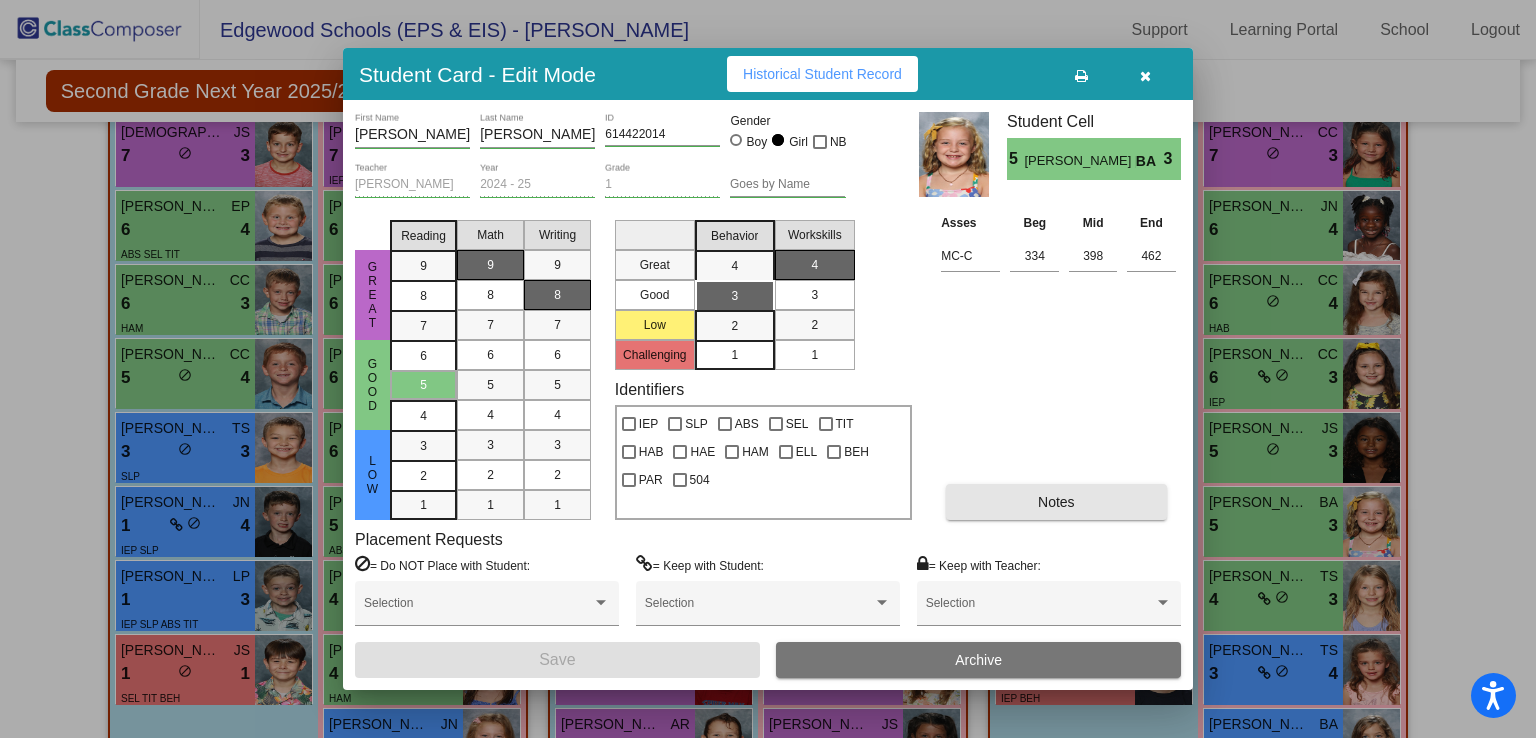click on "Notes" at bounding box center (1056, 502) 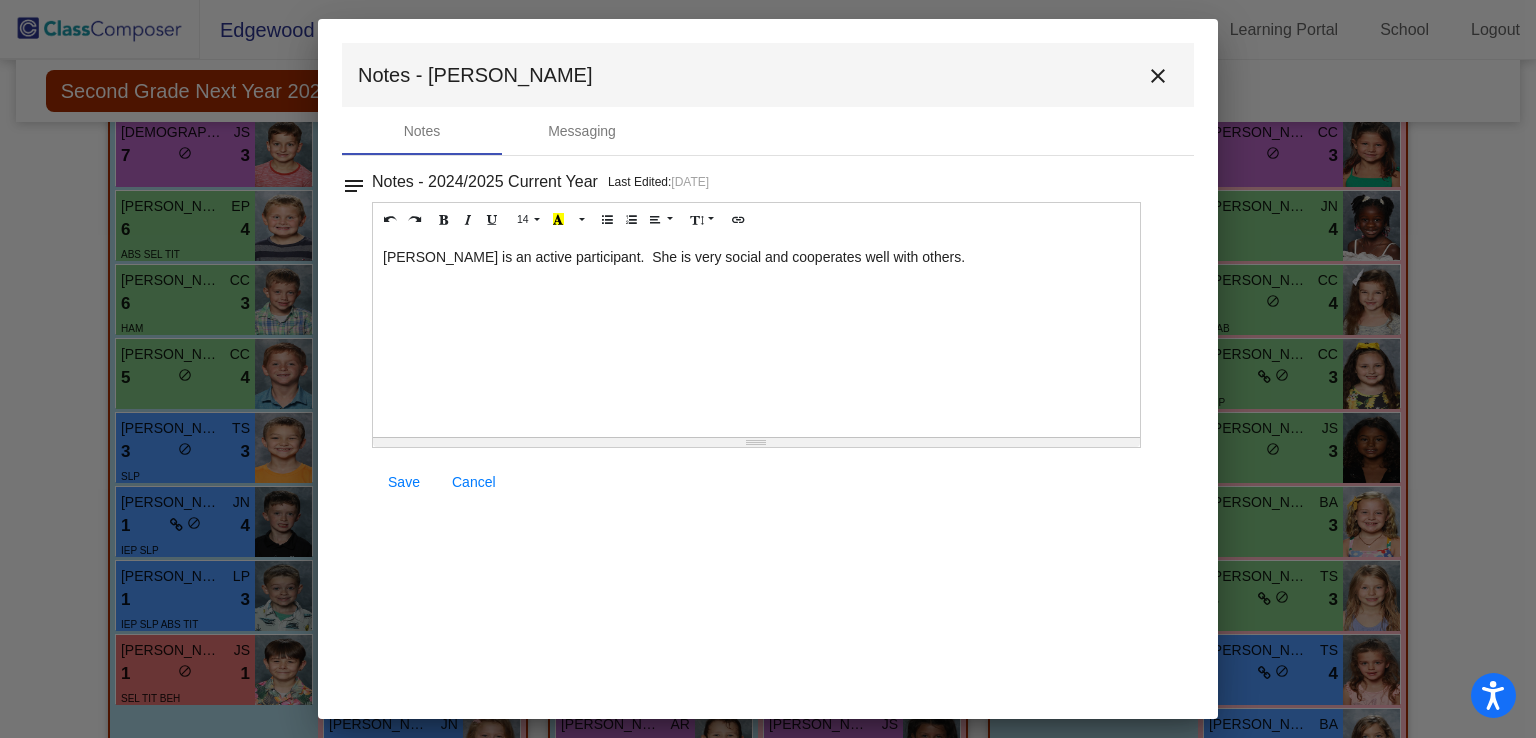 click on "close" at bounding box center [1158, 76] 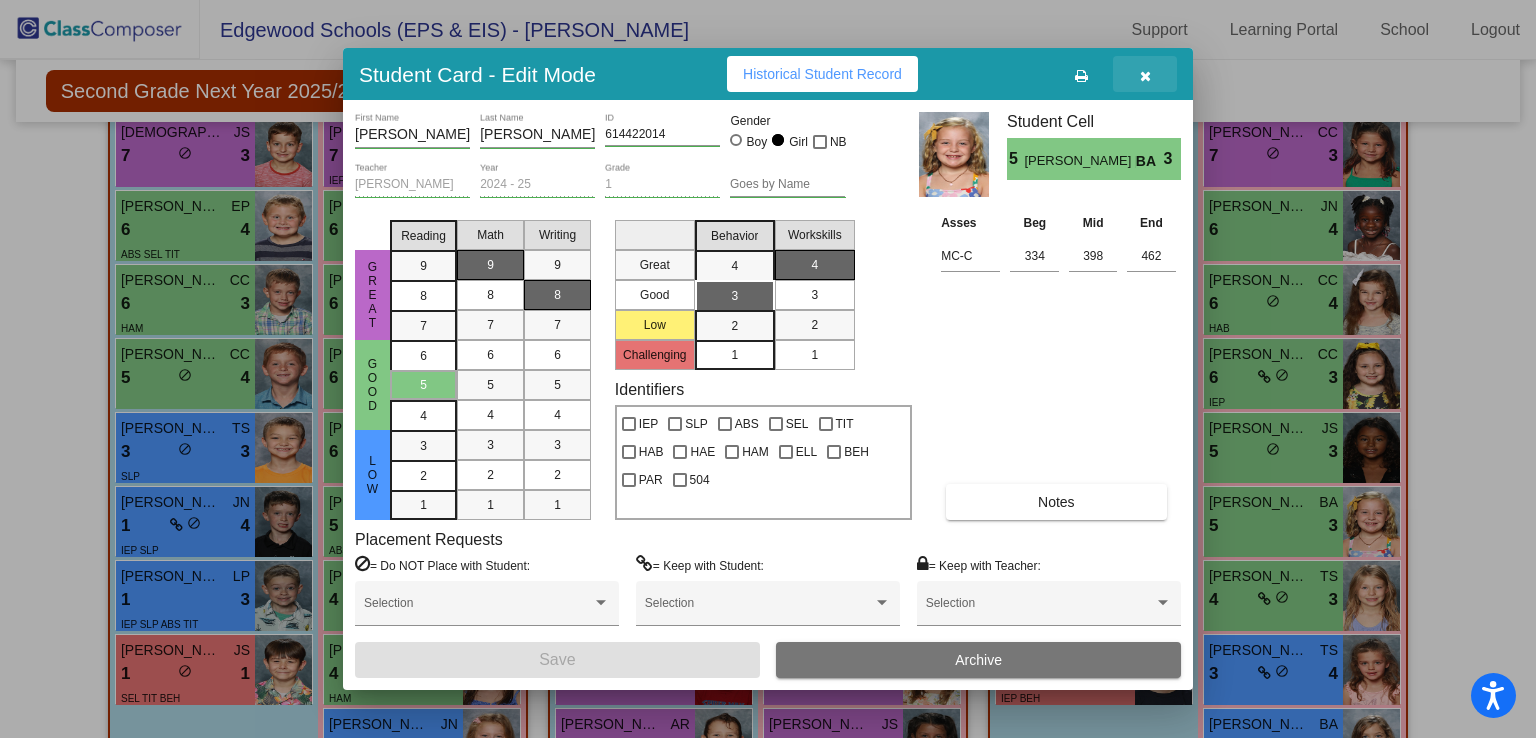 click at bounding box center [1145, 76] 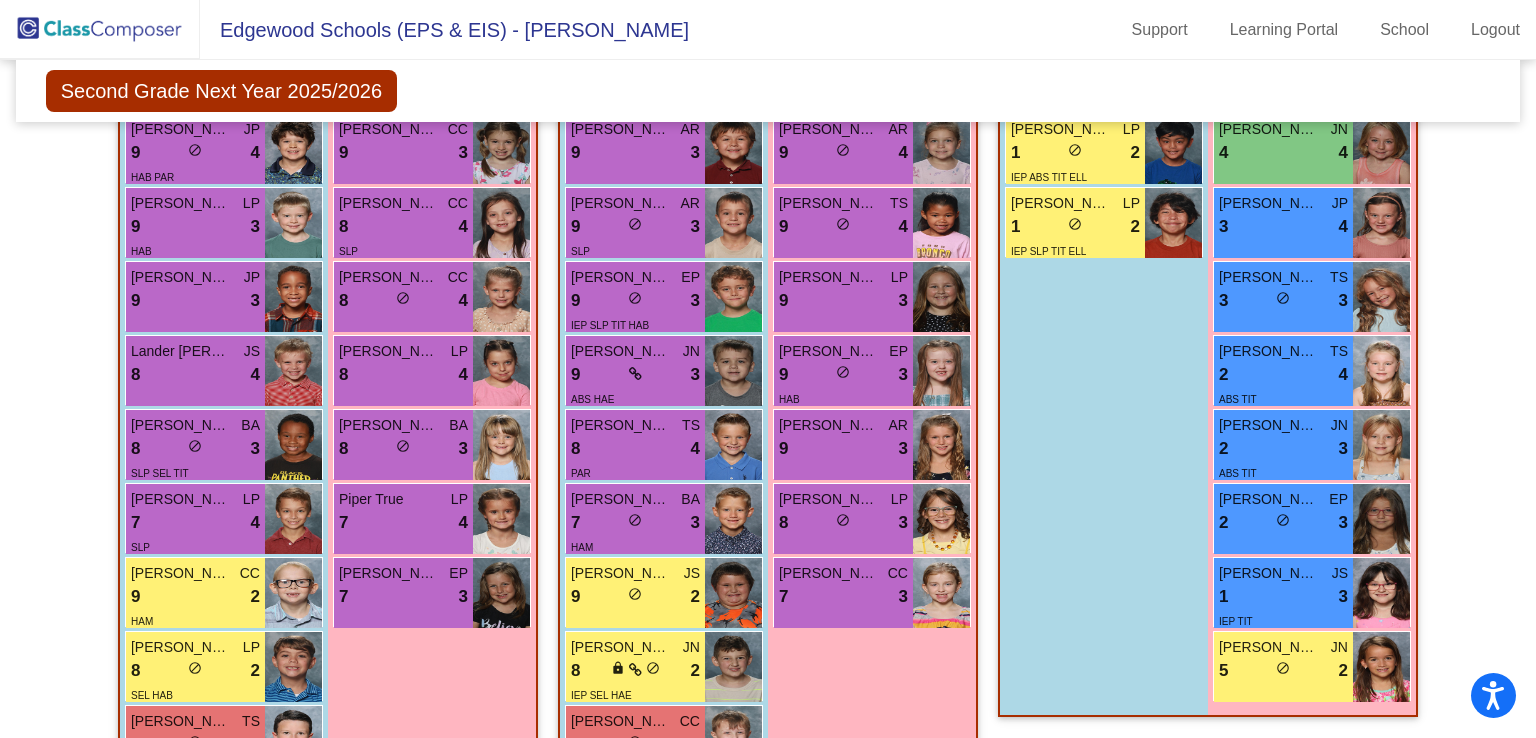 scroll, scrollTop: 1132, scrollLeft: 0, axis: vertical 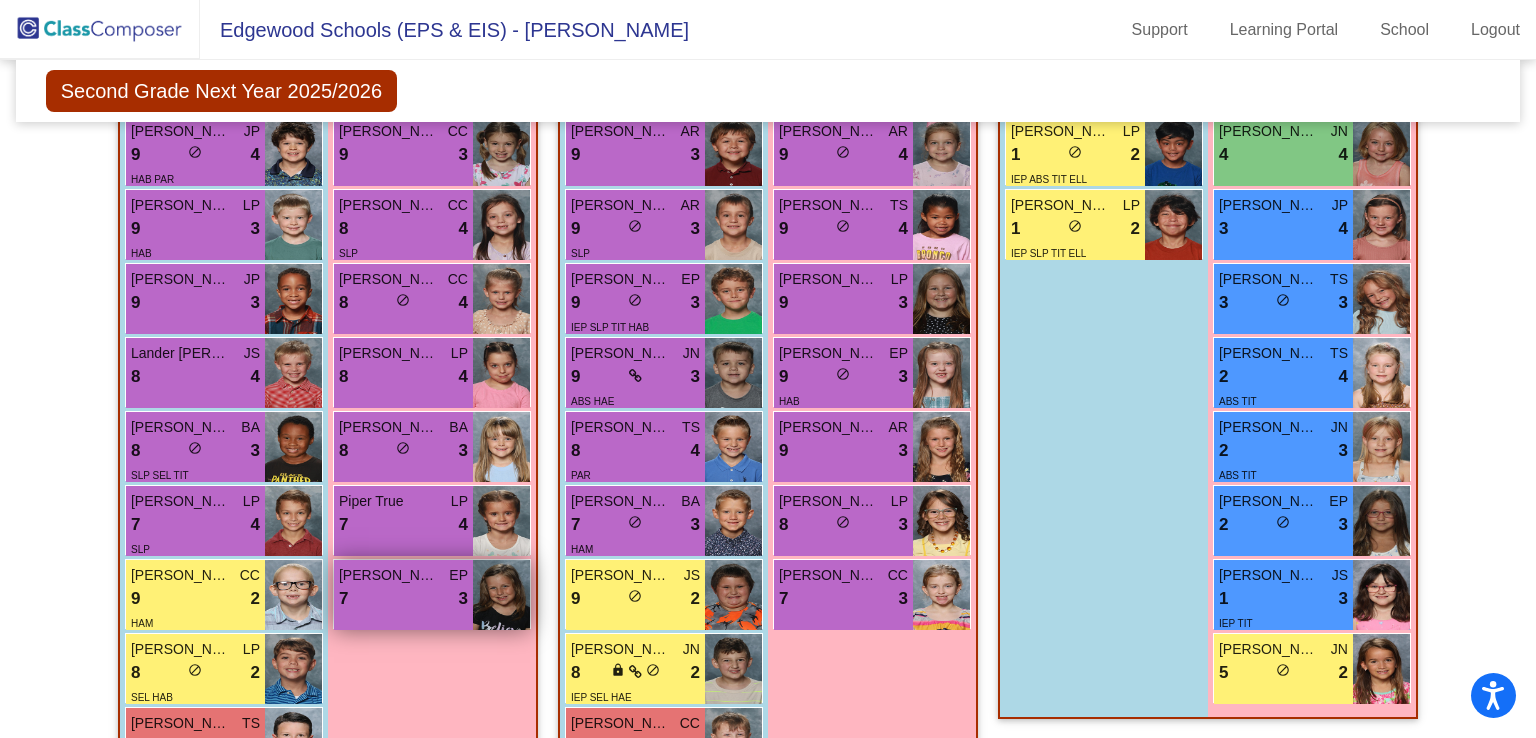 click on "7 lock do_not_disturb_alt 3" at bounding box center (403, 599) 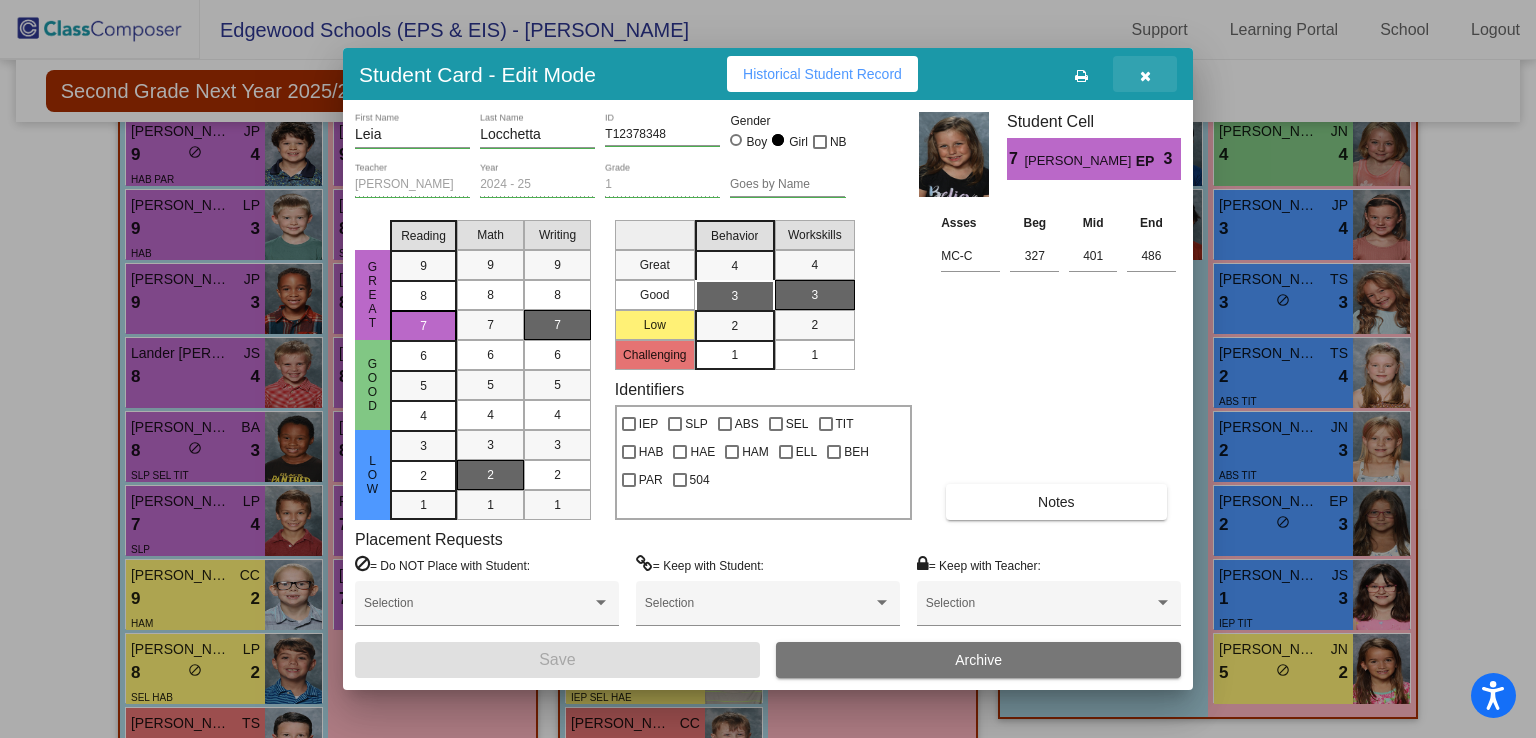 click at bounding box center (1145, 76) 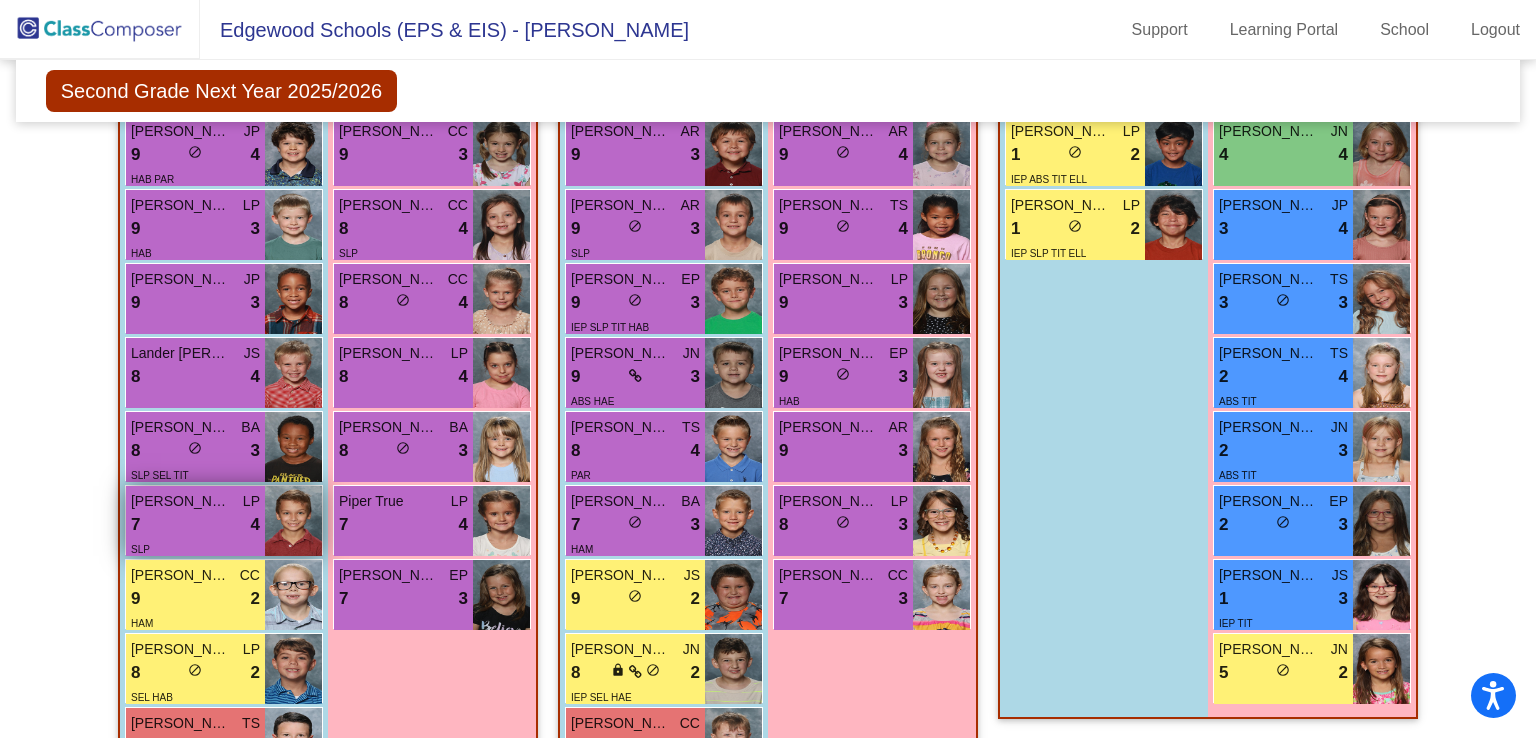 click on "7 lock do_not_disturb_alt 4" at bounding box center (195, 525) 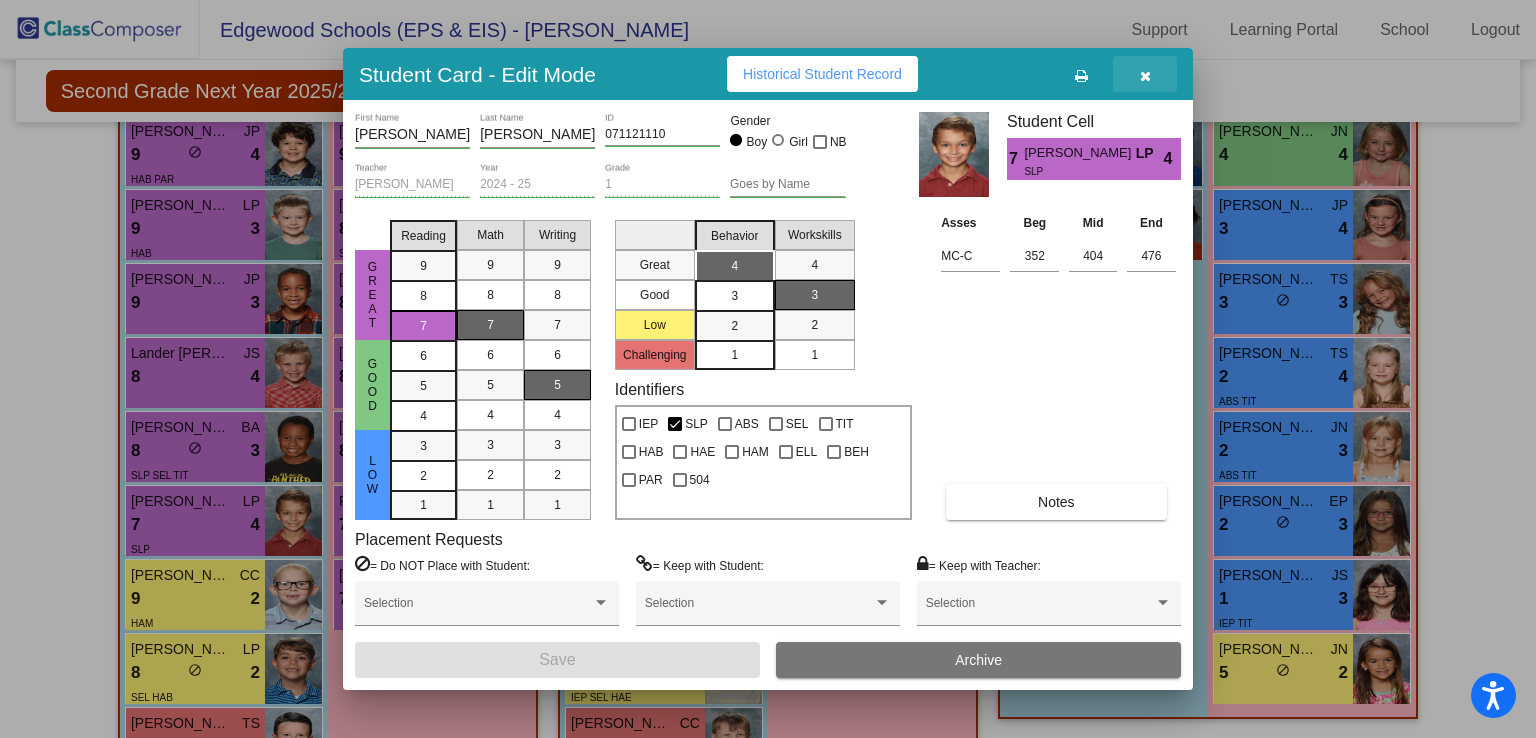 click at bounding box center (1145, 74) 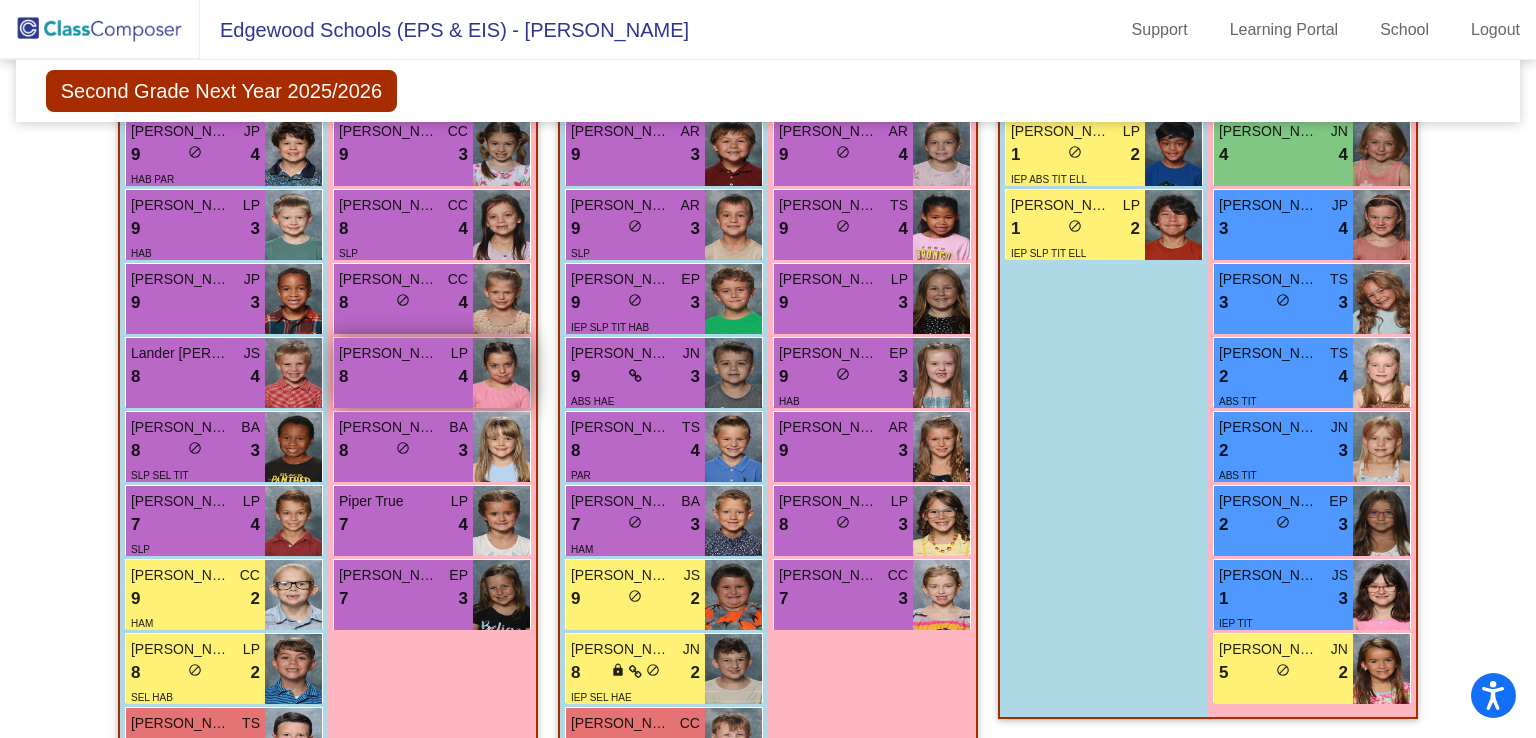 click on "[PERSON_NAME] LP 8 lock do_not_disturb_alt 4" at bounding box center [403, 373] 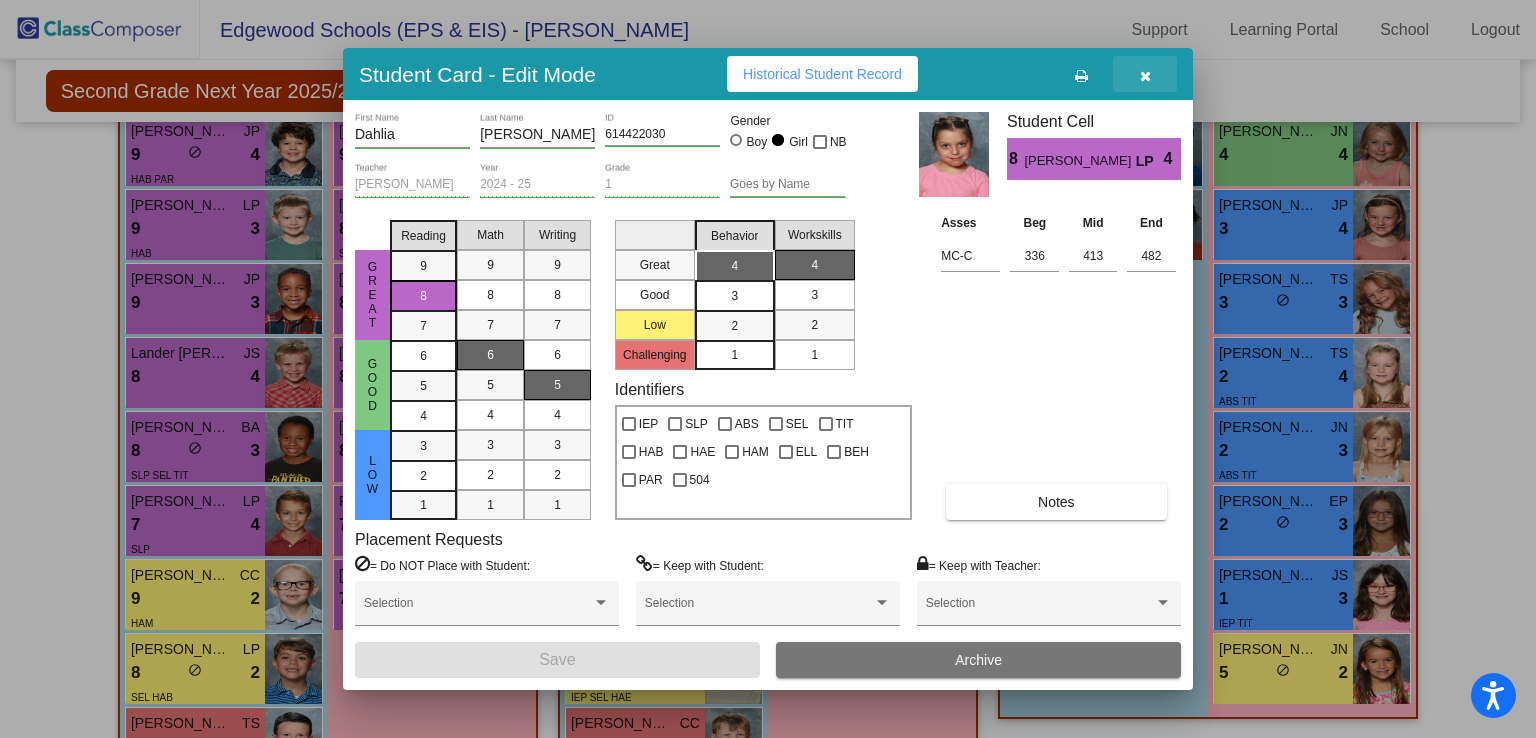 click at bounding box center (1145, 76) 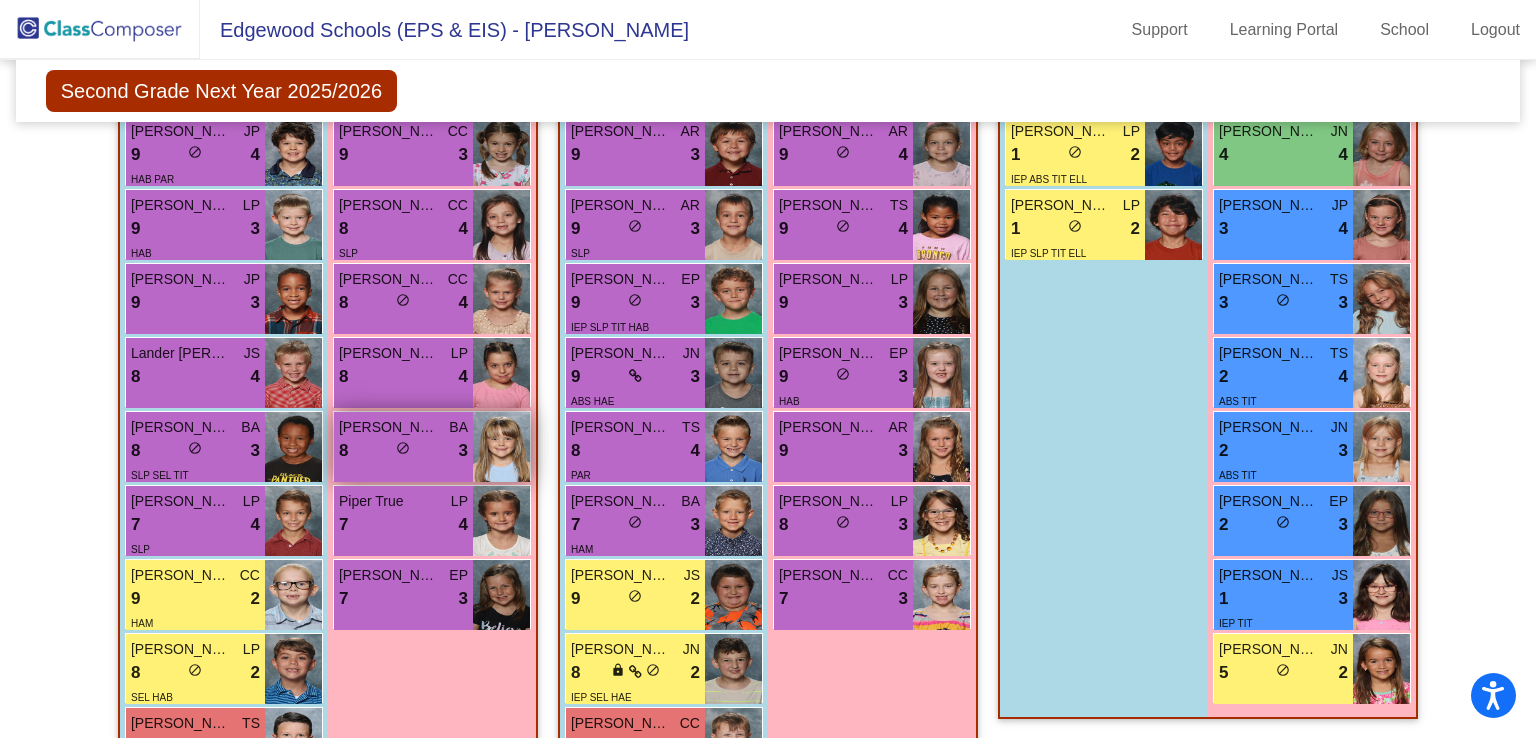click on "[PERSON_NAME] BA 8 lock do_not_disturb_alt 3" at bounding box center [403, 447] 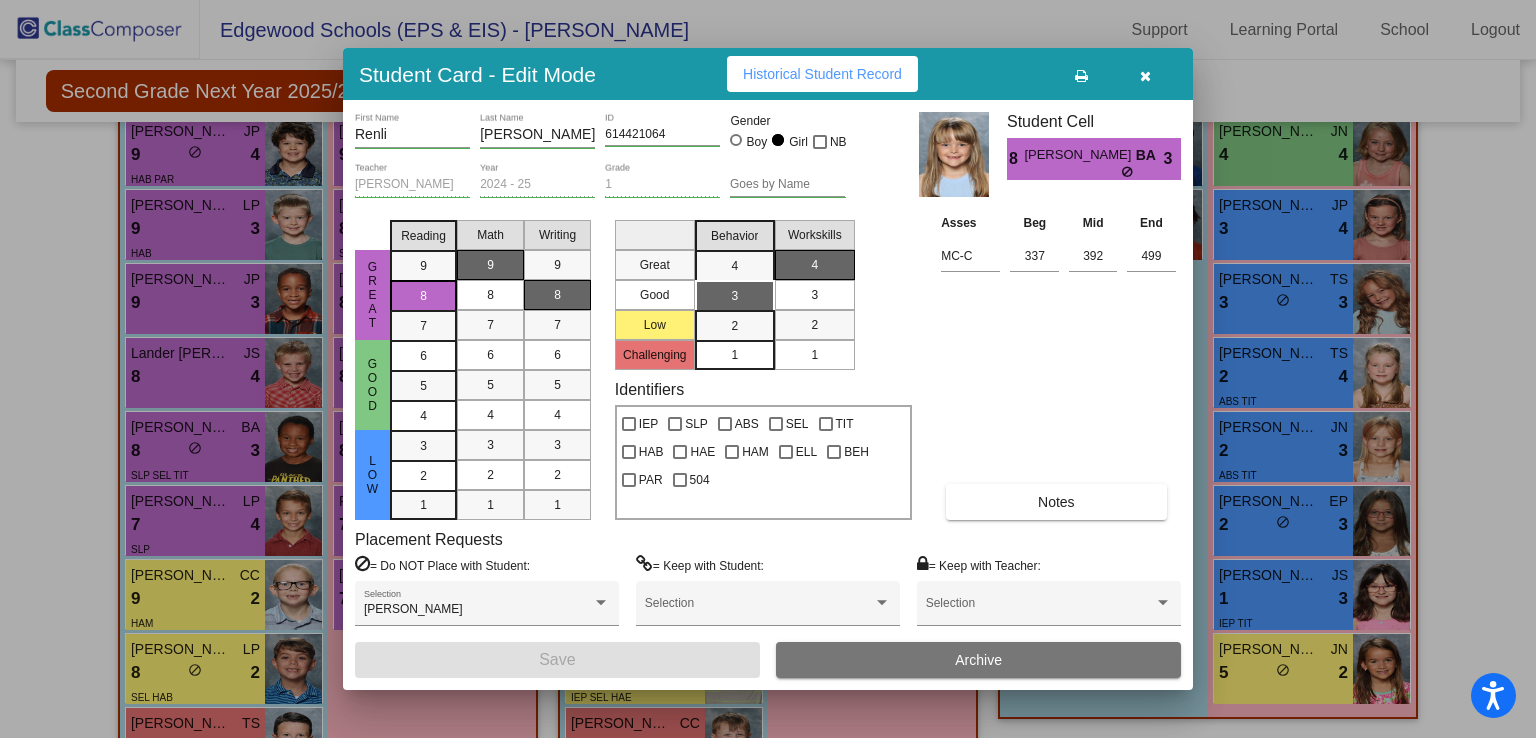 click at bounding box center (1145, 76) 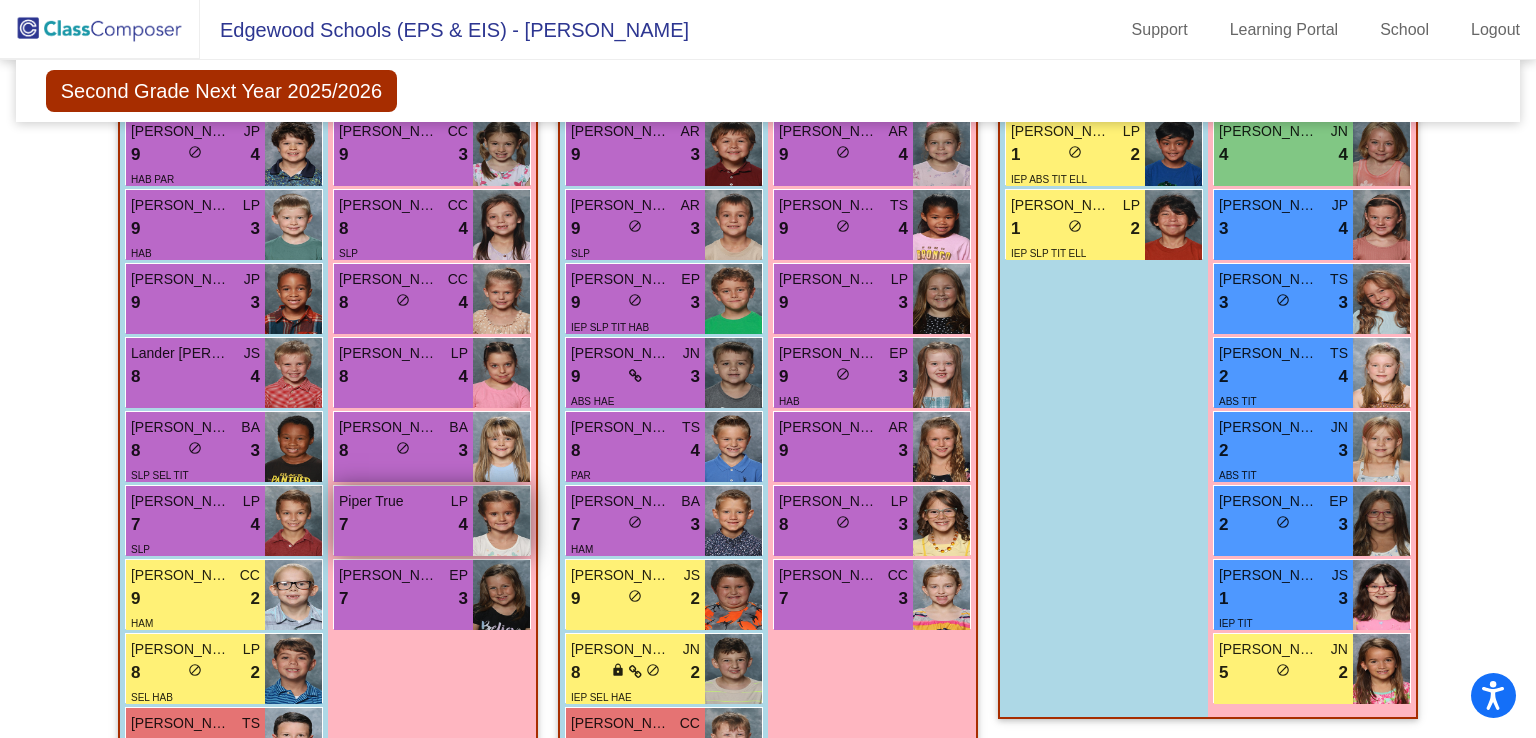 click on "Piper True" at bounding box center [389, 501] 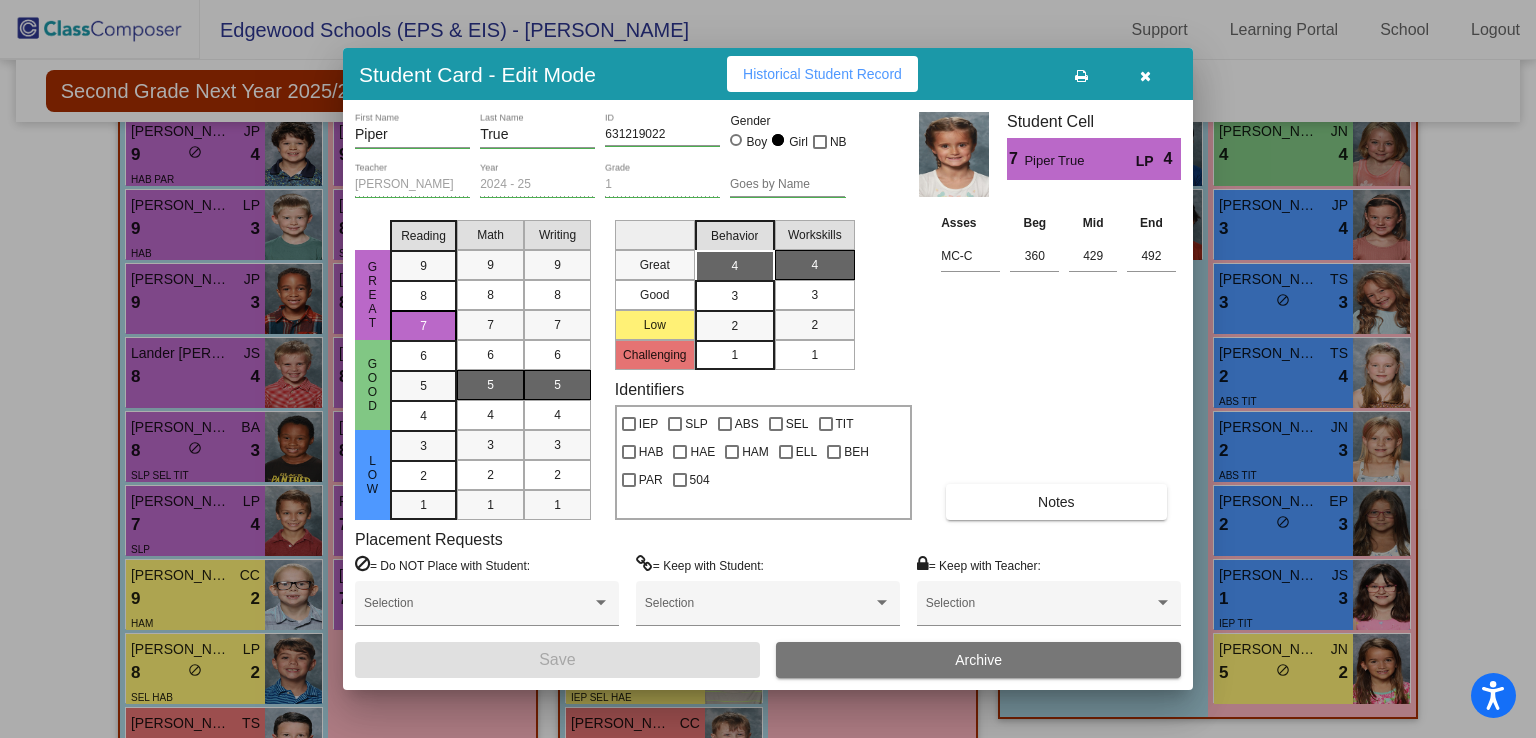 click at bounding box center (1145, 74) 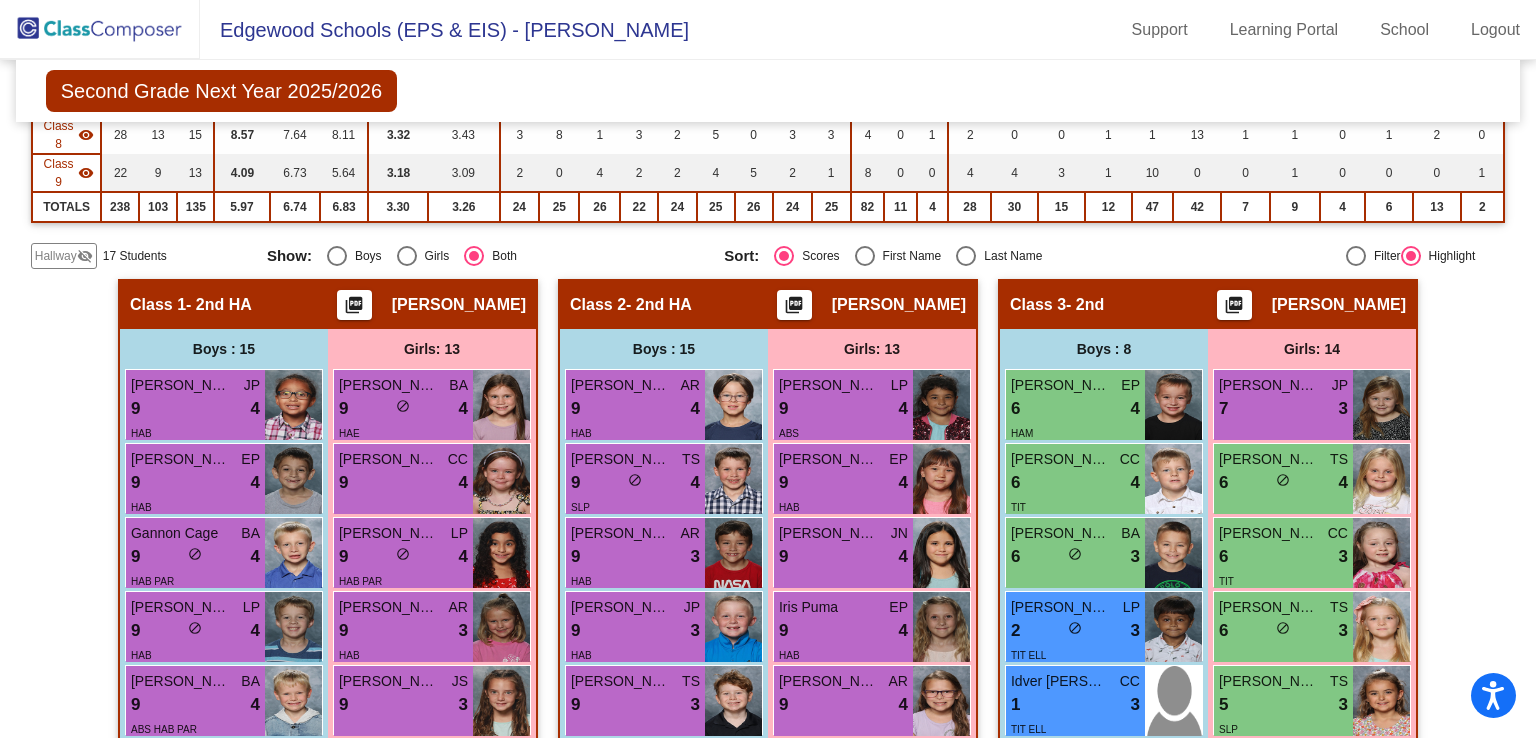 scroll, scrollTop: 0, scrollLeft: 0, axis: both 